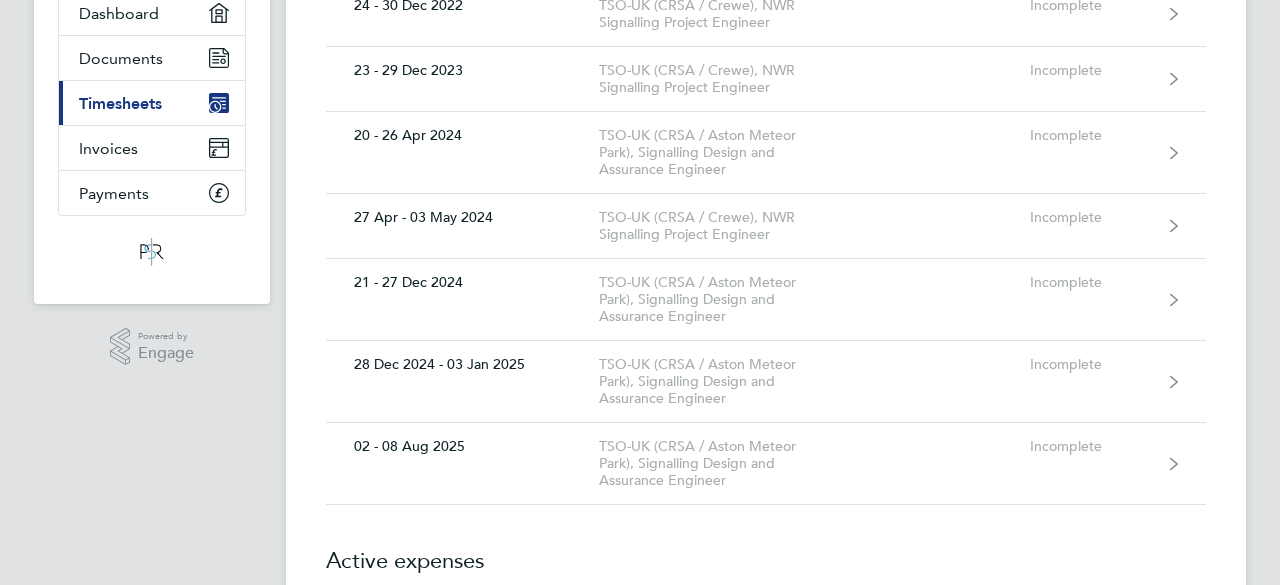 scroll, scrollTop: 240, scrollLeft: 0, axis: vertical 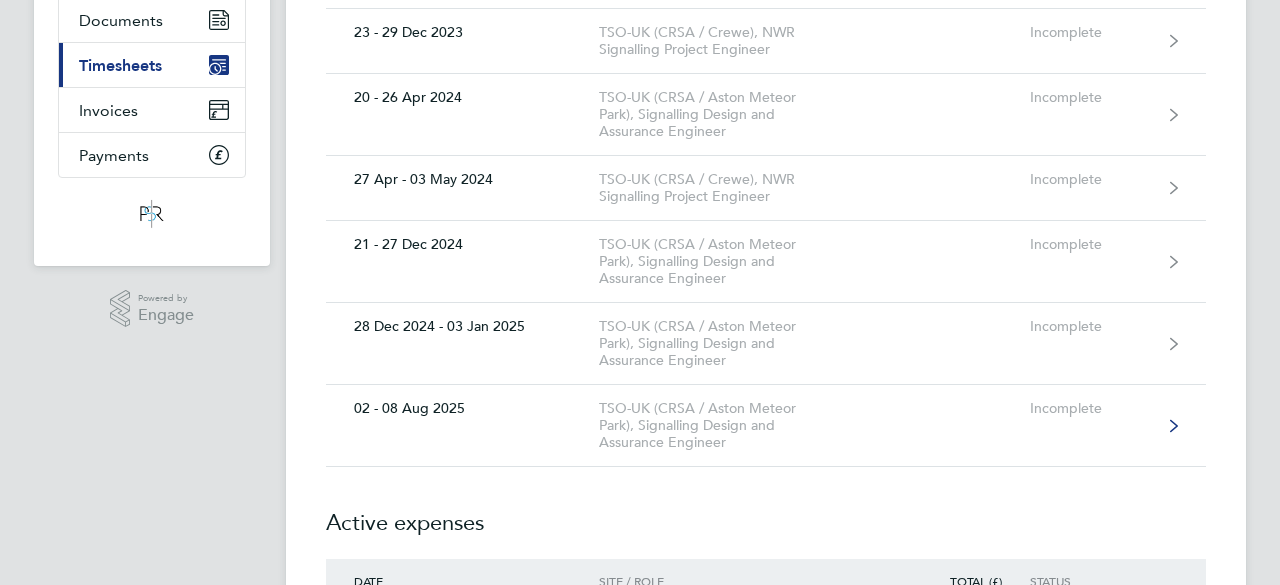 click on "[DATE]  TSO-UK (CRSA / Aston Meteor Park), Signalling Design and Assurance Engineer  Incomplete" 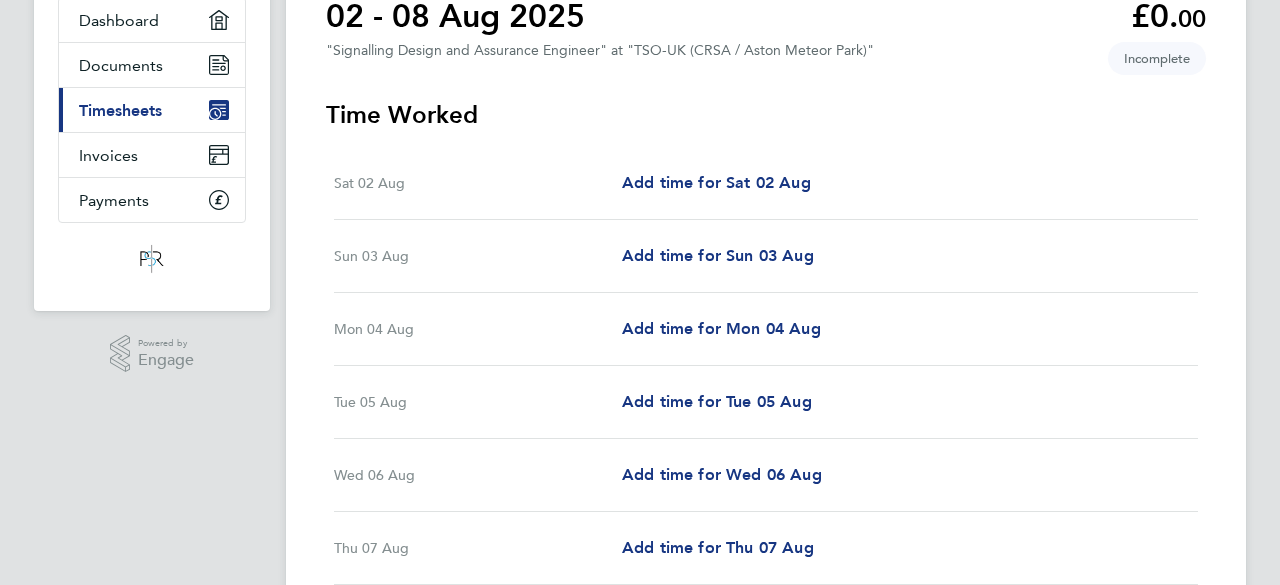 scroll, scrollTop: 200, scrollLeft: 0, axis: vertical 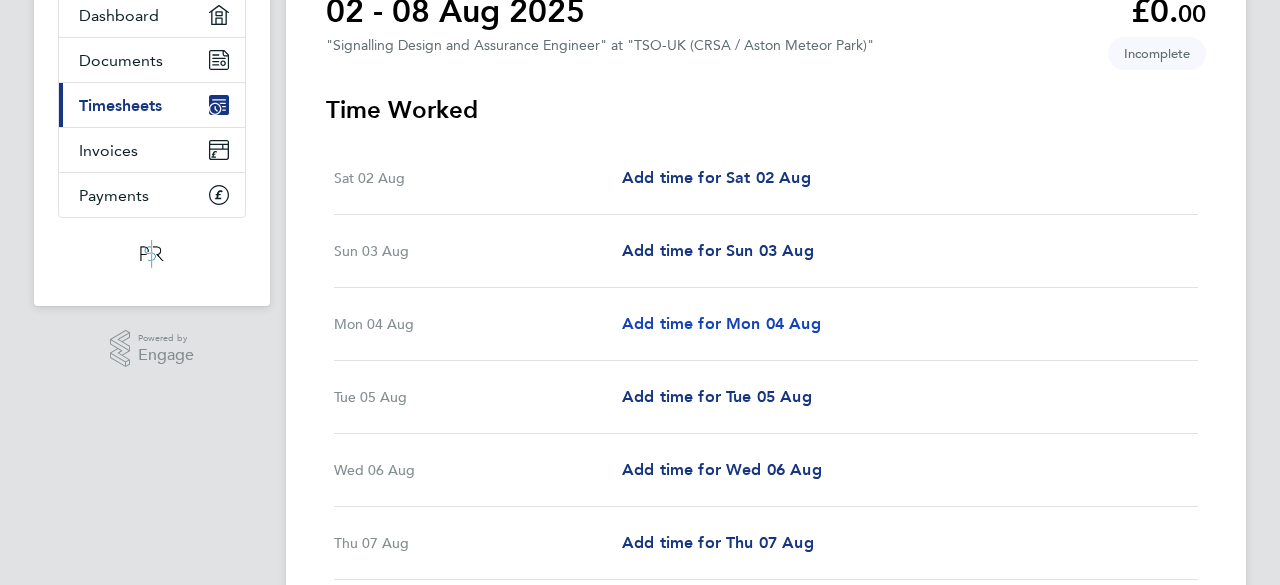 click on "Add time for Mon 04 Aug" at bounding box center (721, 323) 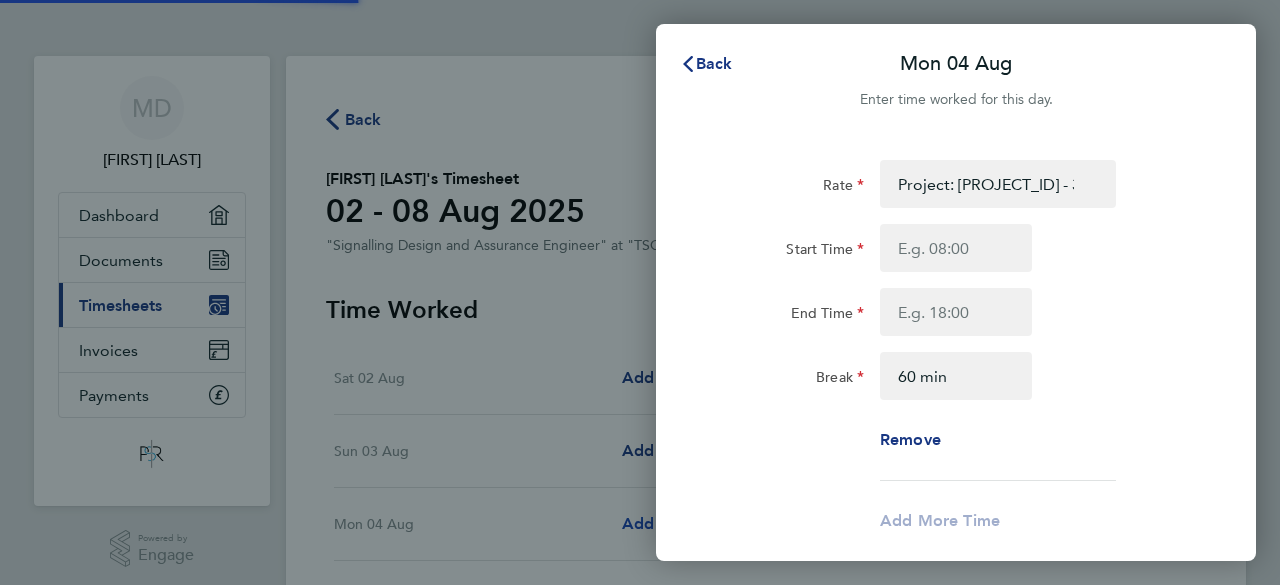 scroll, scrollTop: 0, scrollLeft: 0, axis: both 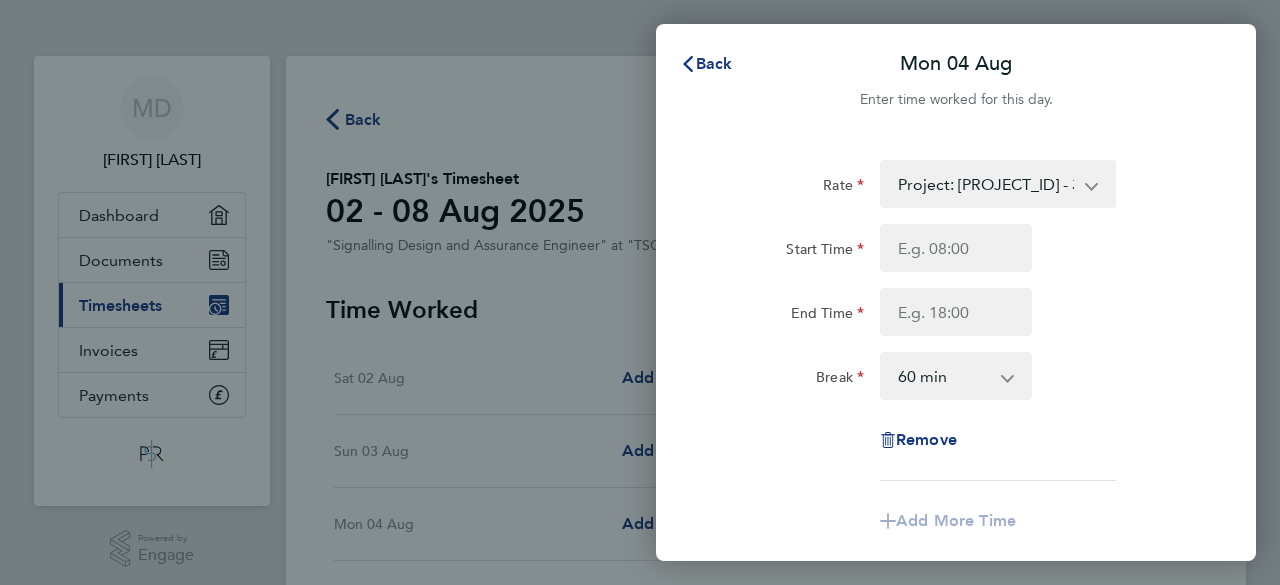 click on "Project: [PROJECT_ID] - 301A - Central Track Development works - 62.50   Project: [PROJECT_ID] - Kingsbury - 62.50   Project: [PROJECT_ID] - Denbigh Hall GRIP 4 – 8 - 62.50   Project: [PROJECT_ID] - Washwood Heath ES4-8 S&C Renewal - 62.50   Project: [PROJECT_ID] - Watford North Project - 62.50   Project: [PROJECT_ID] - 301A - North West Track Development works - 62.50   [PROJECT_ID]	ES4-ES8 Abbotswood S&C Renewal - 62.50   Project :[PROJECT_ID] - Kensal Green ES4-8 S&C - 62.50   Project: [PROJECT_ID] - 301A - WCMLS Track Development Works - 62.50   [PROJECT_ID]-Mill Lane S&C  Renewals - 62.50   Project: [PROJECT_ID] - R2C & Colwich S&C GRIP 1-3 - 62.50   Project: [PROJECT_ID] - Northampton Gateway - 62.50   Project: [PROJECT_ID] - Hanslope S&C Renewals ES4-ES8 - 62.50" at bounding box center (986, 184) 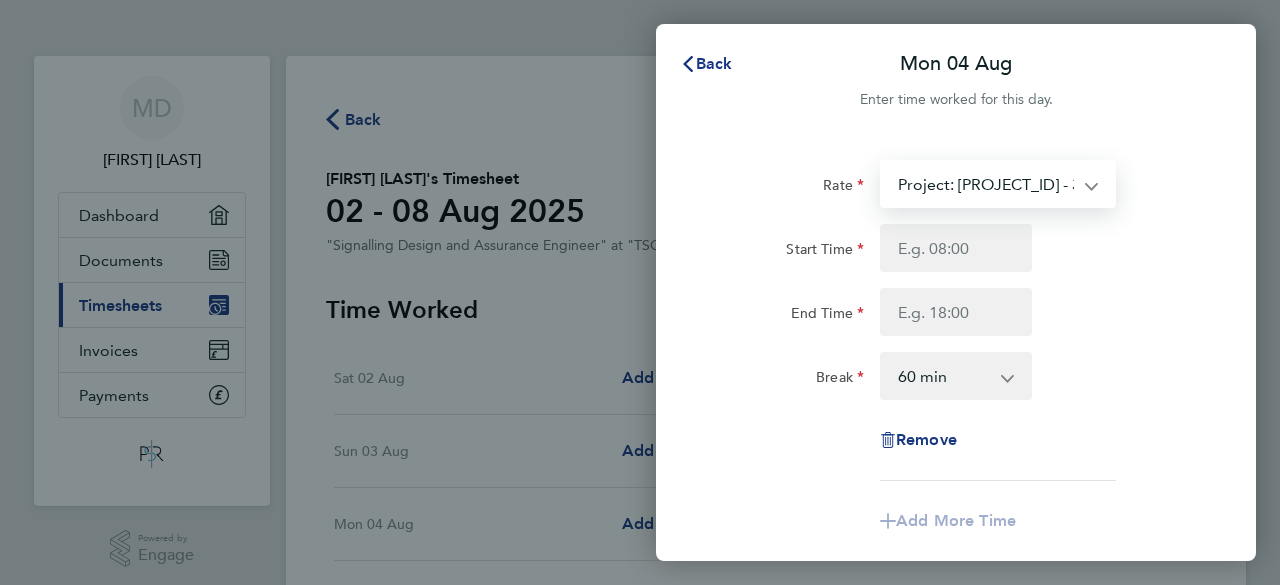 select on "60" 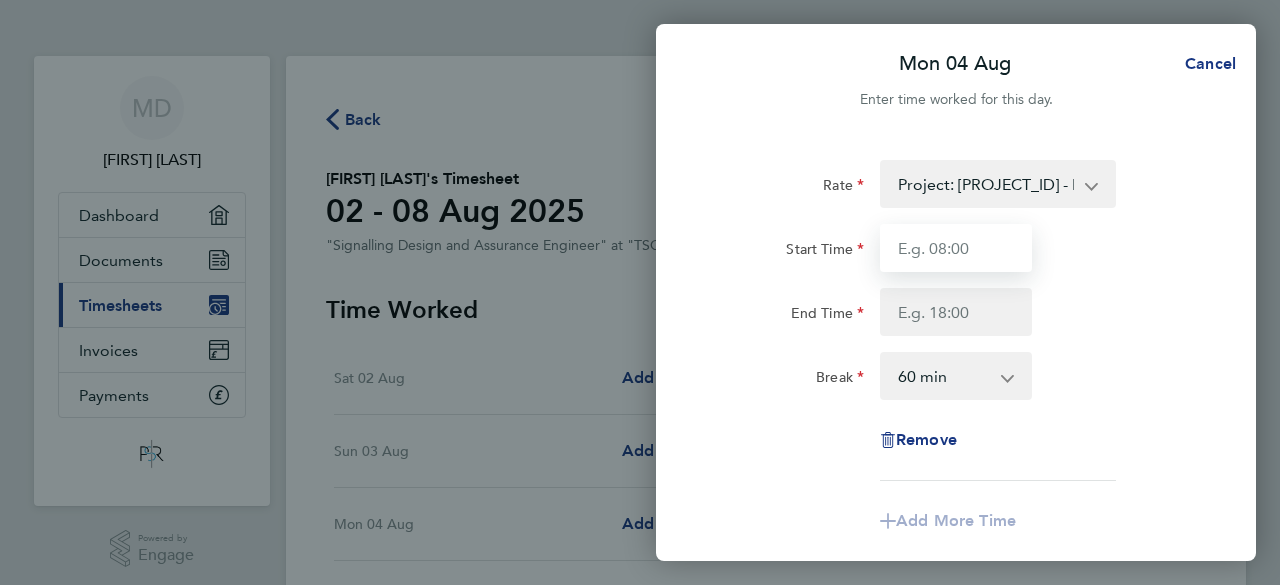 click on "Start Time" at bounding box center (956, 248) 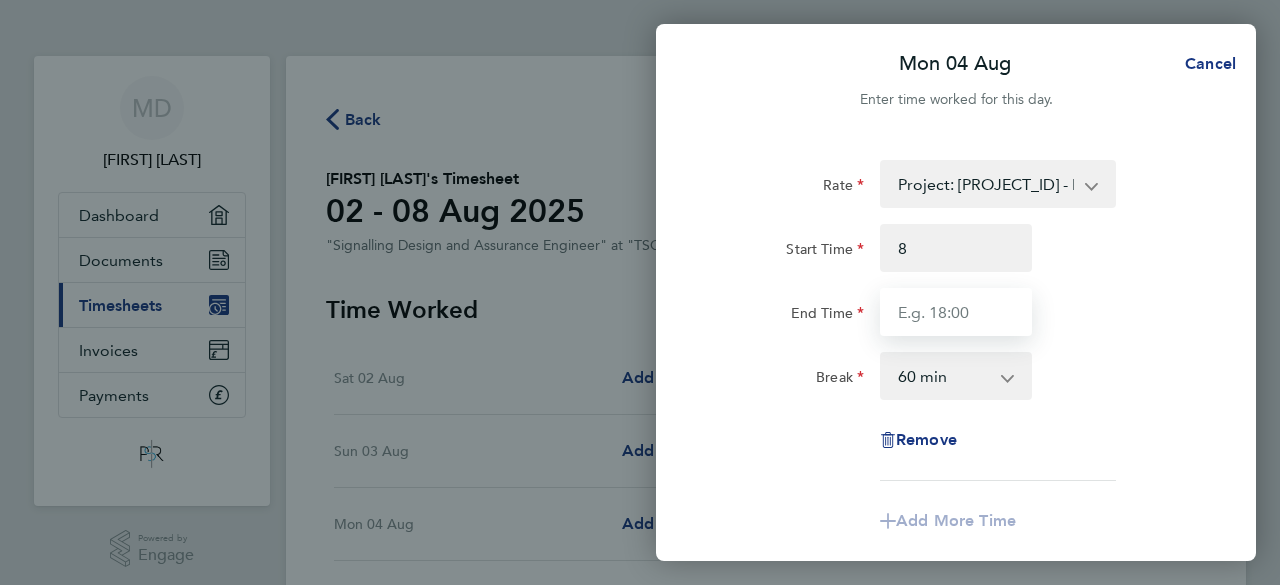 type on "08:00" 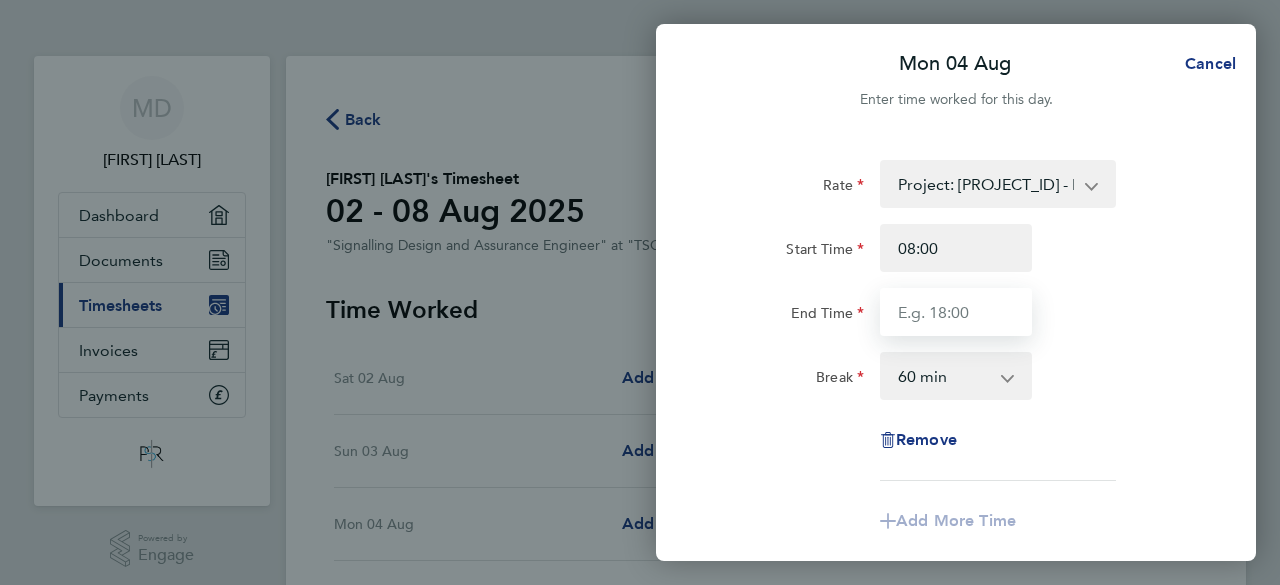 click on "End Time" at bounding box center (956, 312) 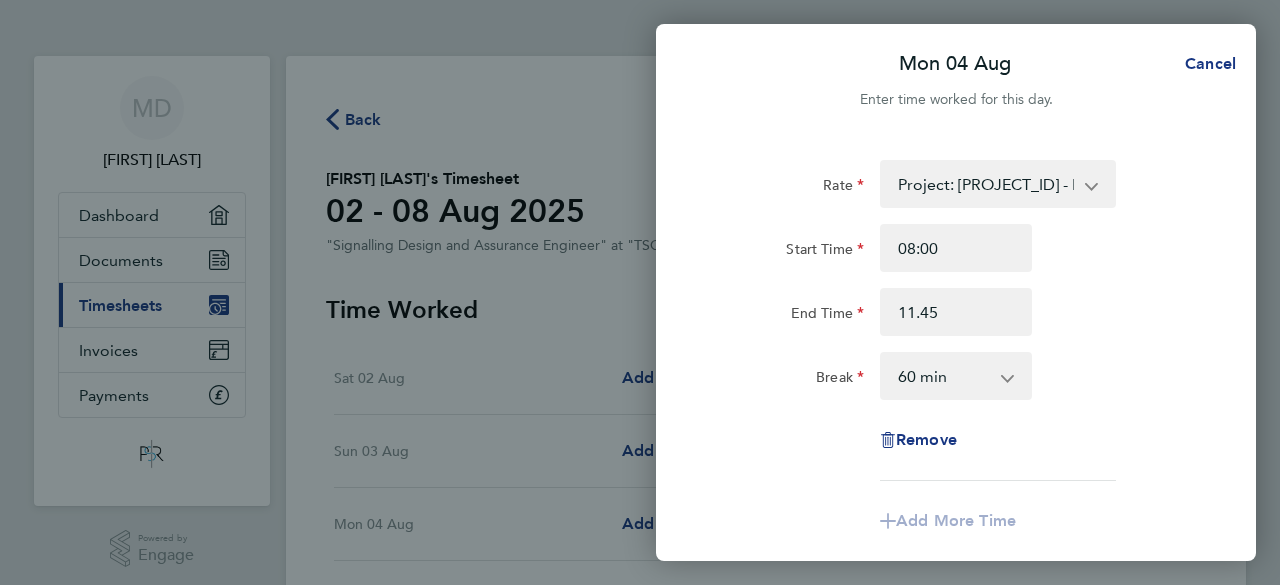 type on "11:45" 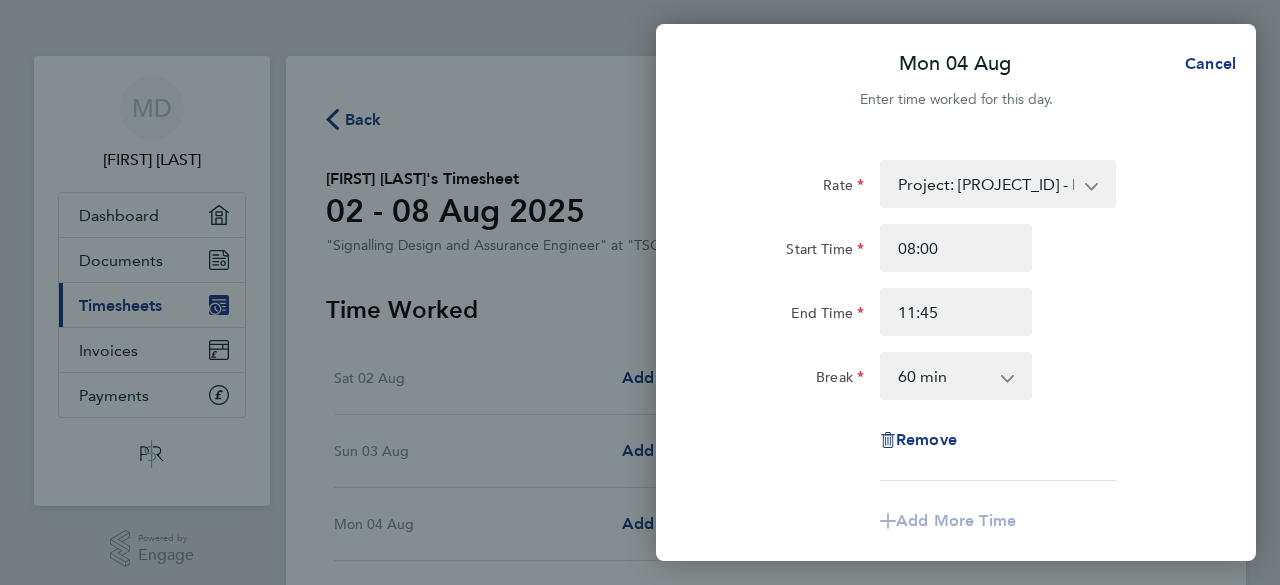 click on "0 min   15 min   30 min   45 min   60 min   75 min   90 min" at bounding box center [944, 376] 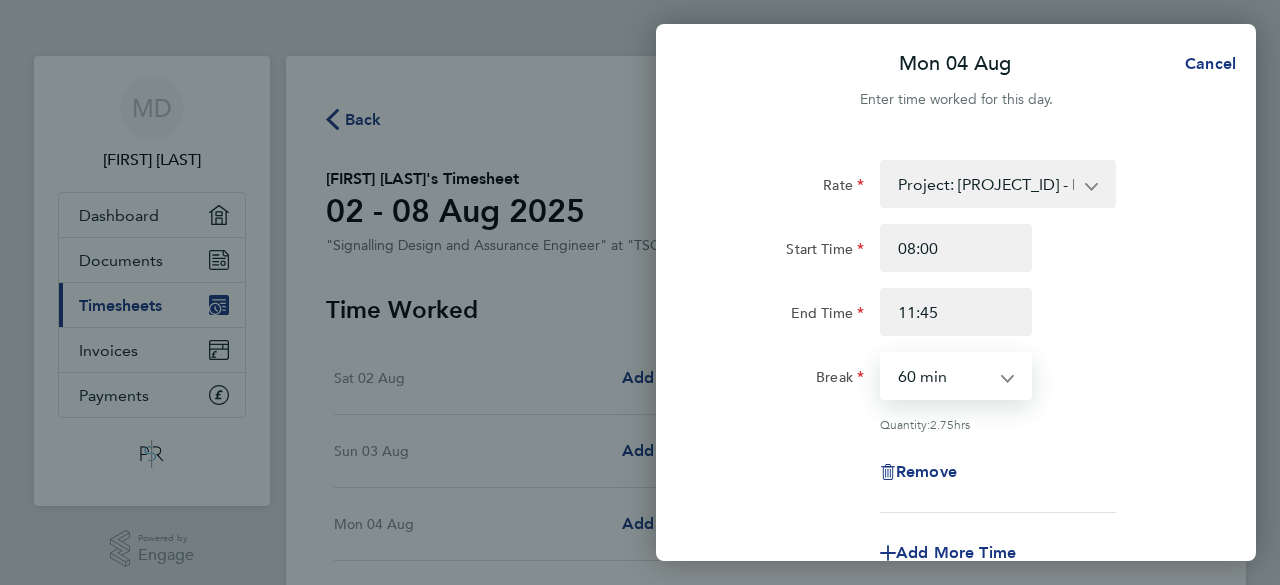 select on "0" 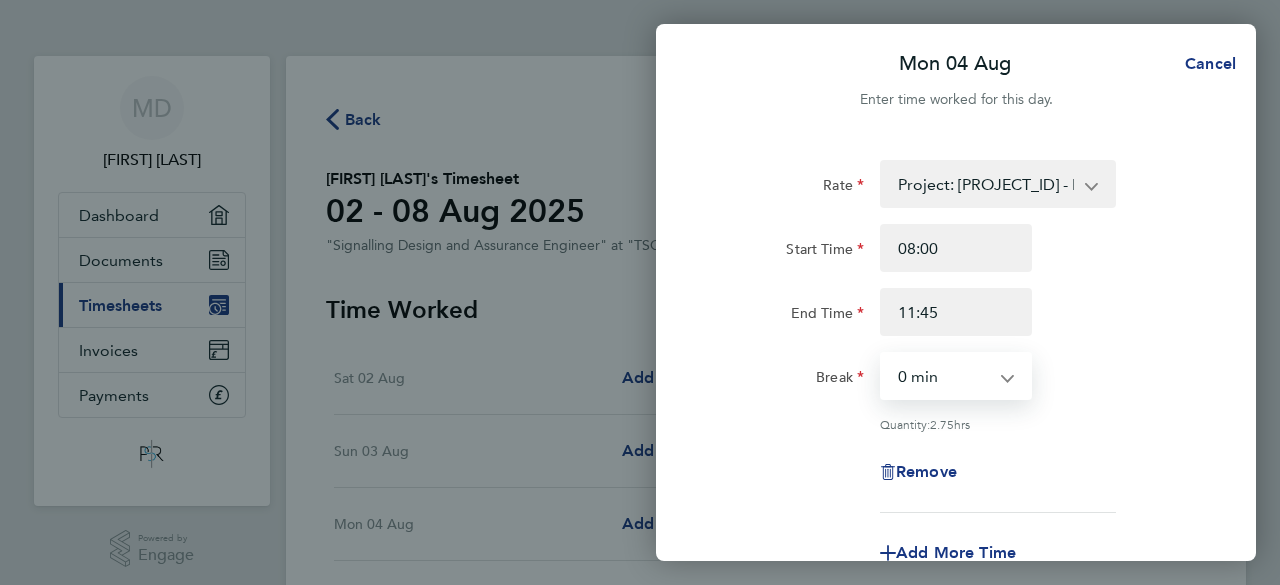 click on "0 min   15 min   30 min   45 min   60 min   75 min   90 min" at bounding box center [944, 376] 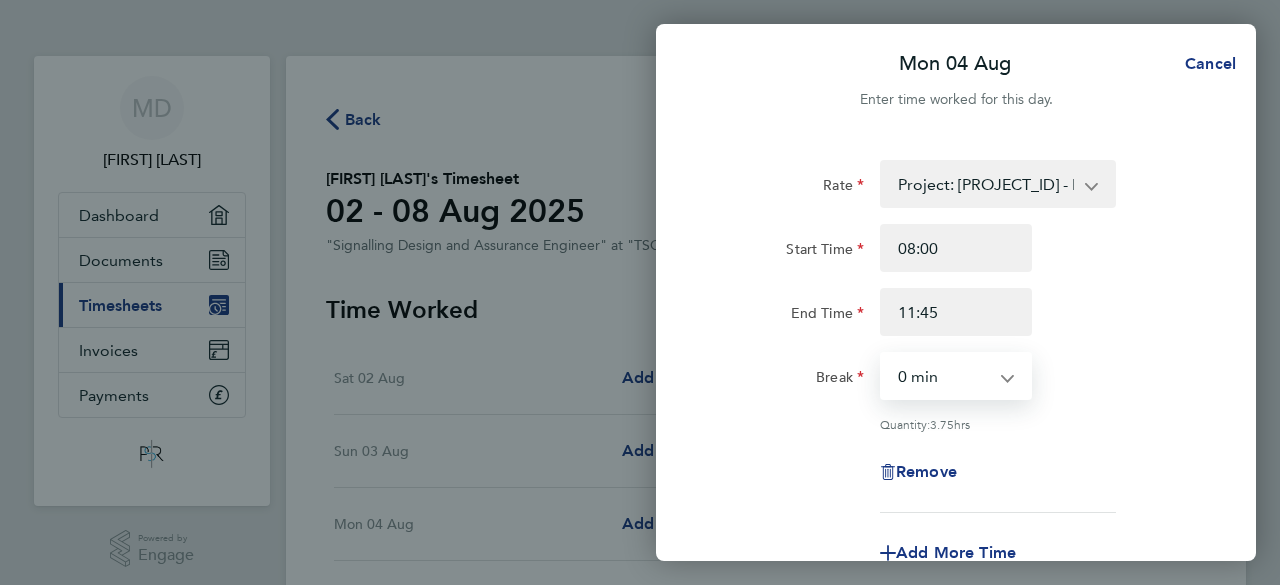 click on "End Time [TIME]" 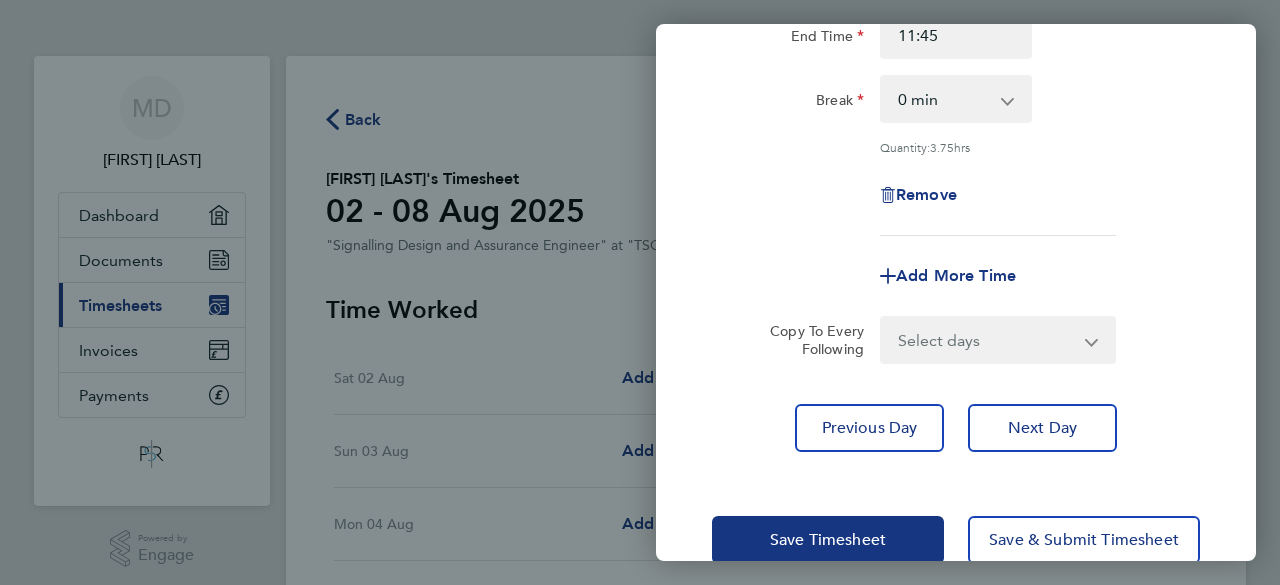 scroll, scrollTop: 280, scrollLeft: 0, axis: vertical 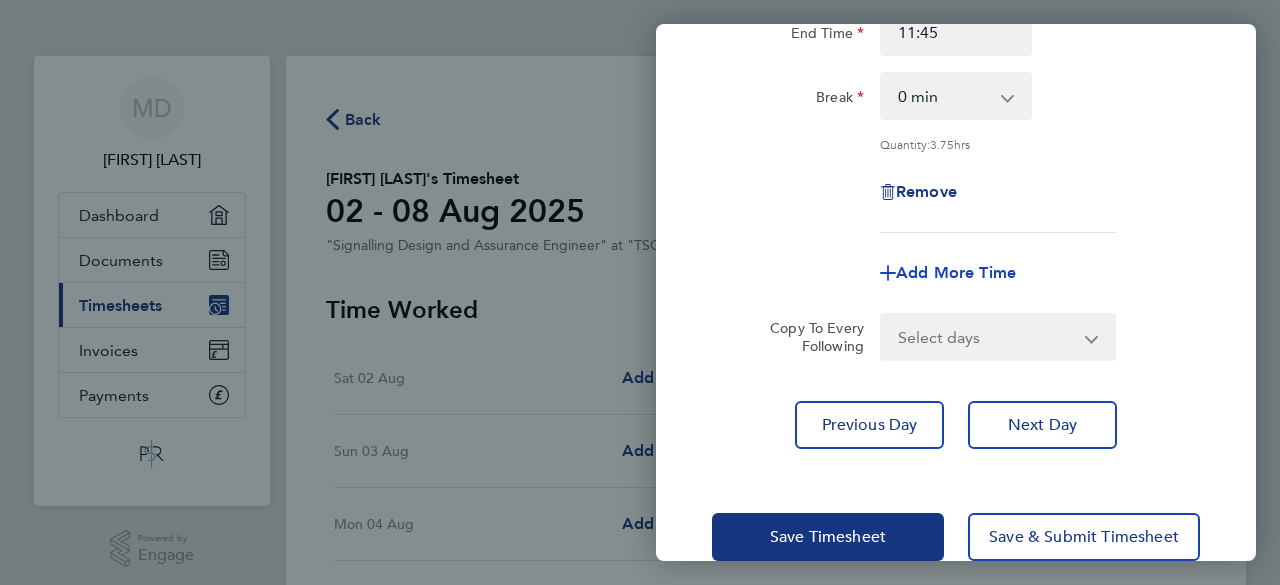 drag, startPoint x: 923, startPoint y: 267, endPoint x: 891, endPoint y: 269, distance: 32.06244 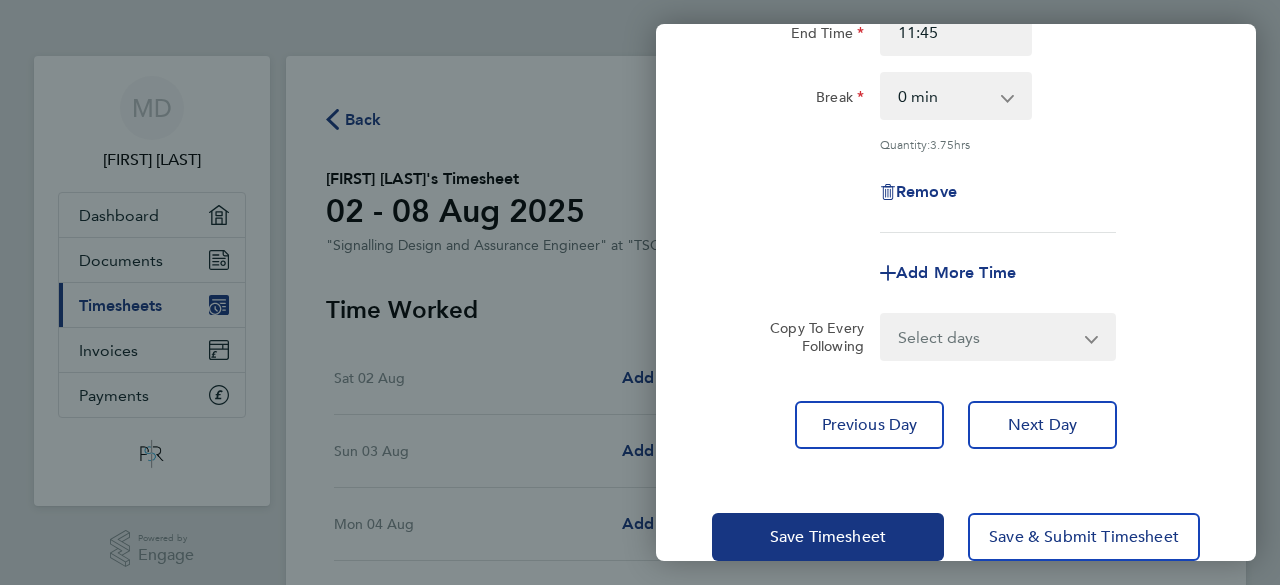 select on "null" 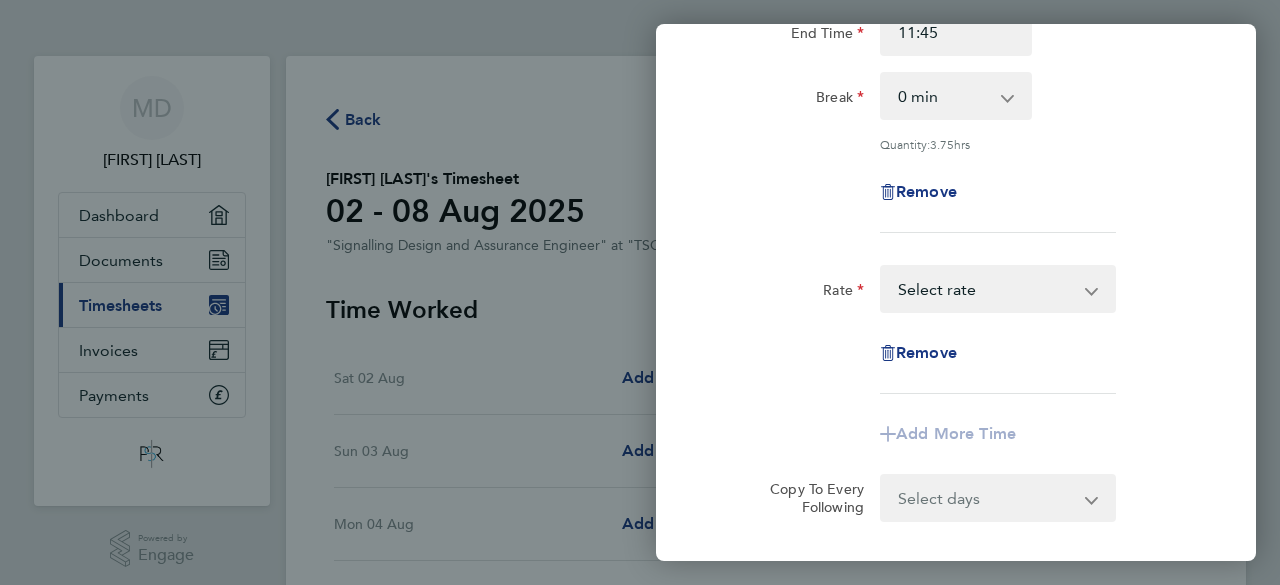 click on "Project: [PROJECT_ID] - Kingsbury - 62.50   Project: [PROJECT_ID] - Denbigh Hall GRIP 4 – 8 - 62.50   Project: [PROJECT_ID] - Washwood Heath ES4-8 S&C Renewal - 62.50   Project: [PROJECT_ID] - Watford North Project - 62.50   Project: [PROJECT_ID] - 301A - North West Track Development works - 62.50   [PROJECT_ID]	ES4-ES8 Abbotswood S&C Renewal - 62.50   Project :[PROJECT_ID] - Kensal Green ES4-8 S&C - 62.50   Project: [PROJECT_ID] - 301A - Central Track Development works - 62.50   Project: [PROJECT_ID] - 301A - WCMLS Track Development Works - 62.50   [PROJECT_ID]-Mill Lane S&C  Renewals - 62.50   Project: [PROJECT_ID] - R2C & Colwich S&C GRIP 1-3 - 62.50   Project: [PROJECT_ID] - Northampton Gateway - 62.50   Project: [PROJECT_ID] - Hanslope S&C Renewals ES4-ES8 - 62.50   Select rate" at bounding box center [986, 289] 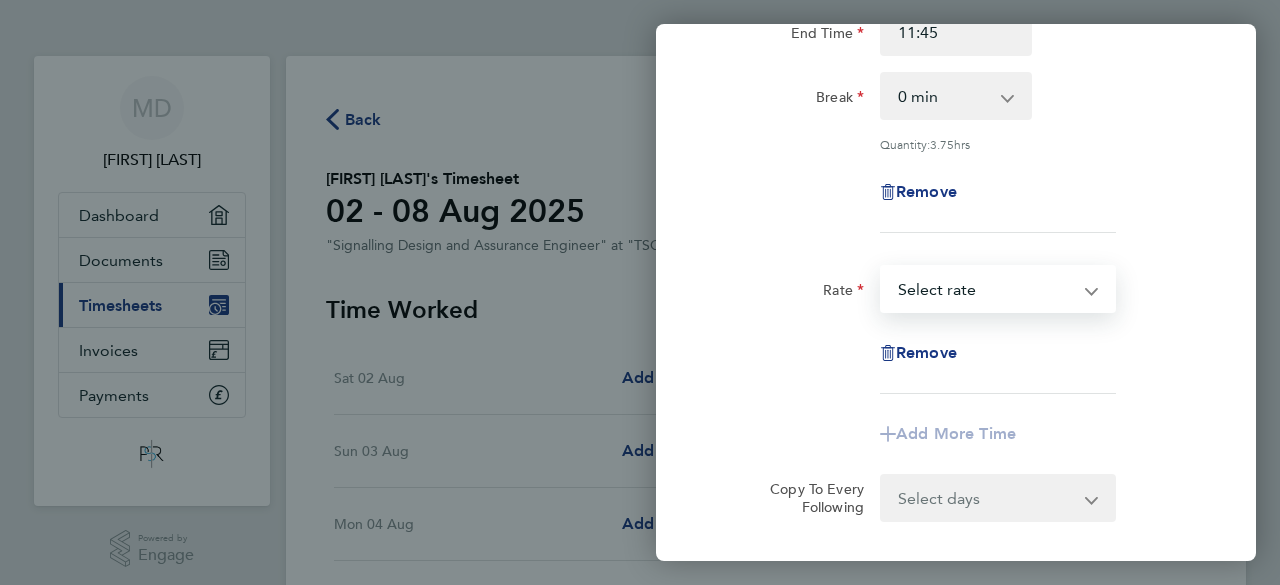 select on "60" 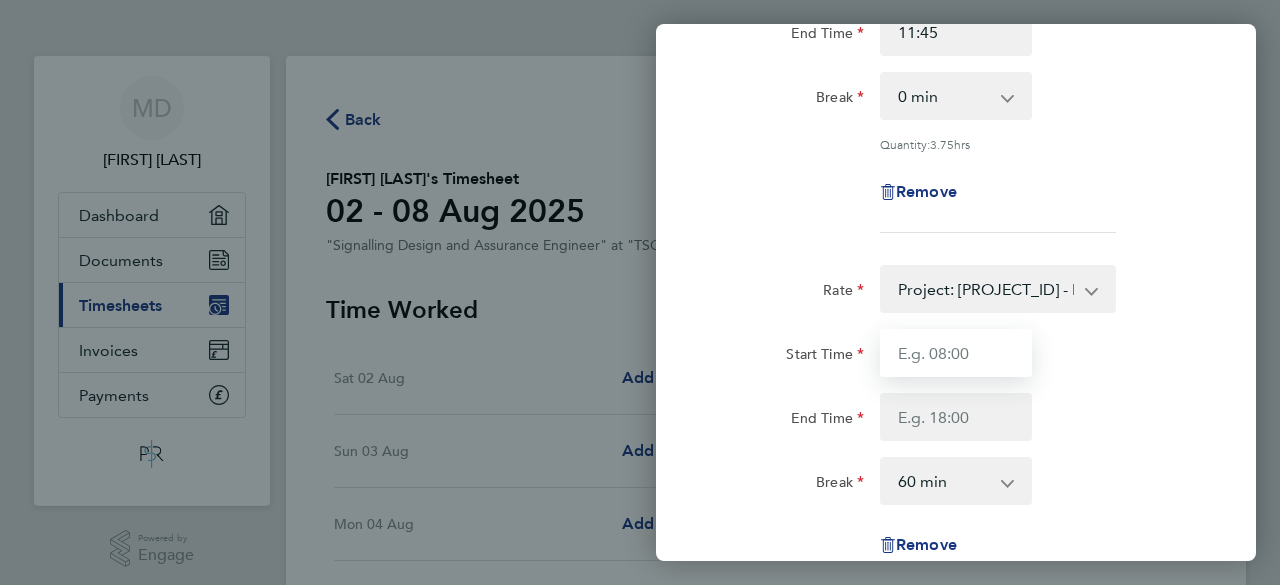 click on "Start Time" at bounding box center (956, 353) 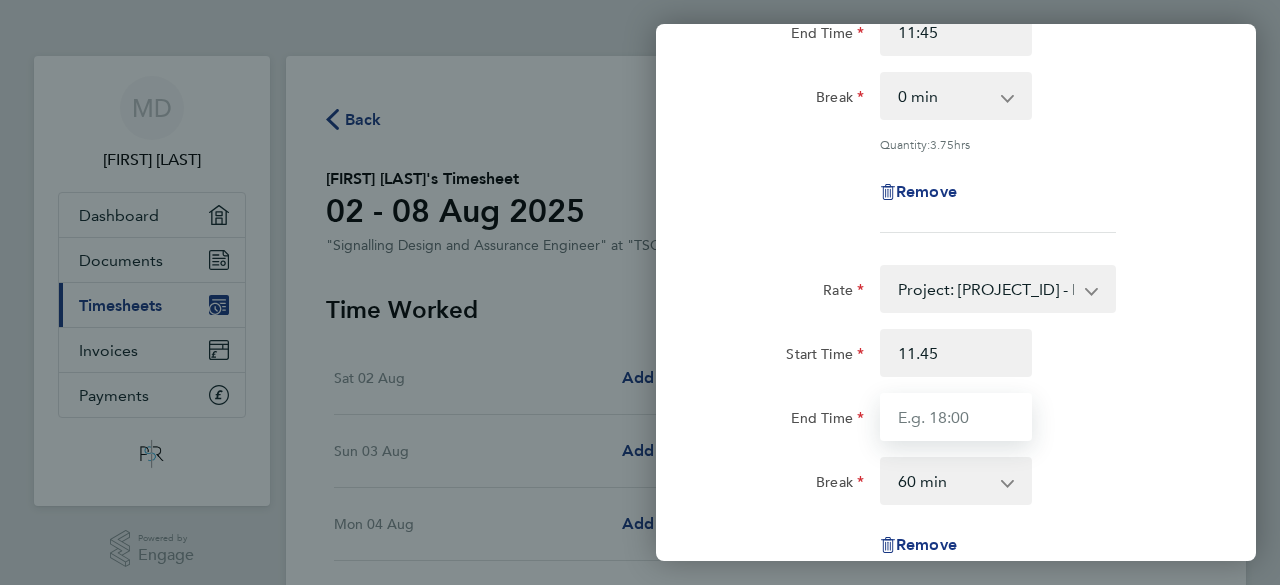 type on "11:45" 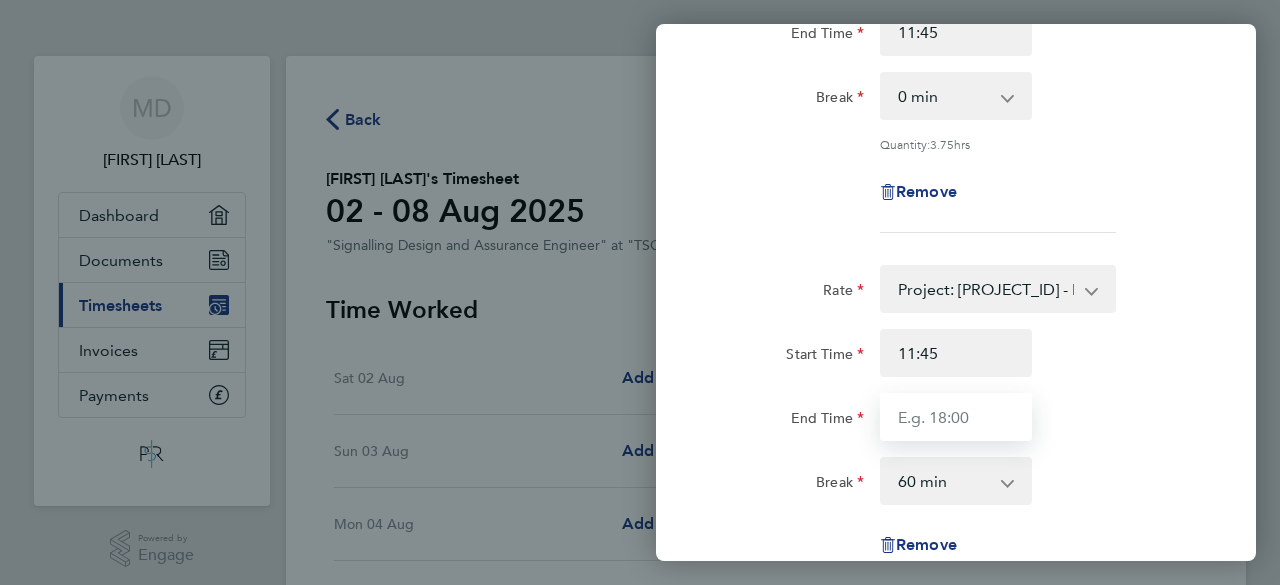 click on "End Time" at bounding box center [956, 417] 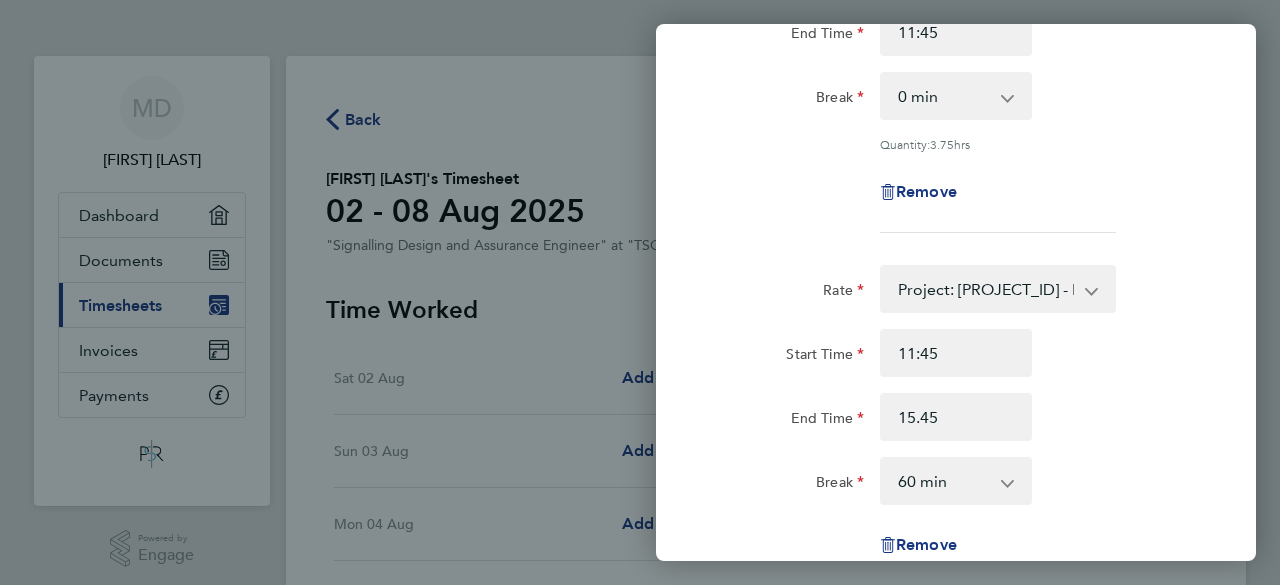 type on "15:45" 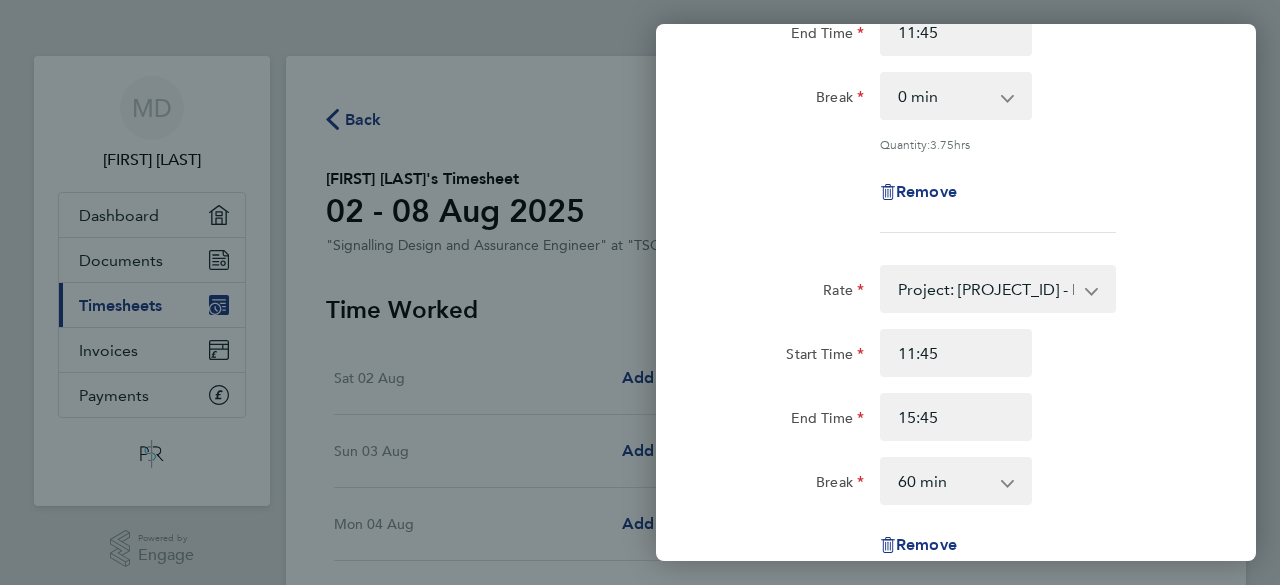 click on "0 min   15 min   30 min   45 min   60 min   75 min   90 min" at bounding box center [944, 481] 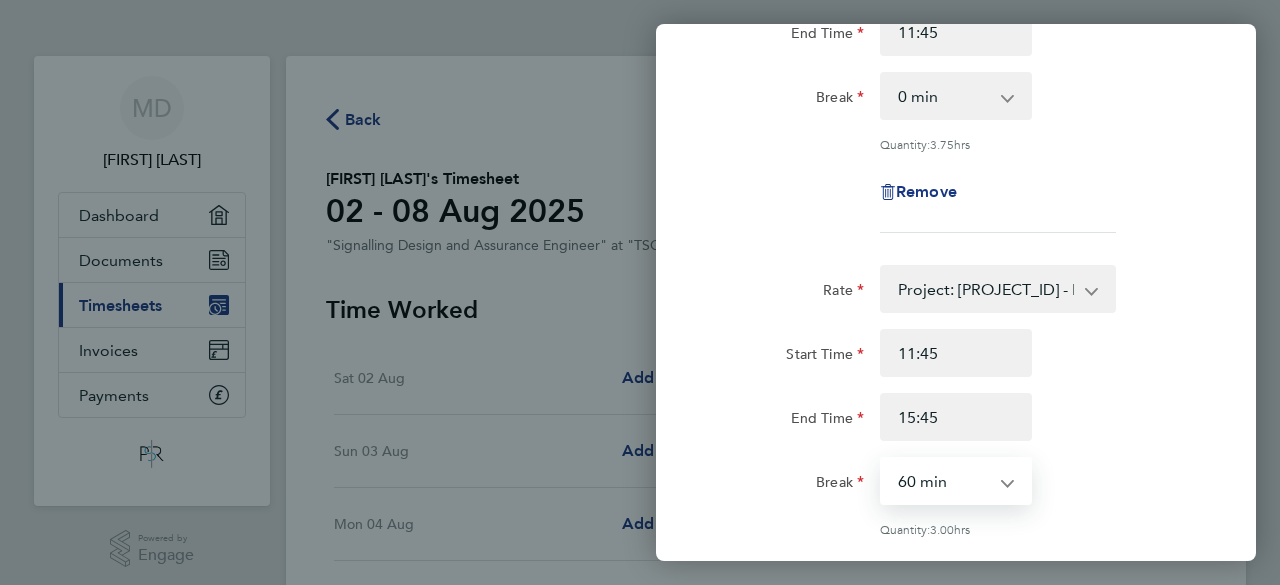select on "0" 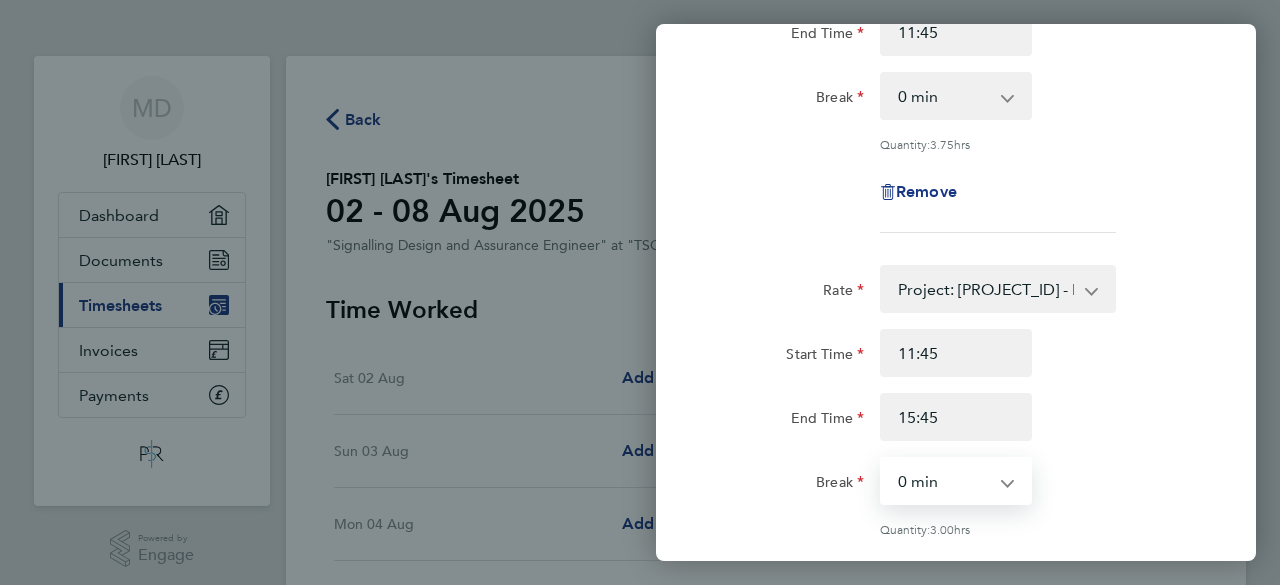 click on "0 min   15 min   30 min   45 min   60 min   75 min   90 min" at bounding box center (944, 481) 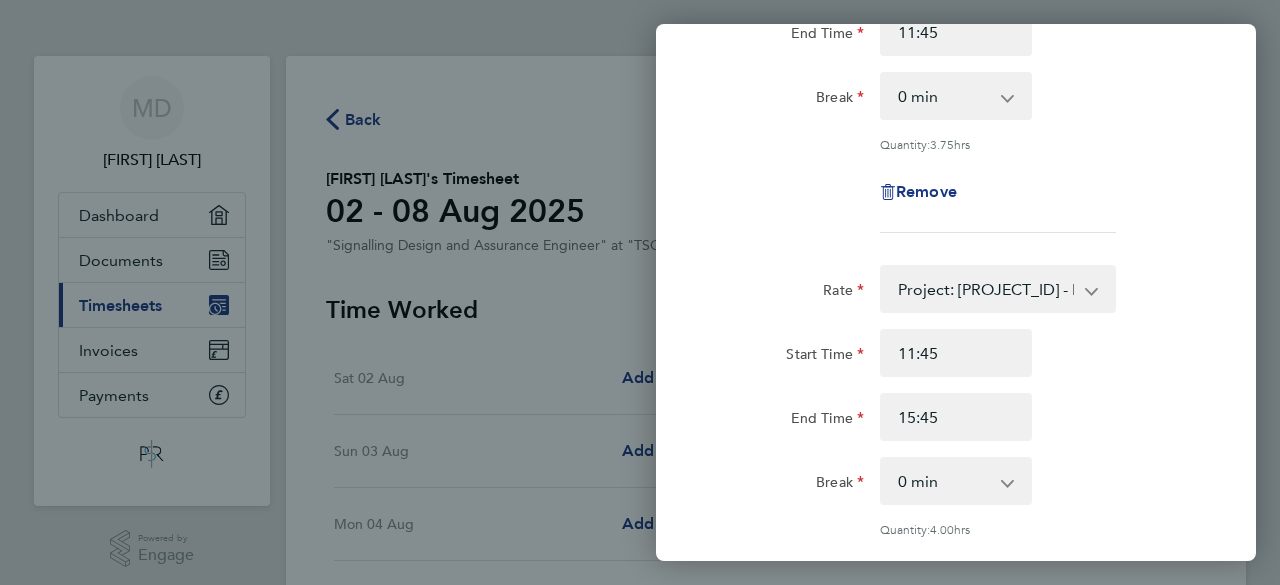 click on "Start Time [TIME]" 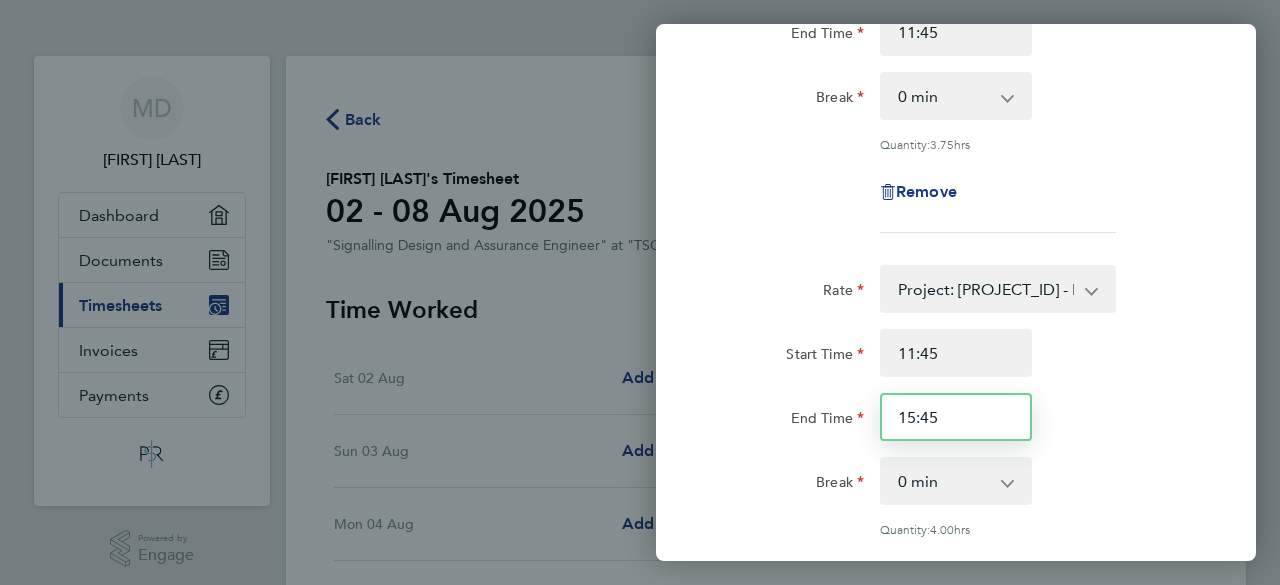 click on "15:45" at bounding box center (956, 417) 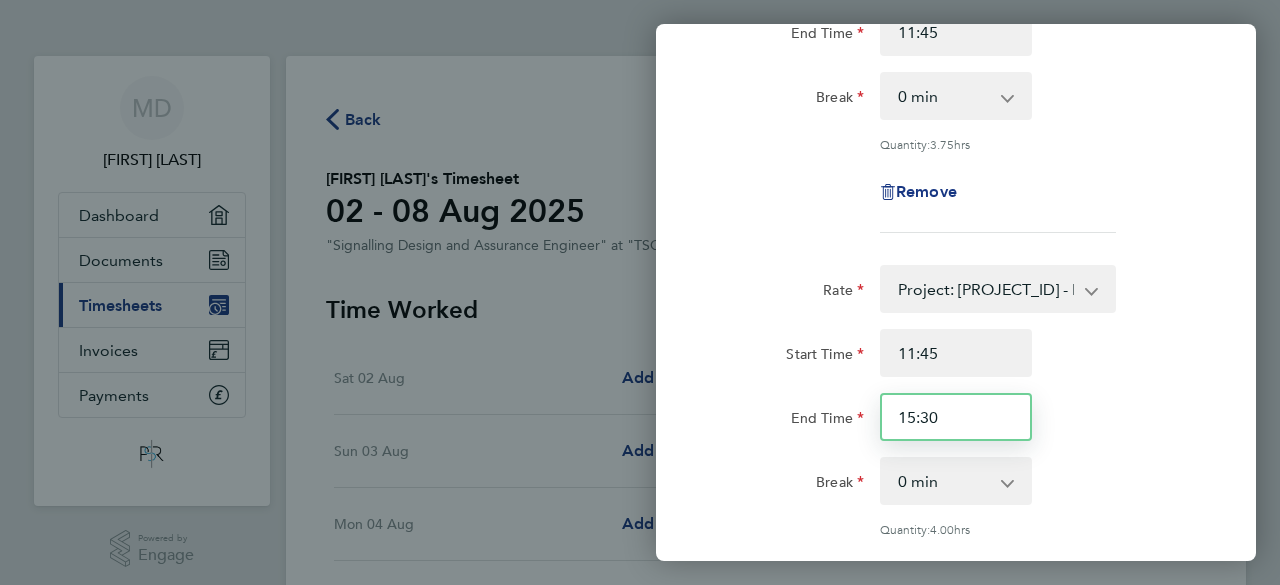 type on "15:30" 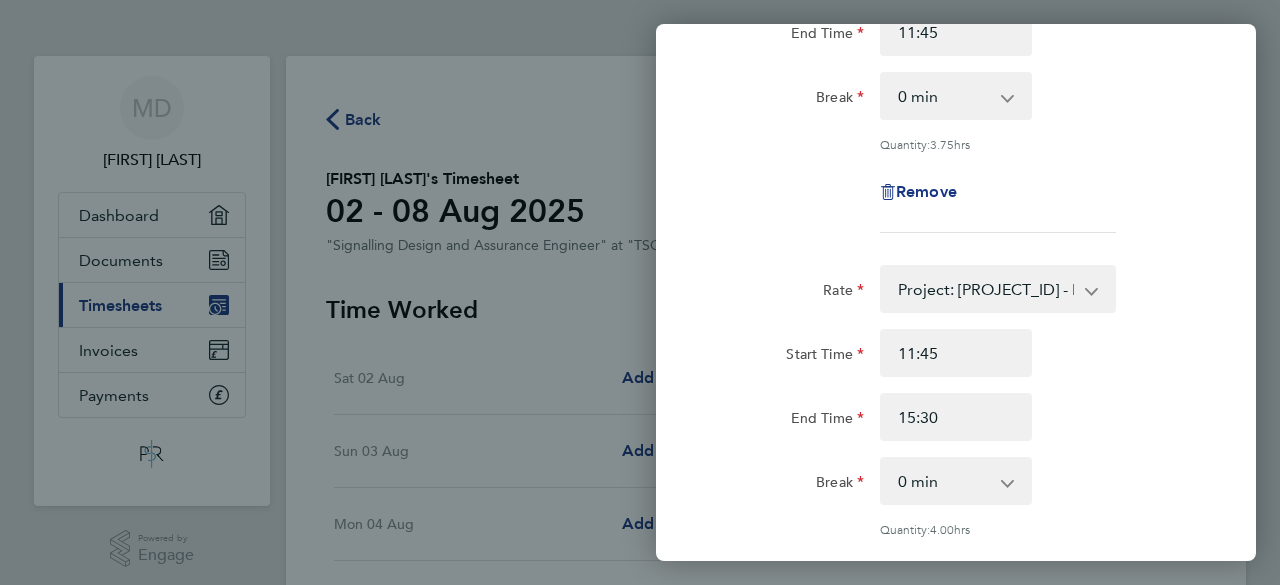 click on "End Time 15:30" 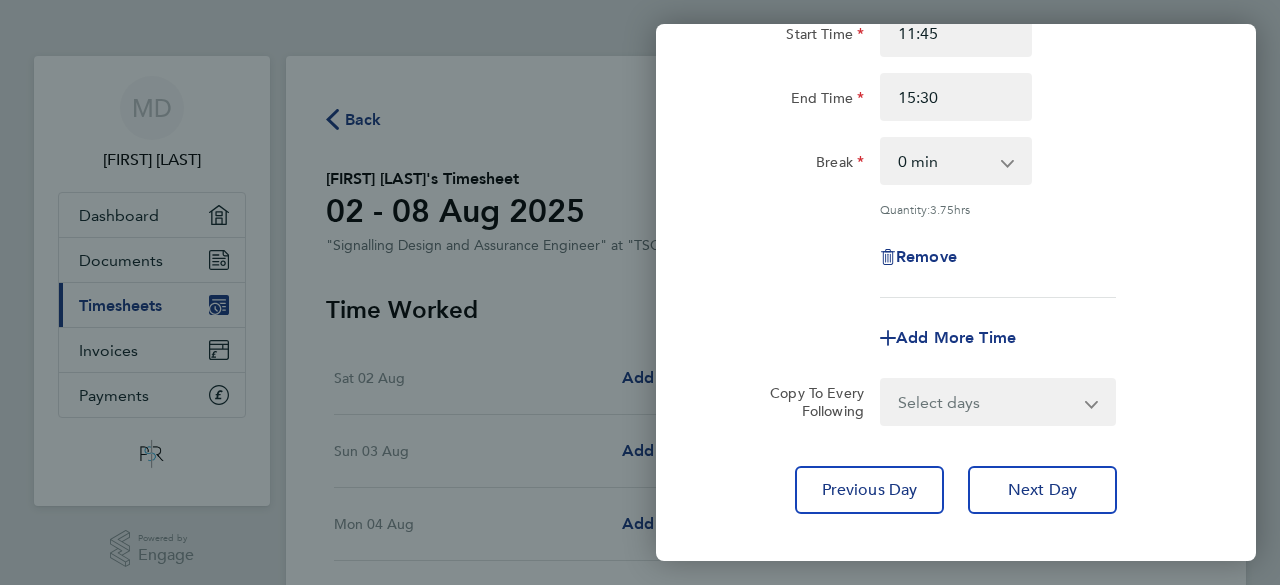 scroll, scrollTop: 640, scrollLeft: 0, axis: vertical 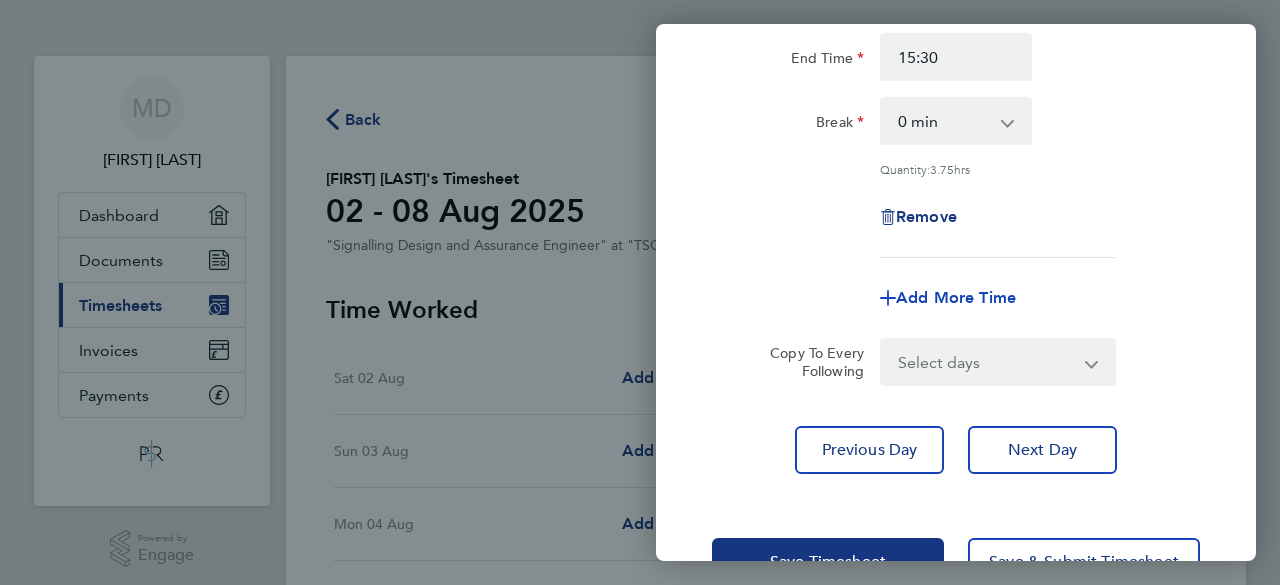 click on "Add More Time" 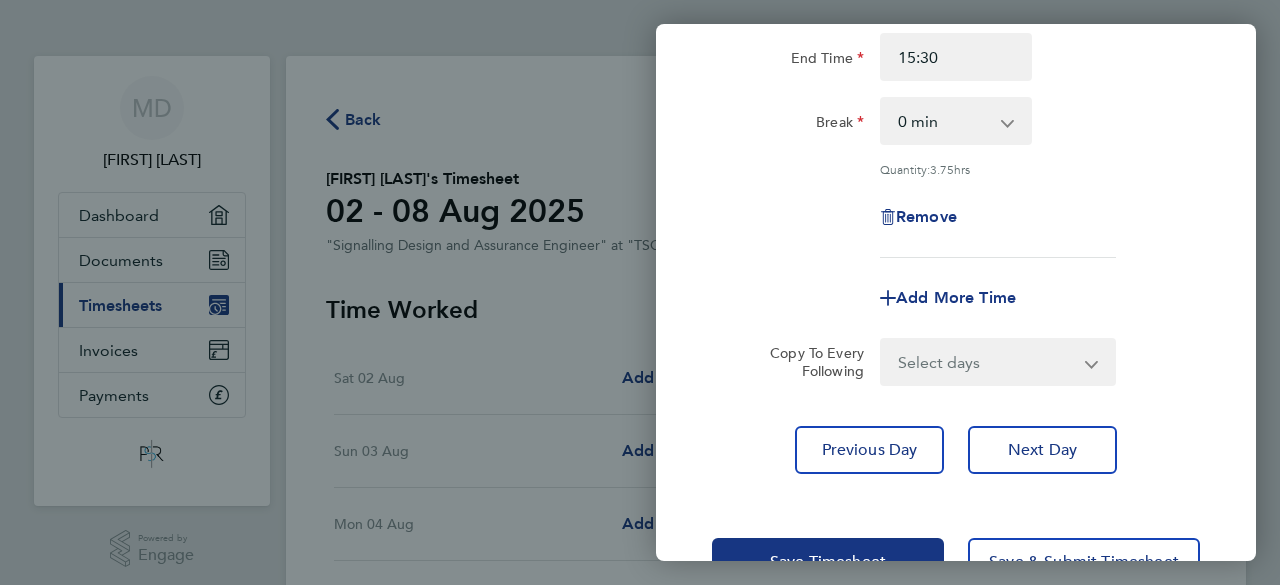 select on "null" 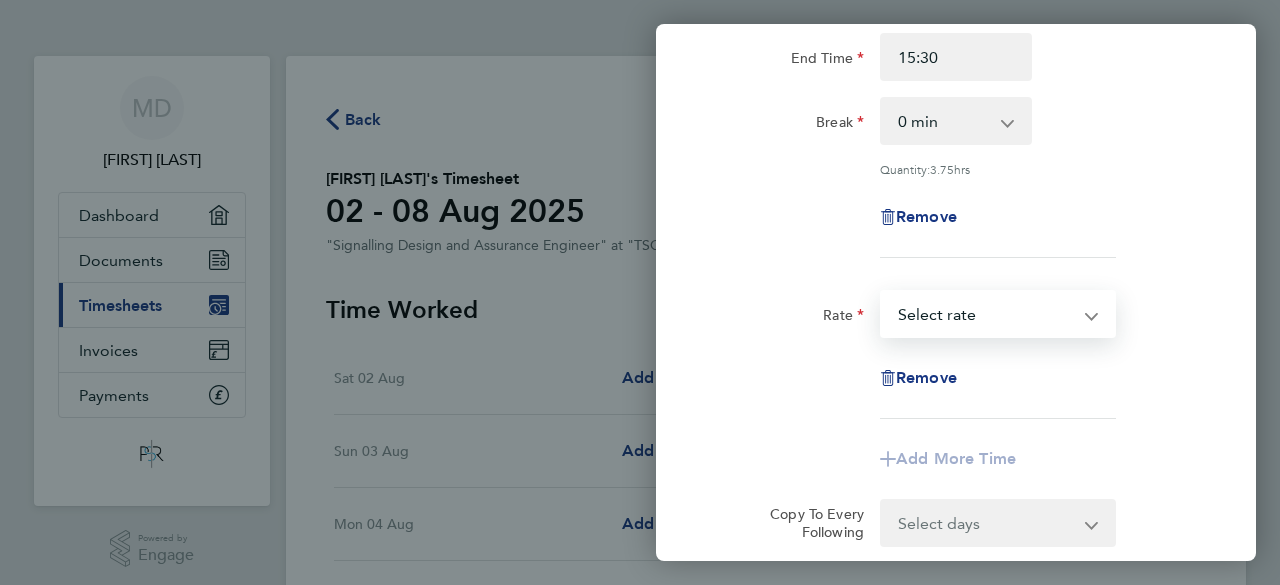 click on "Project: [PROJECT_ID] - Kingsbury - 62.50   Project: [PROJECT_ID] - Denbigh Hall GRIP 4 – 8 - 62.50   Project: [PROJECT_ID] - Washwood Heath ES4-8 S&C Renewal - 62.50   Project: [PROJECT_ID] - Watford North Project - 62.50   Project: [PROJECT_ID] - 301A - North West Track Development works - 62.50   [PROJECT_ID]	ES4-ES8 Abbotswood S&C Renewal - 62.50   Project :[PROJECT_ID] - Kensal Green ES4-8 S&C - 62.50   Project: [PROJECT_ID] - 301A - Central Track Development works - 62.50   Project: [PROJECT_ID] - 301A - WCMLS Track Development Works - 62.50   [PROJECT_ID]-Mill Lane S&C  Renewals - 62.50   Project: [PROJECT_ID] - R2C & Colwich S&C GRIP 1-3 - 62.50   Project: [PROJECT_ID] - Northampton Gateway - 62.50   Project: [PROJECT_ID] - Hanslope S&C Renewals ES4-ES8 - 62.50   Select rate" at bounding box center (986, 314) 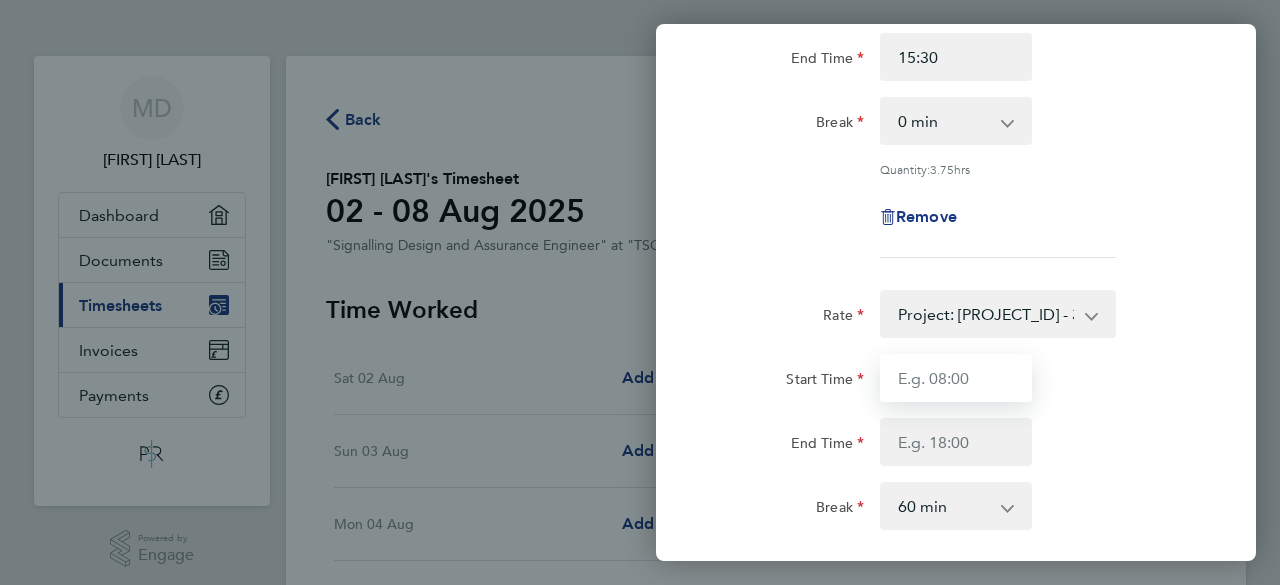 click on "Start Time" at bounding box center [956, 378] 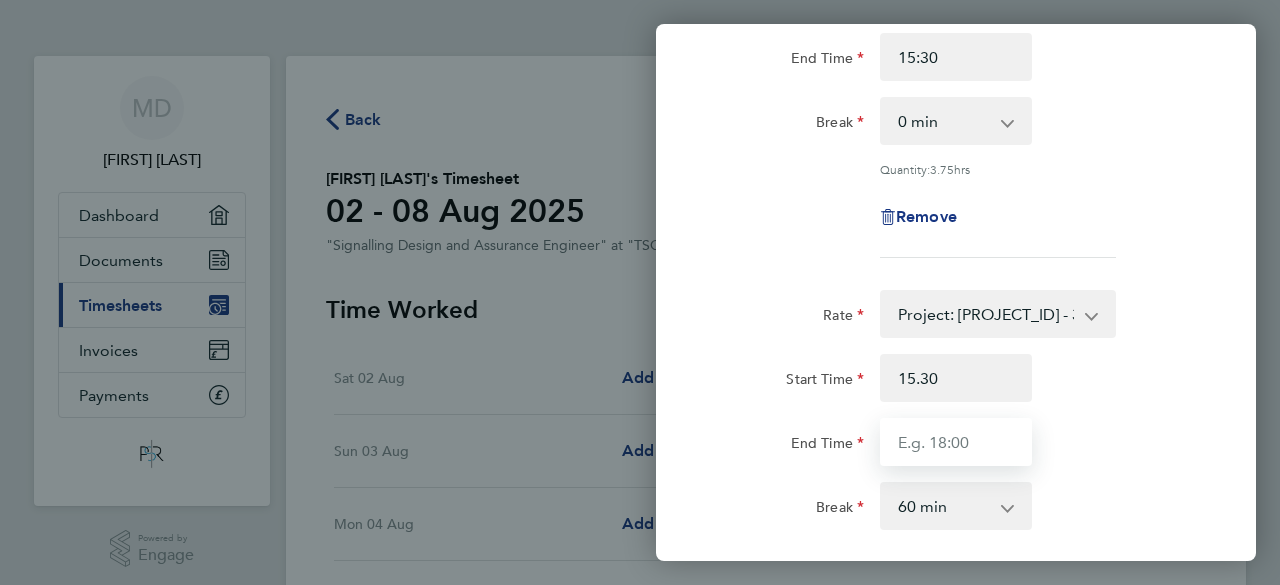 type on "15:30" 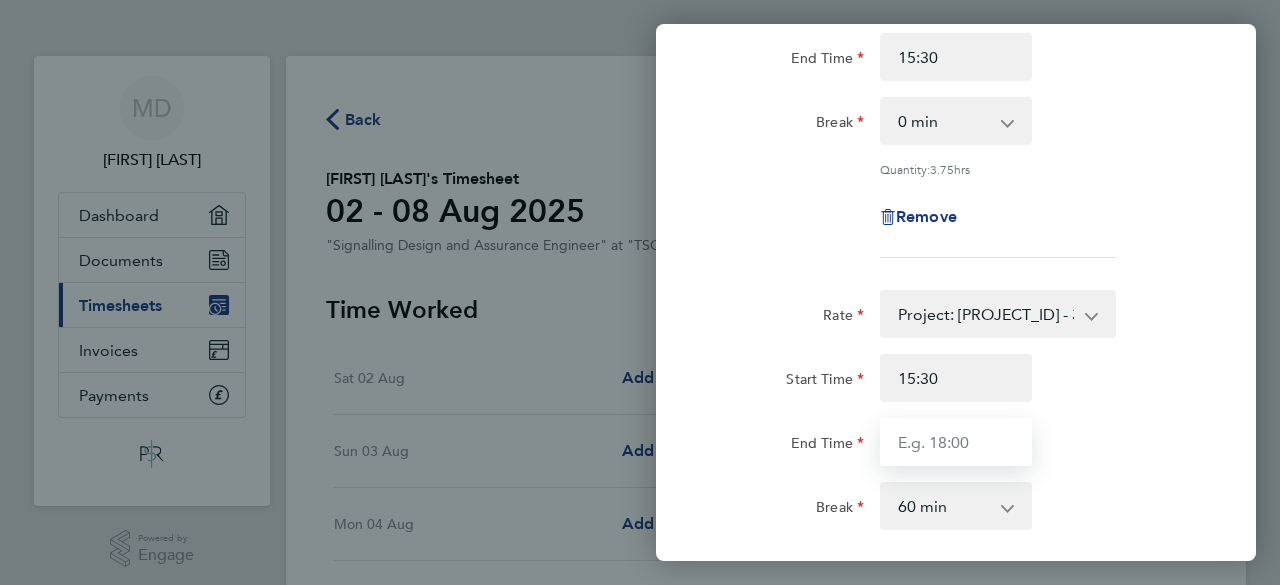 click on "End Time" at bounding box center [956, 442] 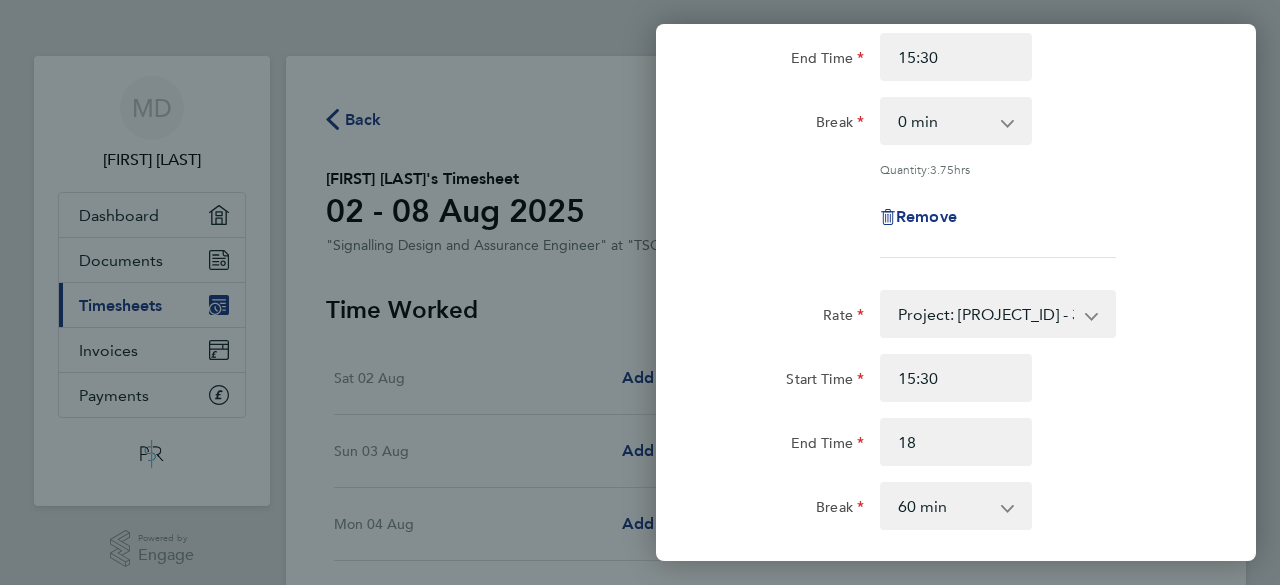 type on "18:00" 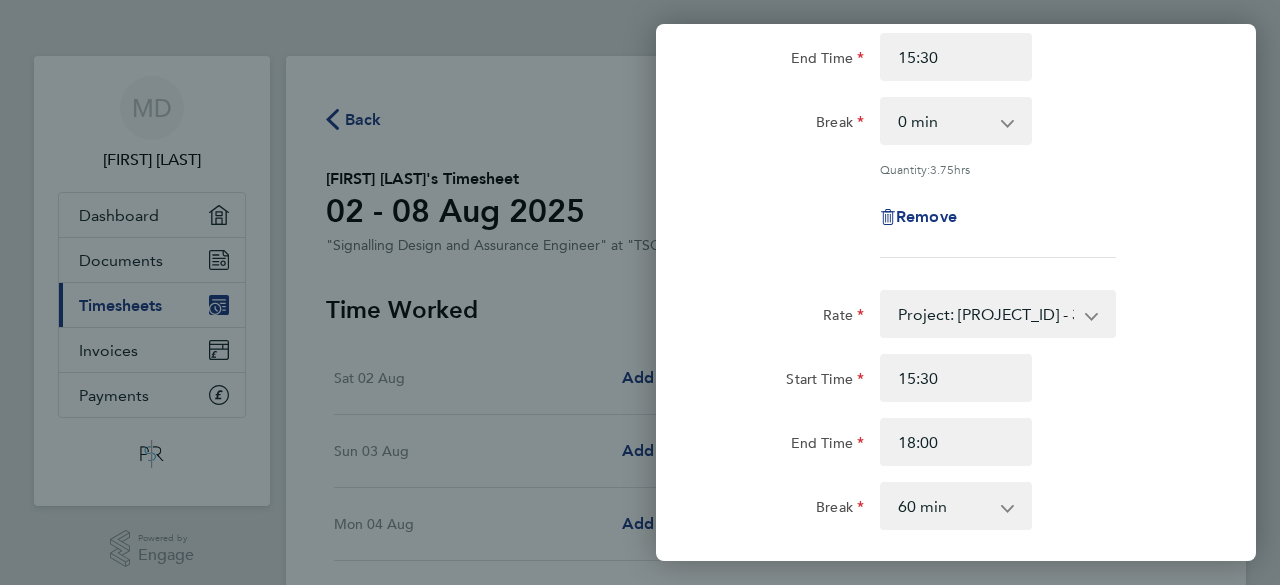click on "0 min   15 min   30 min   45 min   60 min   75 min   90 min" at bounding box center (944, 506) 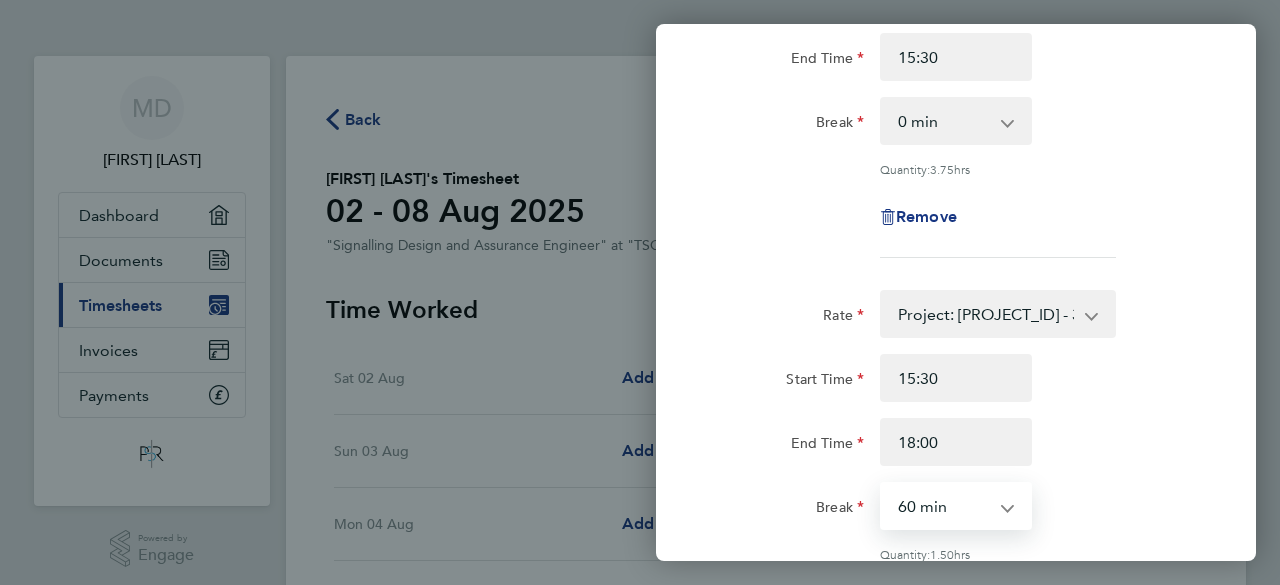 select on "0" 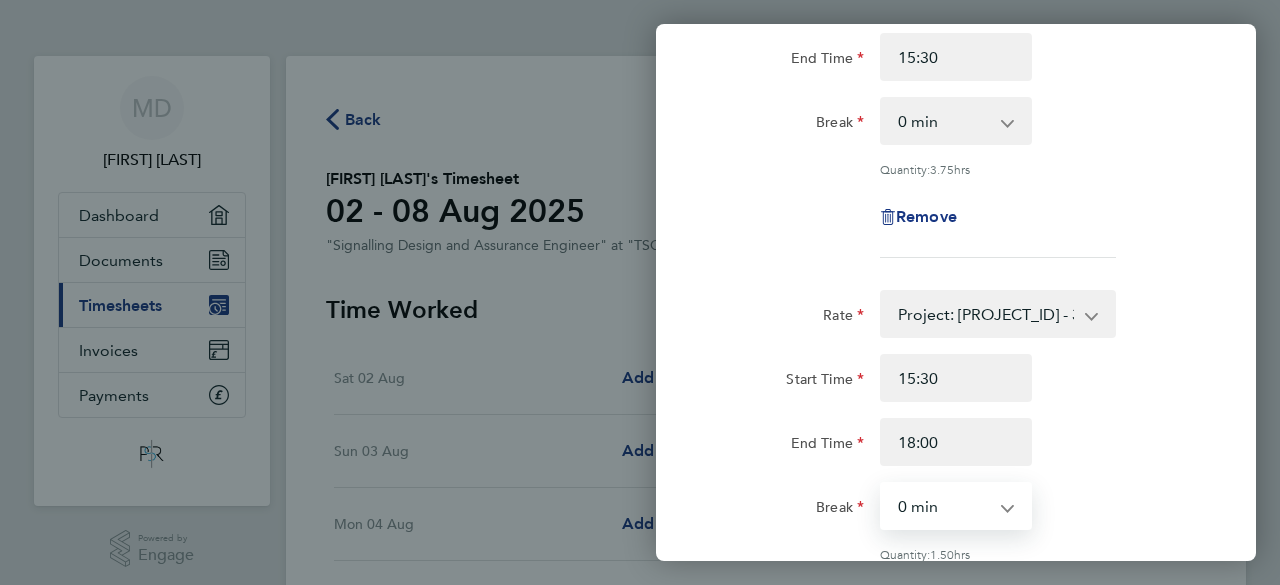 click on "0 min   15 min   30 min   45 min   60 min   75 min   90 min" at bounding box center [944, 506] 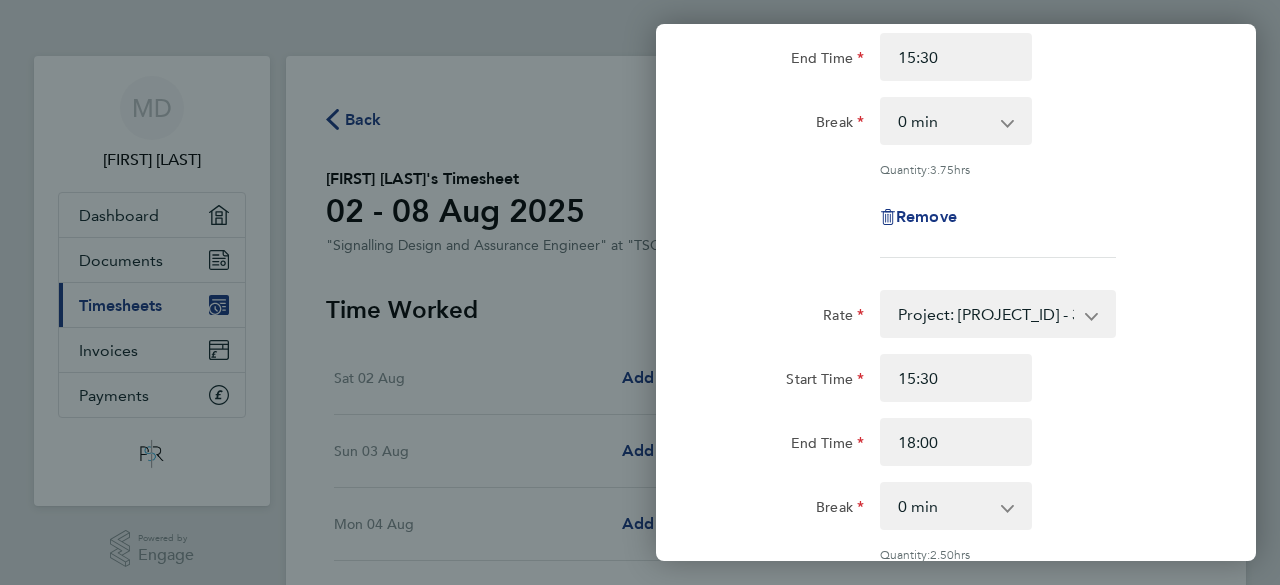 click on "End Time 18:00" 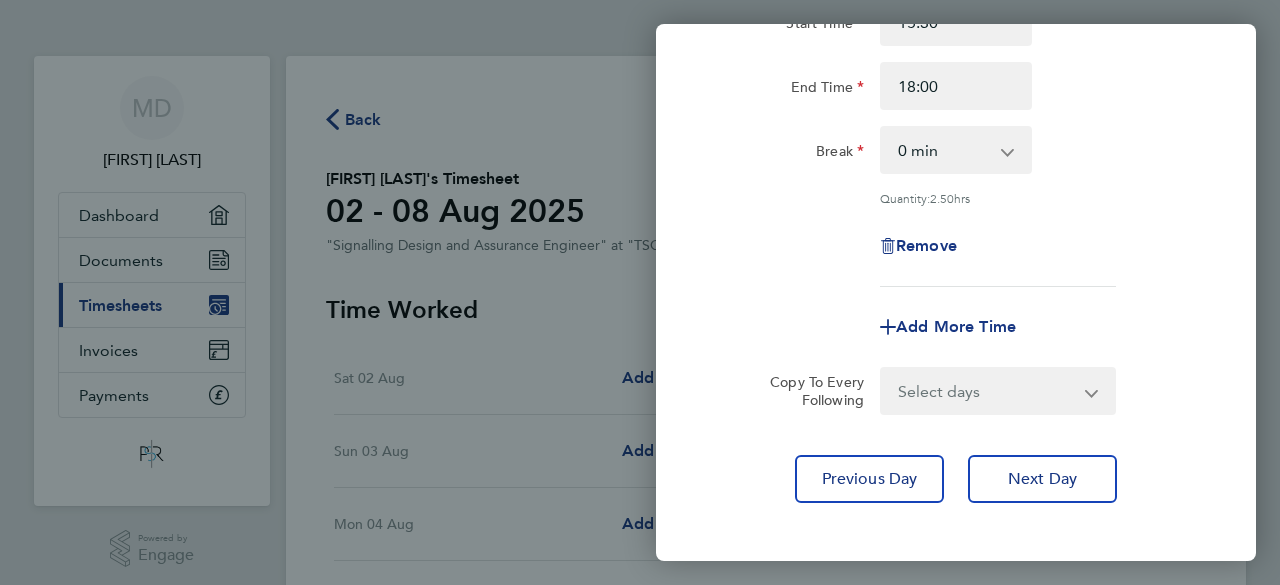scroll, scrollTop: 1000, scrollLeft: 0, axis: vertical 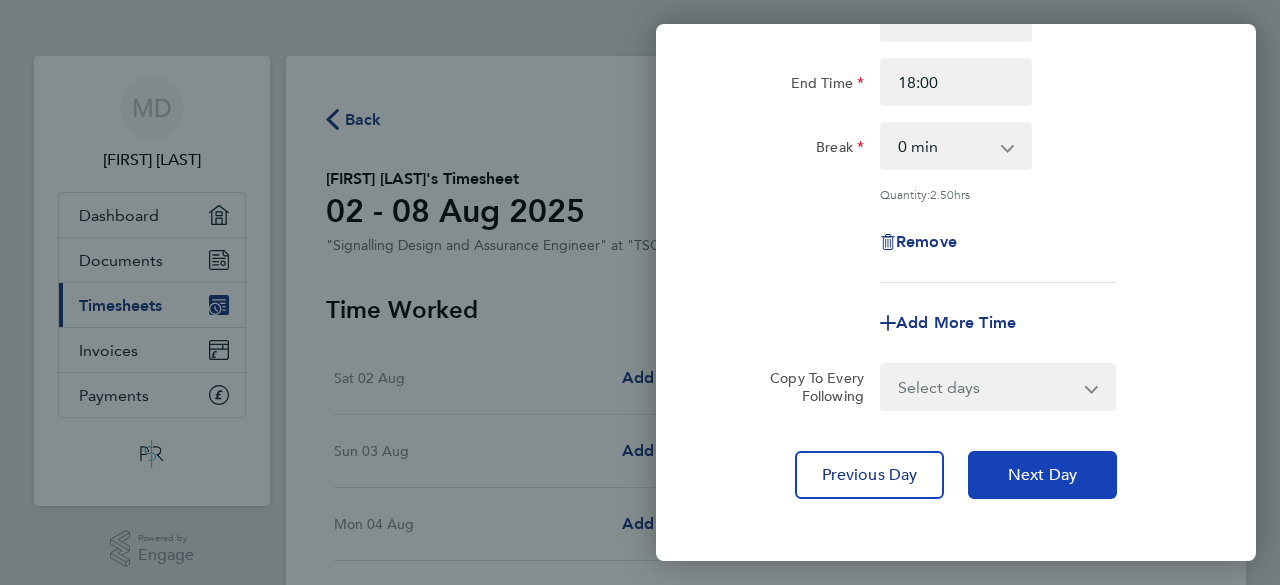 click on "Next Day" 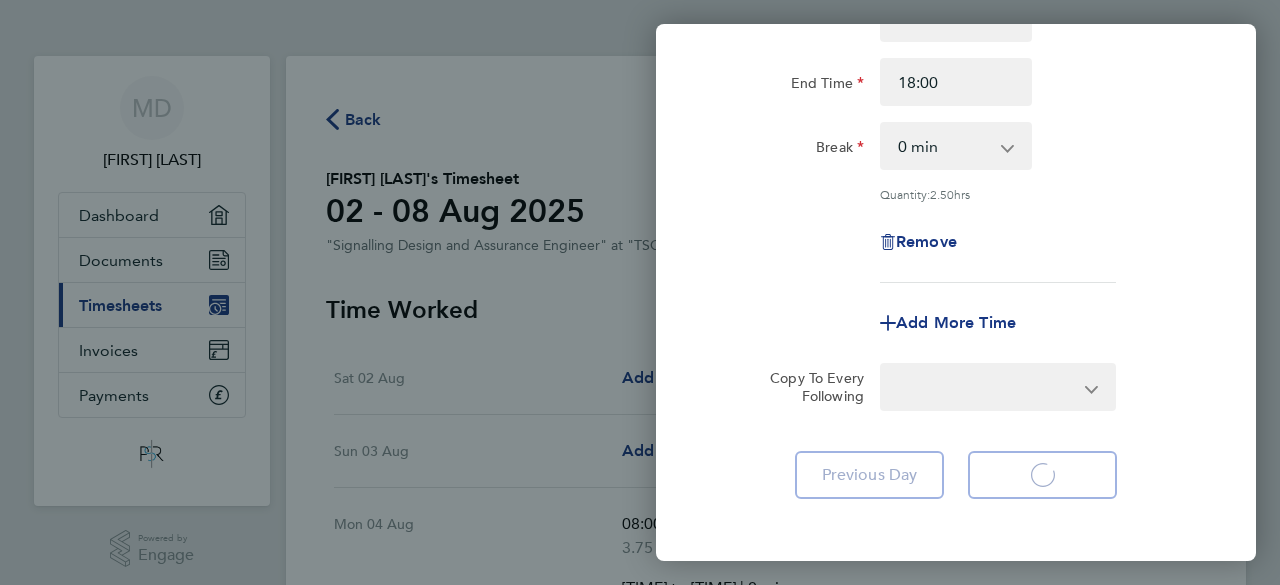 select on "60" 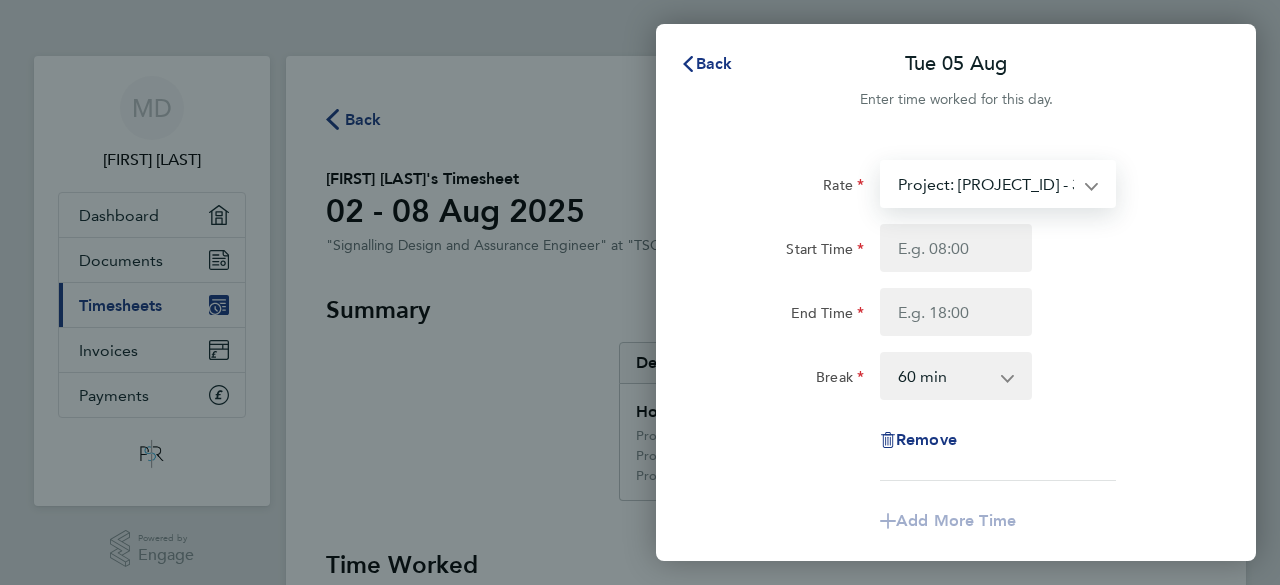 click on "Project: [PROJECT_ID] - 301A - Central Track Development works - 62.50   [PROJECT_ID]-Mill Lane S&C  Renewals - 62.50   Project: [PROJECT_ID] - Northampton Gateway - 62.50   Project: [PROJECT_ID] - Washwood Heath ES4-8 S&C Renewal - 62.50   Project: [PROJECT_ID] - Hanslope S&C Renewals ES4-ES8 - 62.50   Project :[PROJECT_ID] - Kensal Green ES4-8 S&C - 62.50   Project: [PROJECT_ID] - Kingsbury - 62.50   Project: [PROJECT_ID] - Denbigh Hall GRIP 4 – 8 - 62.50   [PROJECT_ID]	ES4-ES8 Abbotswood S&C Renewal - 62.50   Project: [PROJECT_ID] - 301A - WCMLS Track Development Works - 62.50   Project: [PROJECT_ID] - 301A - North West Track Development works - 62.50   Project: [PROJECT_ID] - Watford North Project - 62.50   Project: [PROJECT_ID] - R2C & Colwich S&C GRIP 1-3 - 62.50" at bounding box center (986, 184) 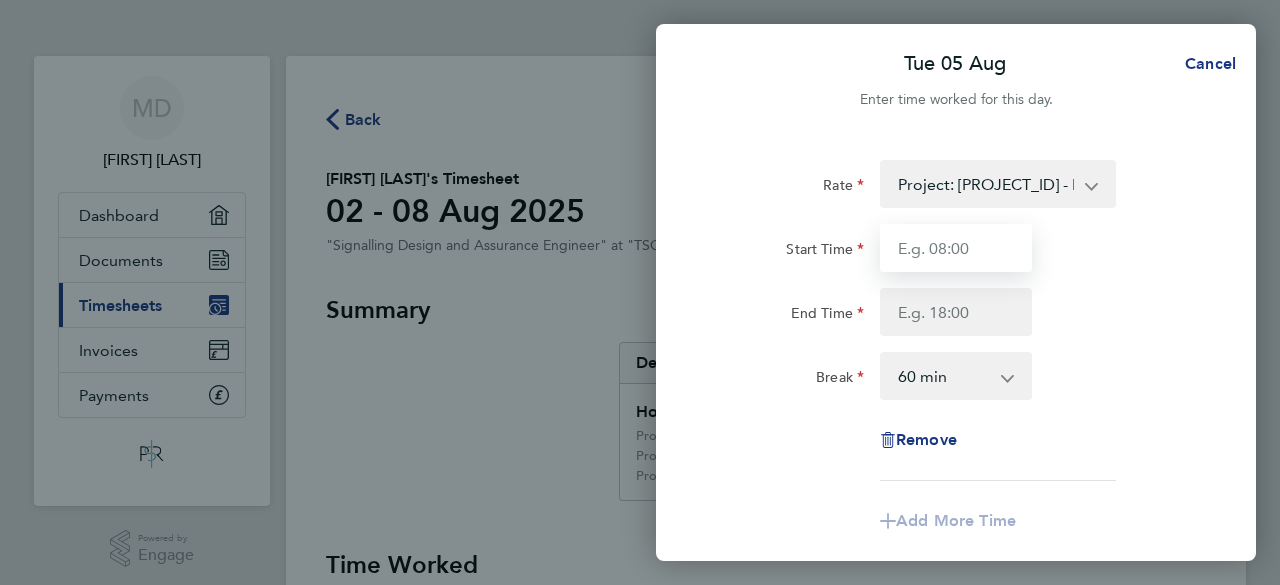 click on "Start Time" at bounding box center [956, 248] 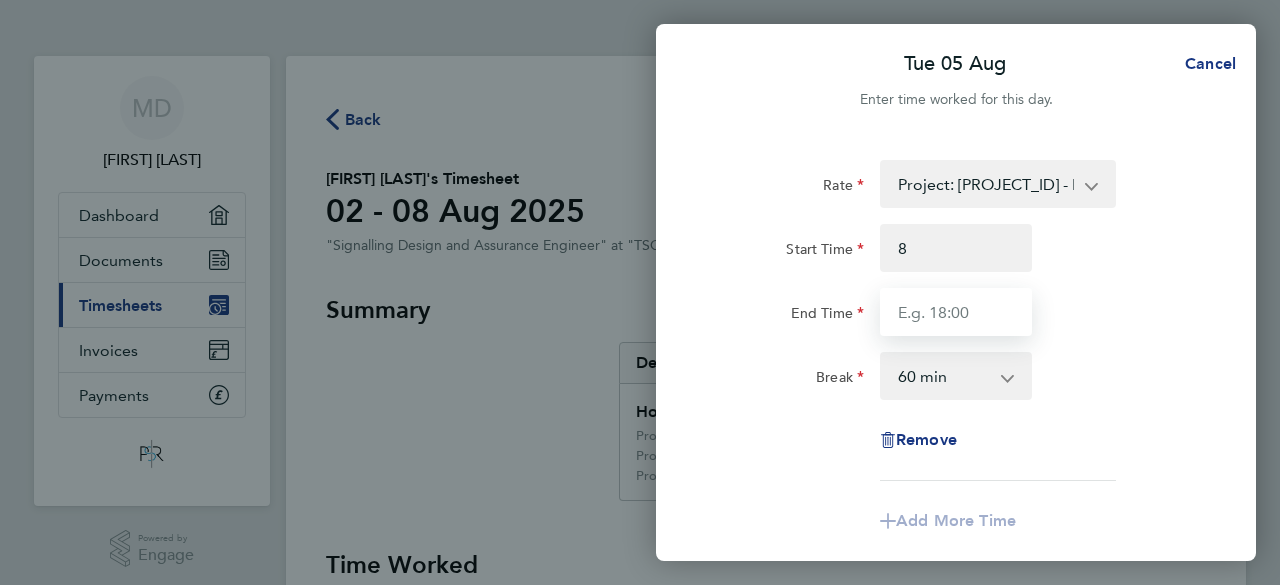 type on "08:00" 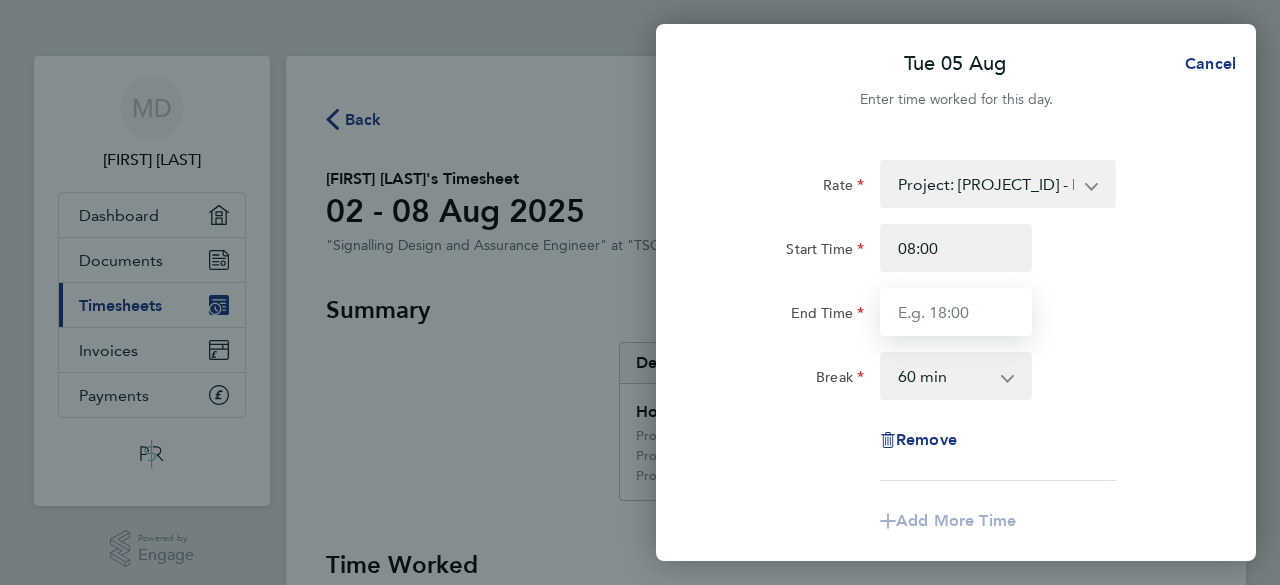 click on "End Time" at bounding box center [956, 312] 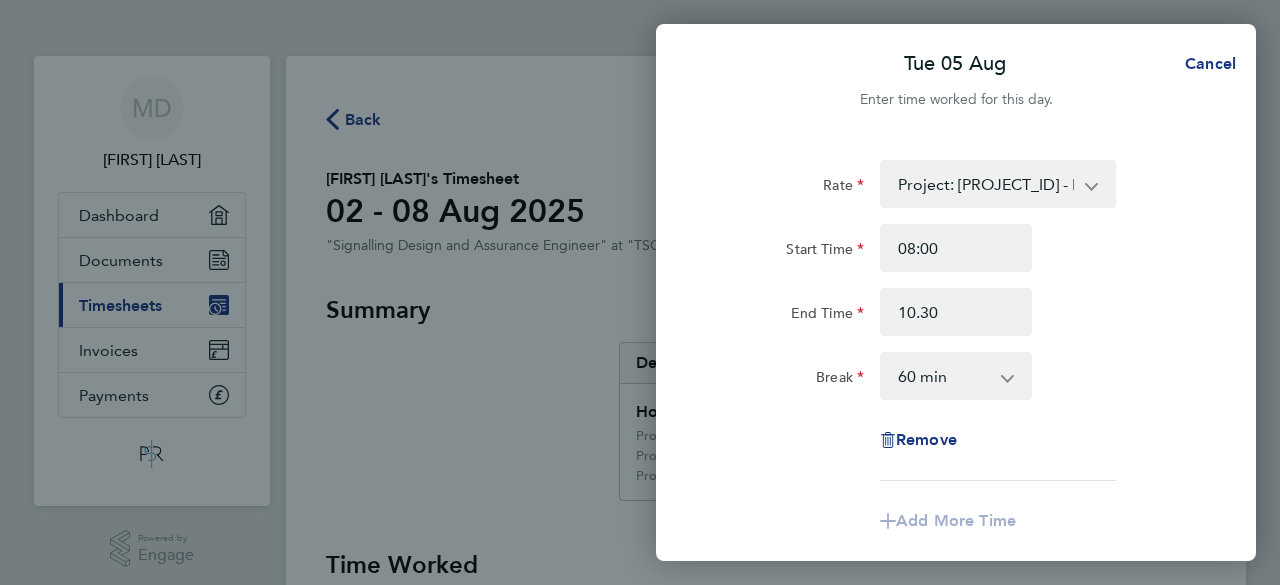 type on "10:30" 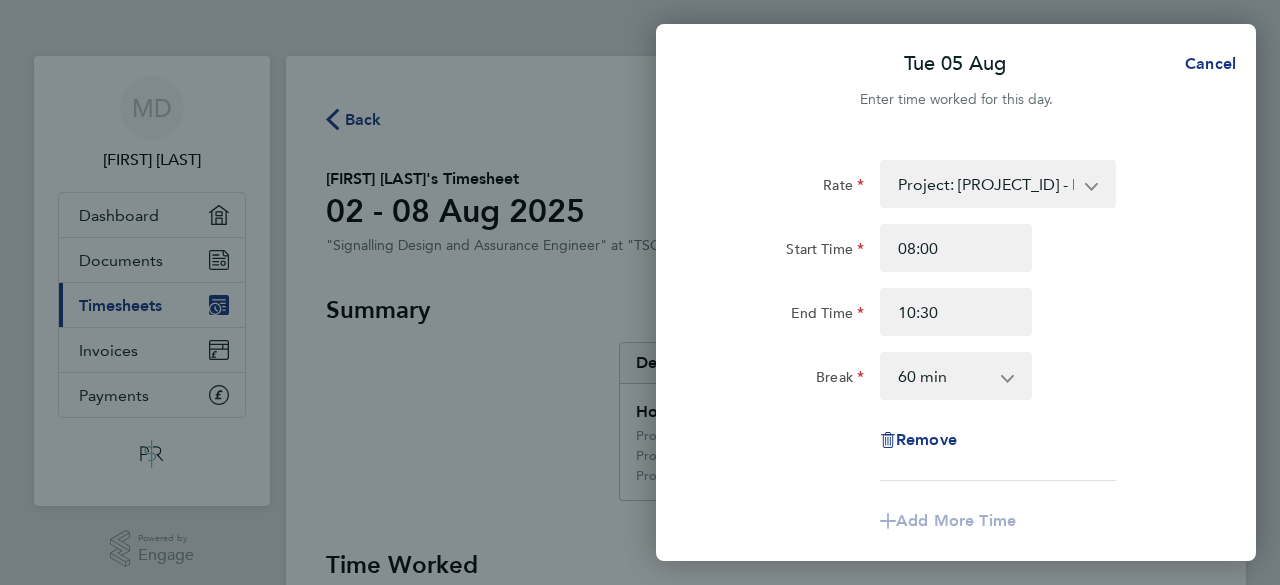 click on "0 min   15 min   30 min   45 min   60 min   75 min   90 min" at bounding box center [944, 376] 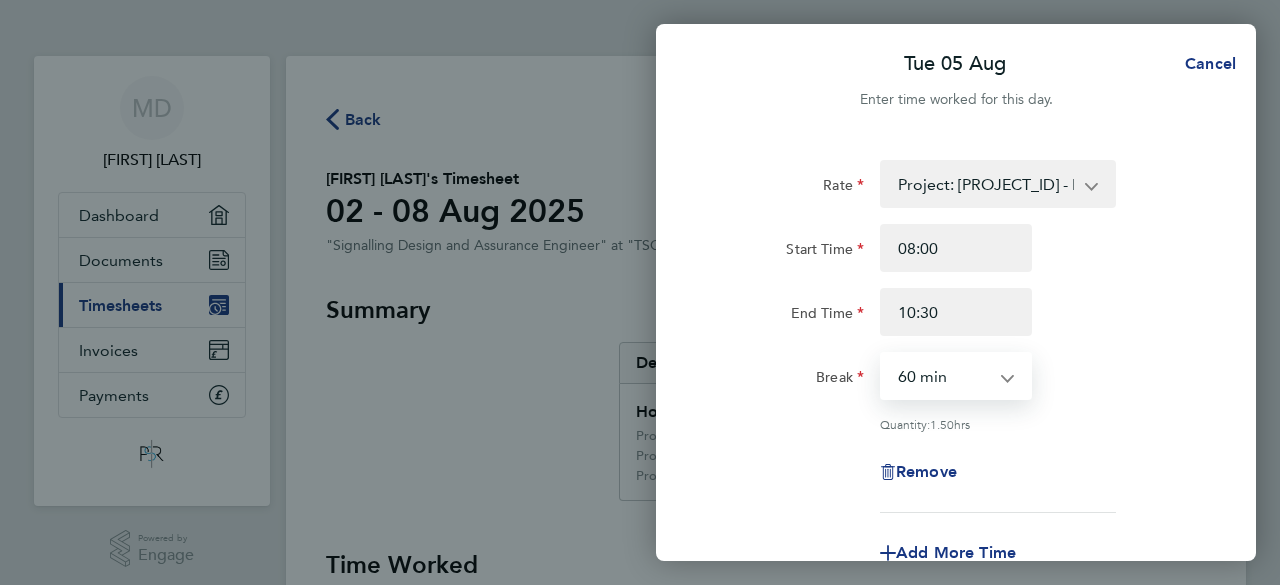 select on "0" 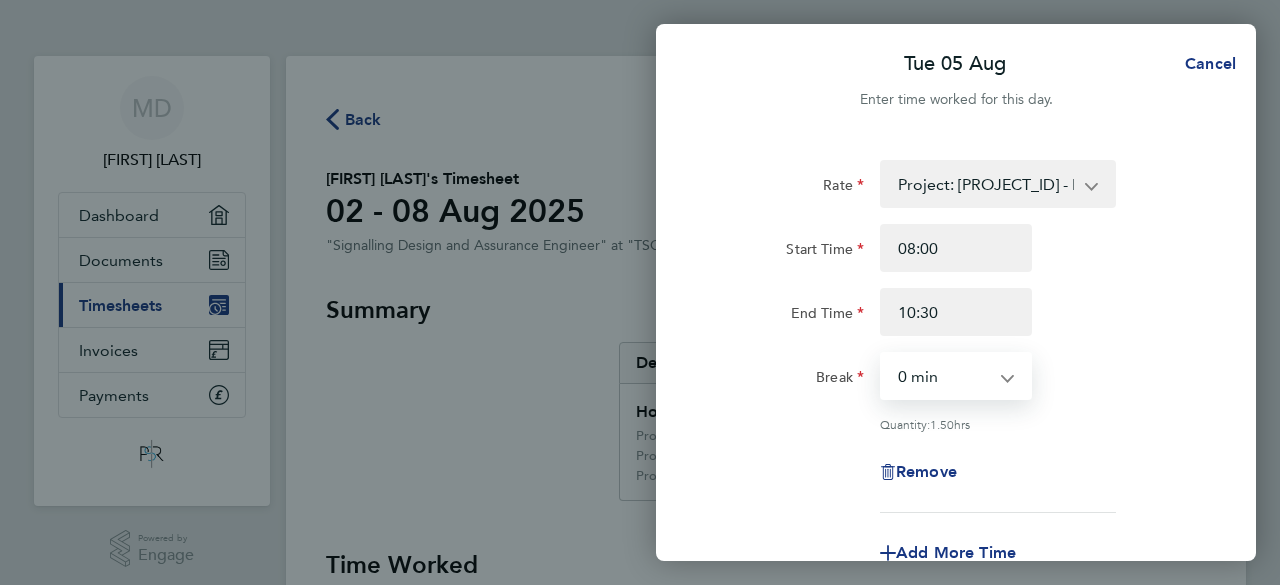 click on "0 min   15 min   30 min   45 min   60 min   75 min   90 min" at bounding box center [944, 376] 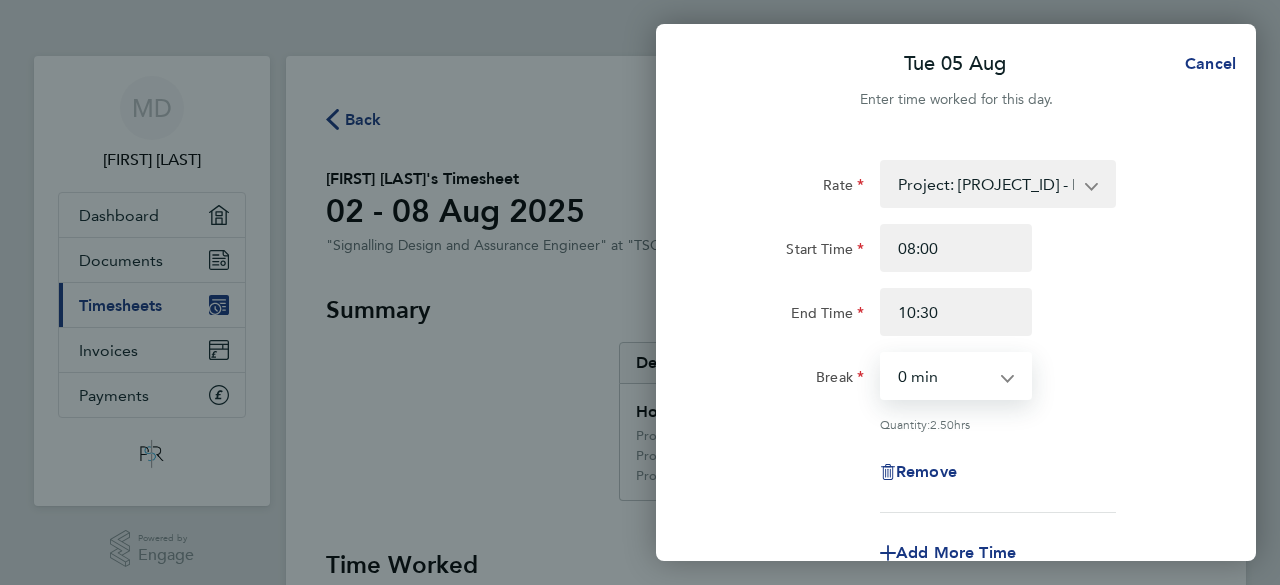 click on "Start Time 08:00" 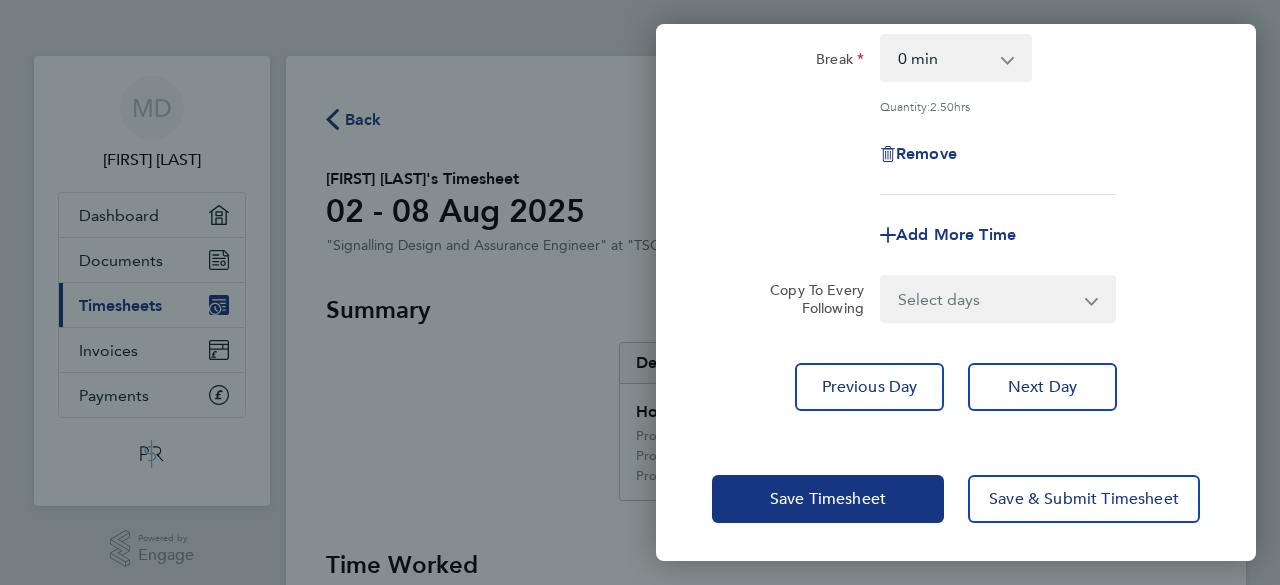 scroll, scrollTop: 278, scrollLeft: 0, axis: vertical 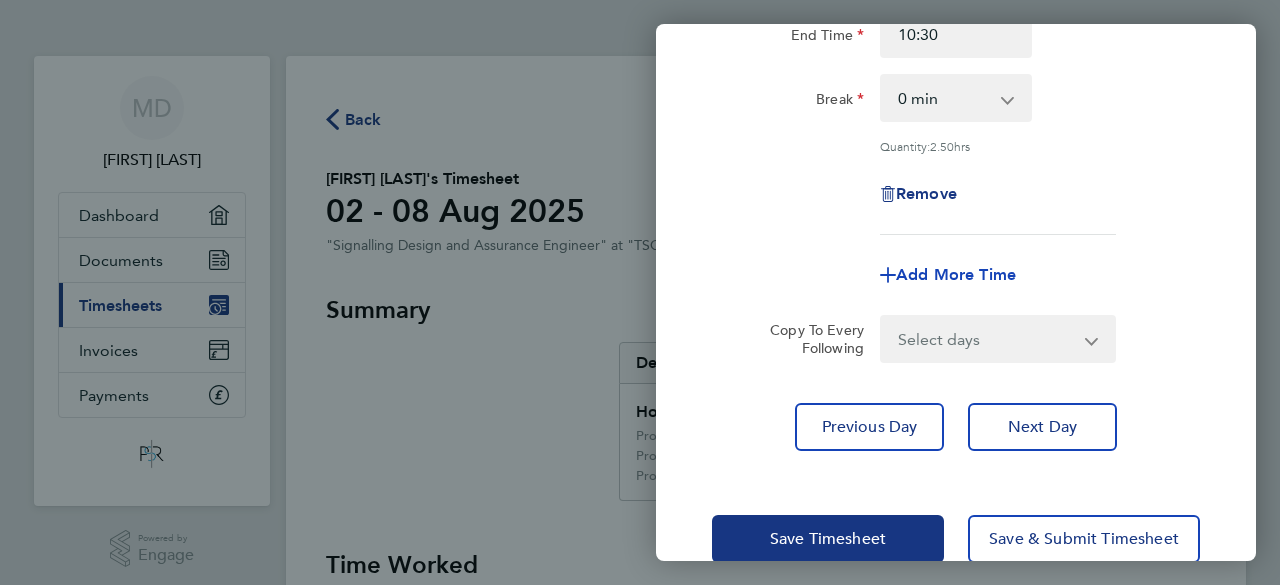 click on "Add More Time" 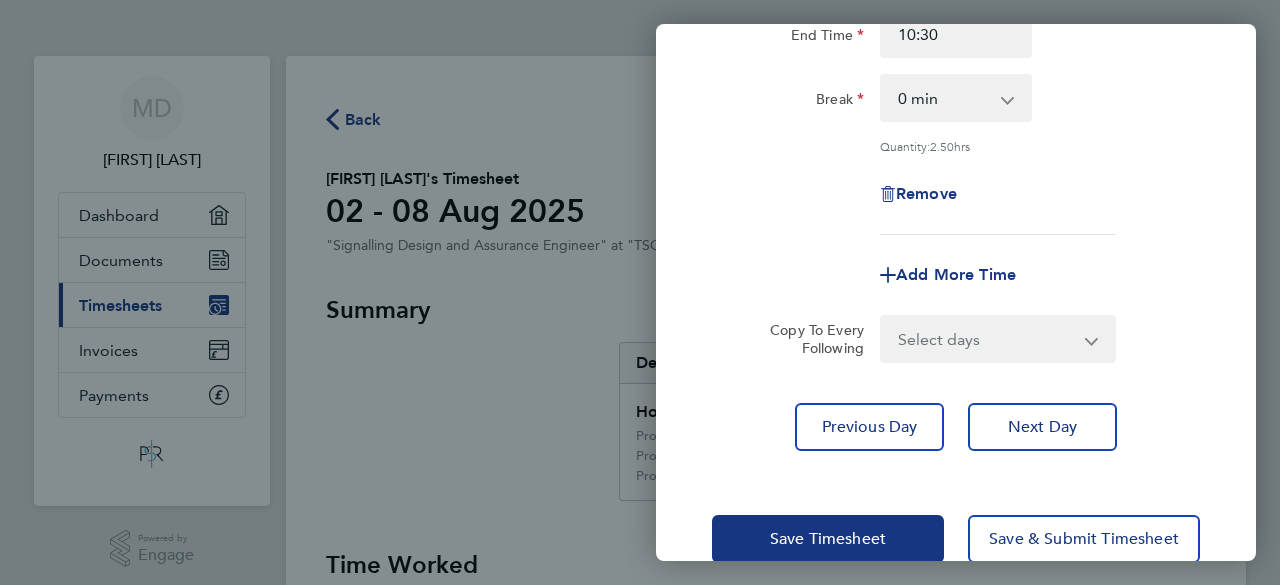 select on "null" 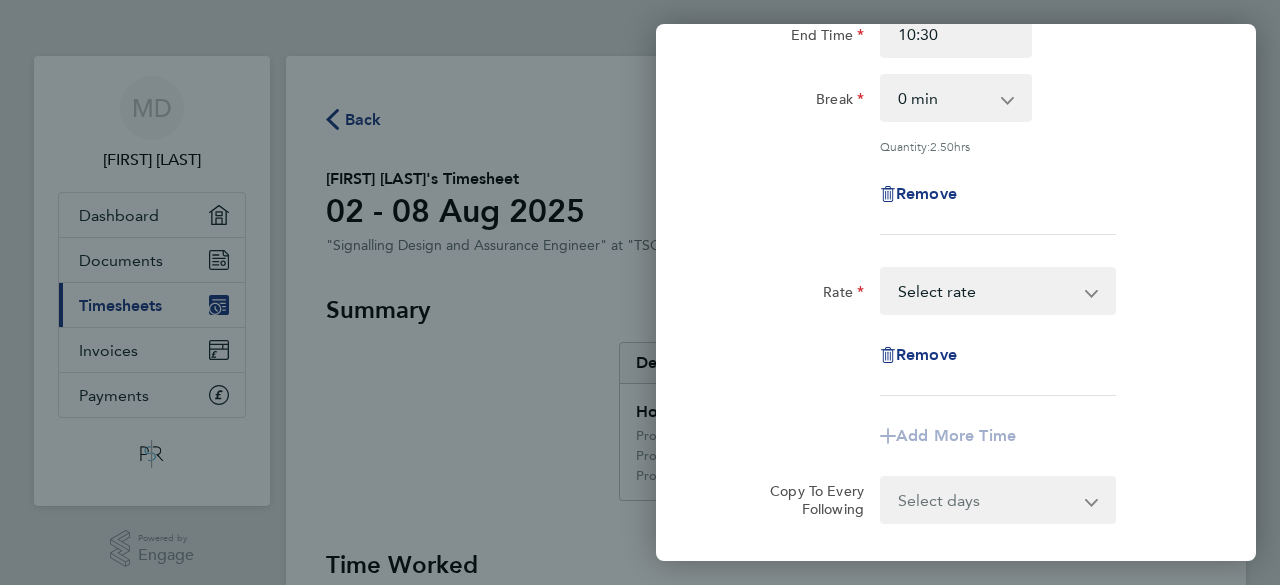 click on "[PROJECT_ID]-Mill Lane S&C  Renewals - 62.50   Project: [PROJECT_ID] - Northampton Gateway - 62.50   Project: [PROJECT_ID] - Washwood Heath ES4-8 S&C Renewal - 62.50   Project: [PROJECT_ID] - Hanslope S&C Renewals ES4-ES8 - 62.50   Project: [PROJECT_ID] - 301A - Central Track Development works - 62.50   Project :[PROJECT_ID] - Kensal Green ES4-8 S&C - 62.50   Project: [PROJECT_ID] - Kingsbury - 62.50   Project: [PROJECT_ID] - Denbigh Hall GRIP 4 – 8 - 62.50   [PROJECT_ID]	ES4-ES8 Abbotswood S&C Renewal - 62.50   Project: [PROJECT_ID] - 301A - WCMLS Track Development Works - 62.50   Project: [PROJECT_ID] - 301A - North West Track Development works - 62.50   Project: [PROJECT_ID] - Watford North Project - 62.50   Project: [PROJECT_ID] - R2C & Colwich S&C GRIP 1-3 - 62.50   Select rate" at bounding box center [986, 291] 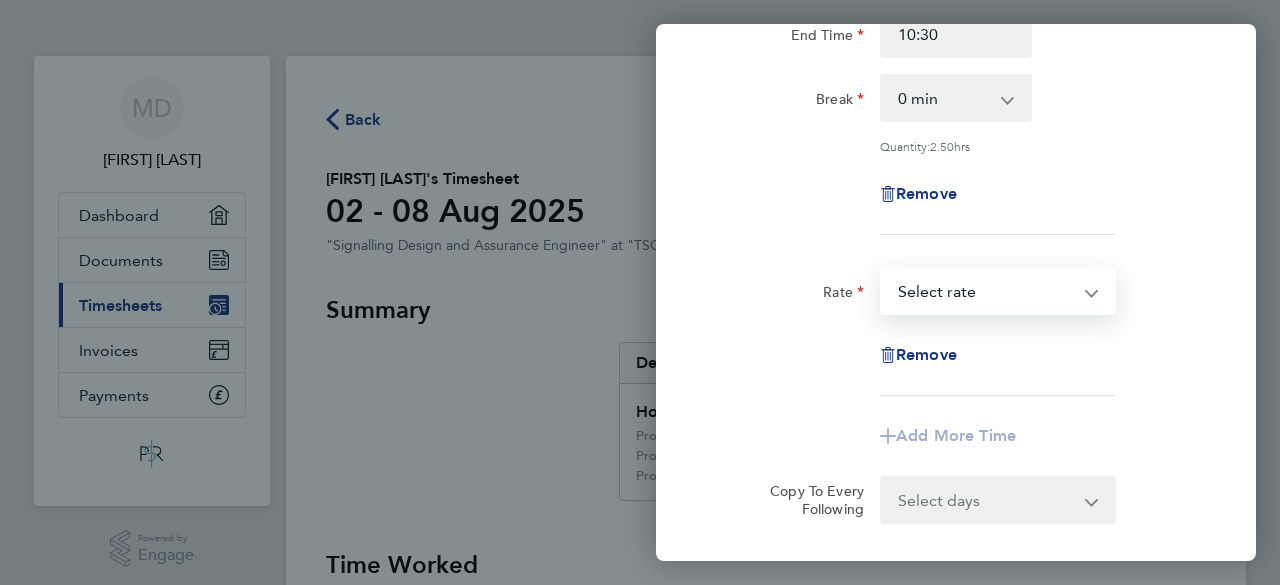 select on "60" 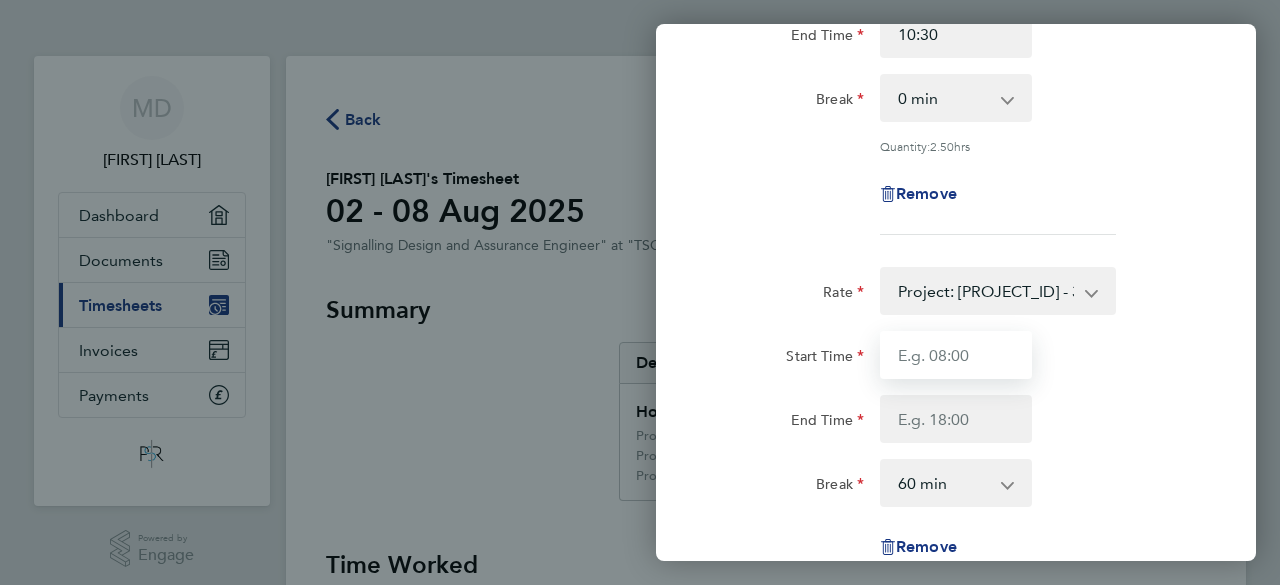 click on "Start Time" at bounding box center (956, 355) 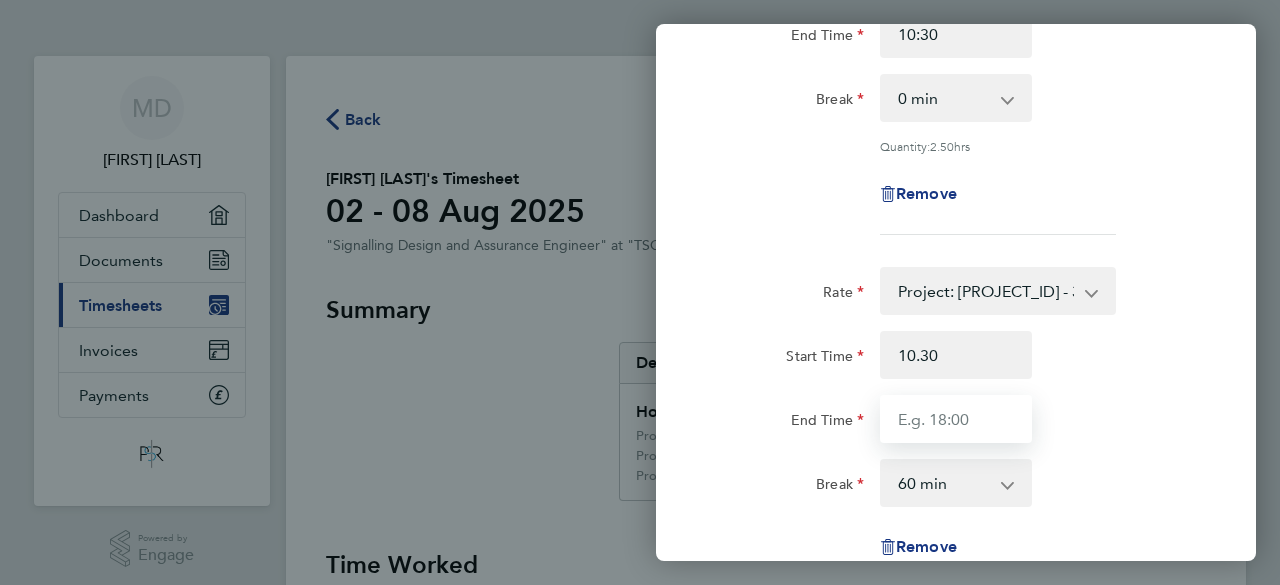 type on "10:30" 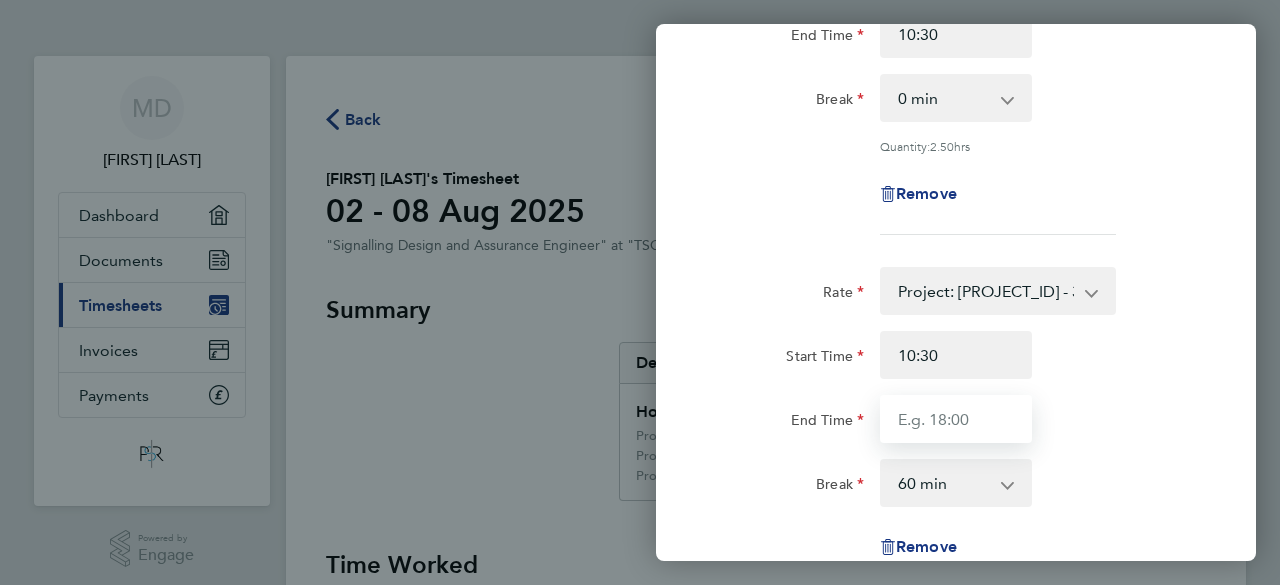 click on "End Time" at bounding box center [956, 419] 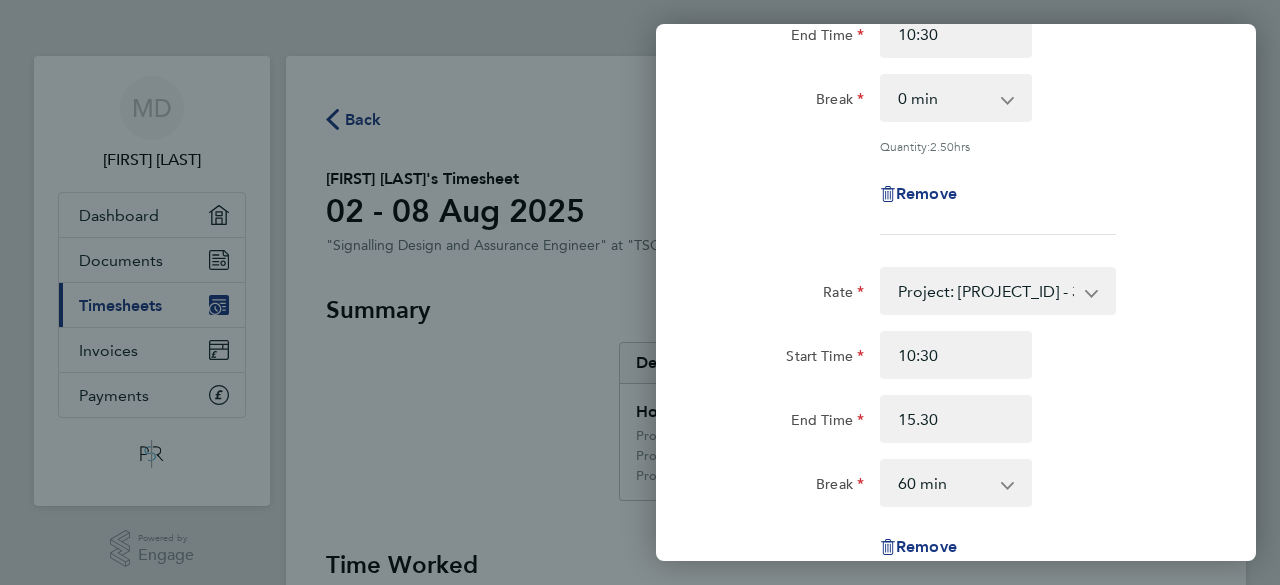 type on "15:30" 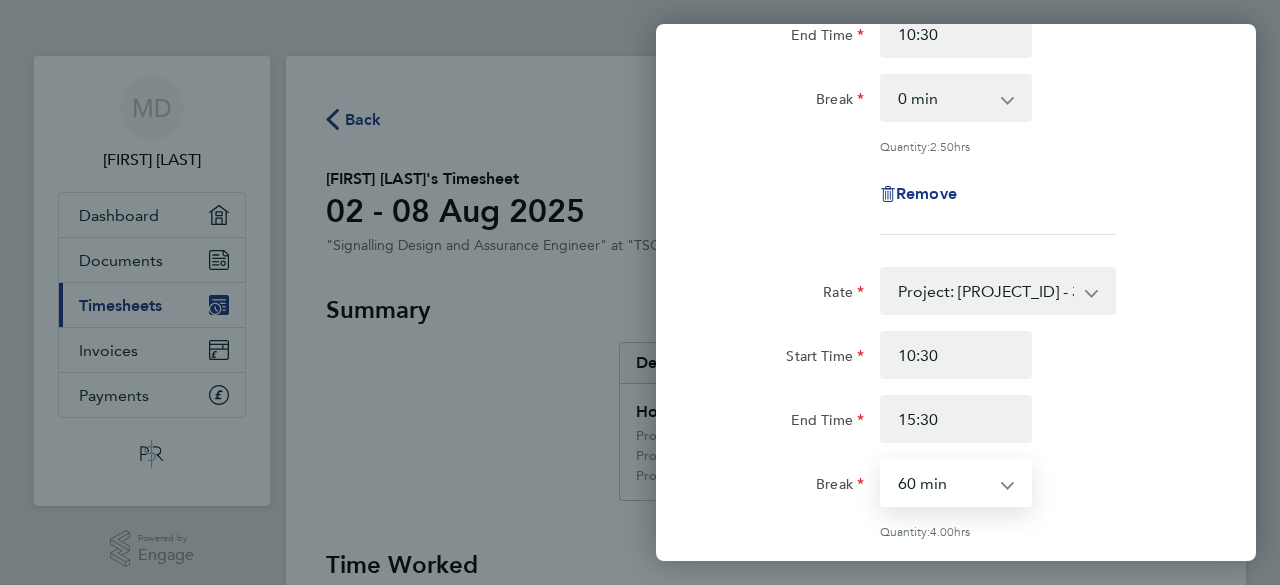 click on "0 min   15 min   30 min   45 min   60 min   75 min   90 min" at bounding box center (944, 483) 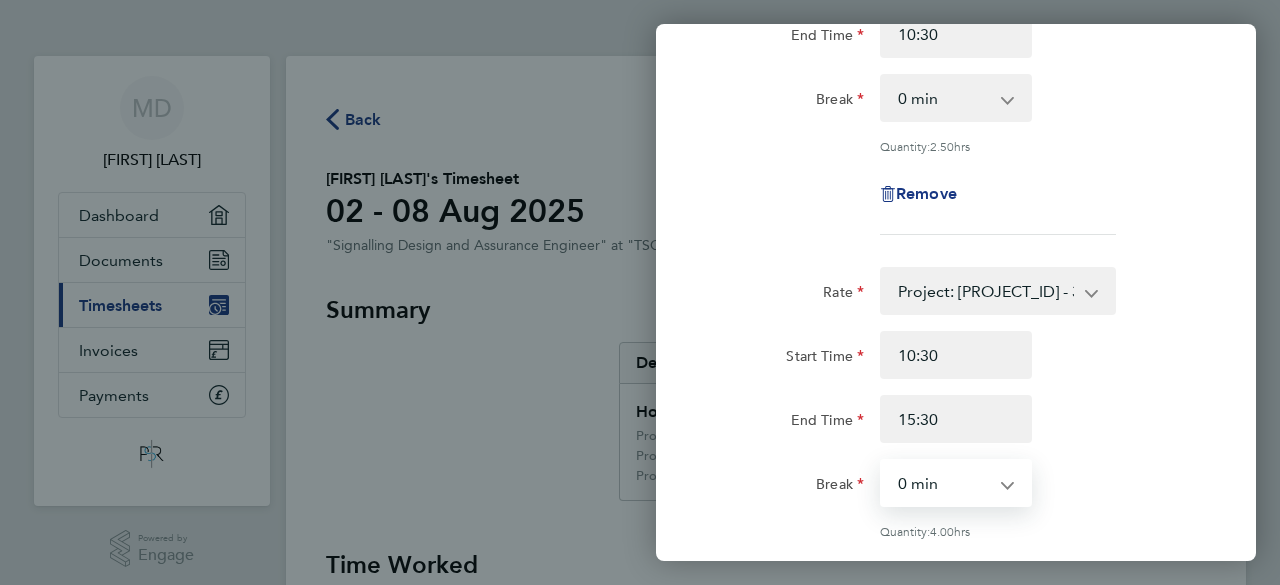 click on "0 min   15 min   30 min   45 min   60 min   75 min   90 min" at bounding box center (944, 483) 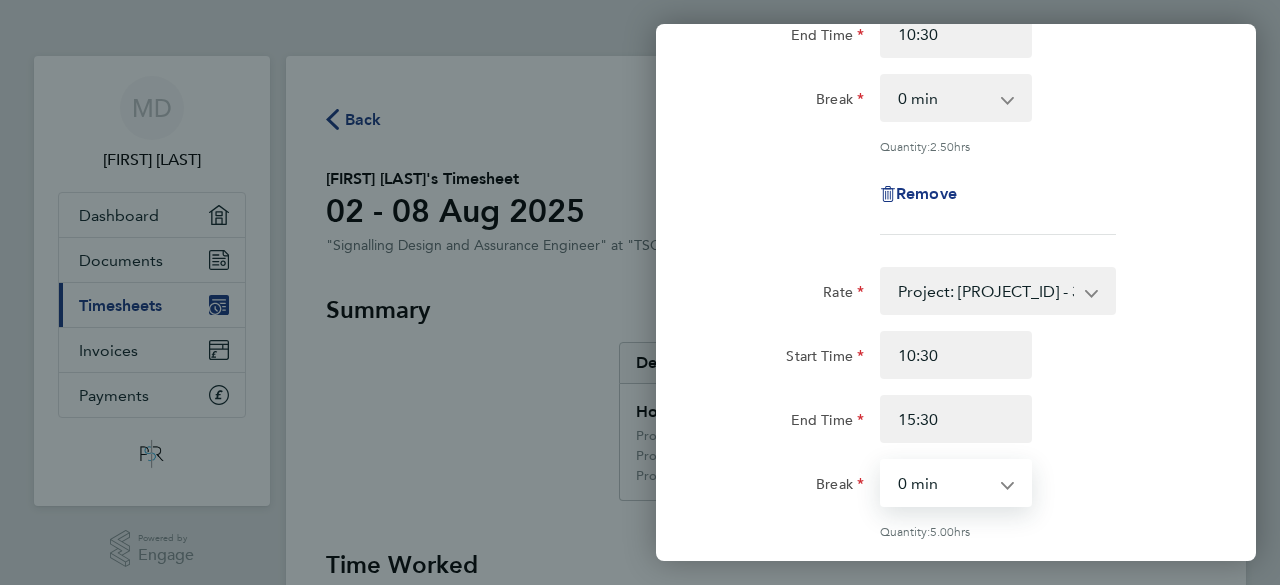 click on "End Time 15:30" 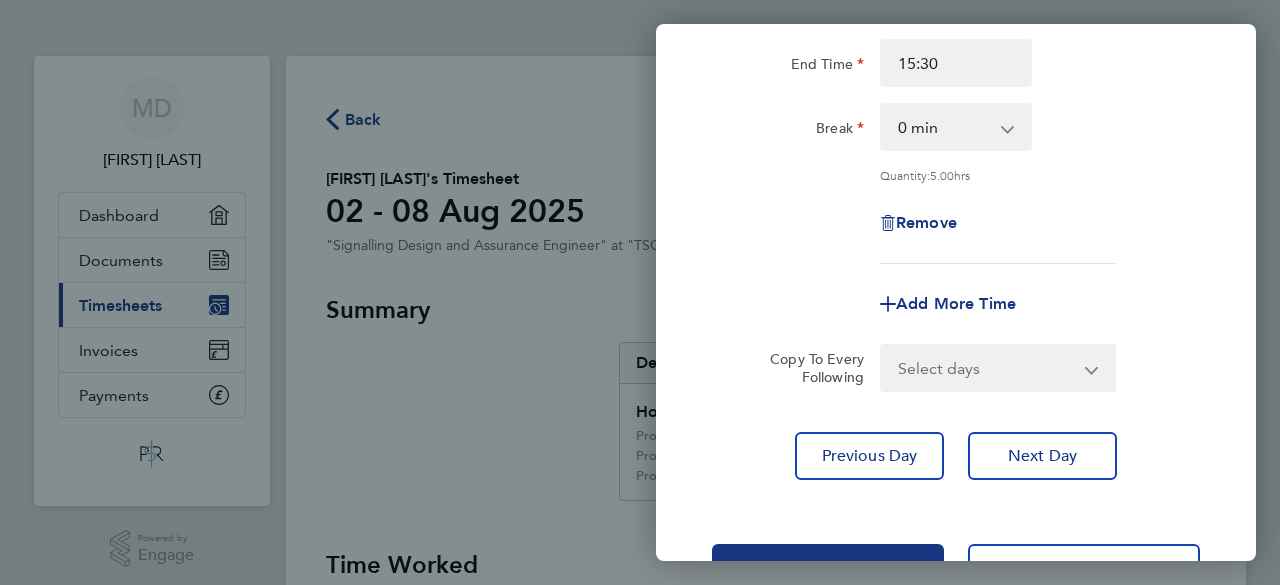 scroll, scrollTop: 638, scrollLeft: 0, axis: vertical 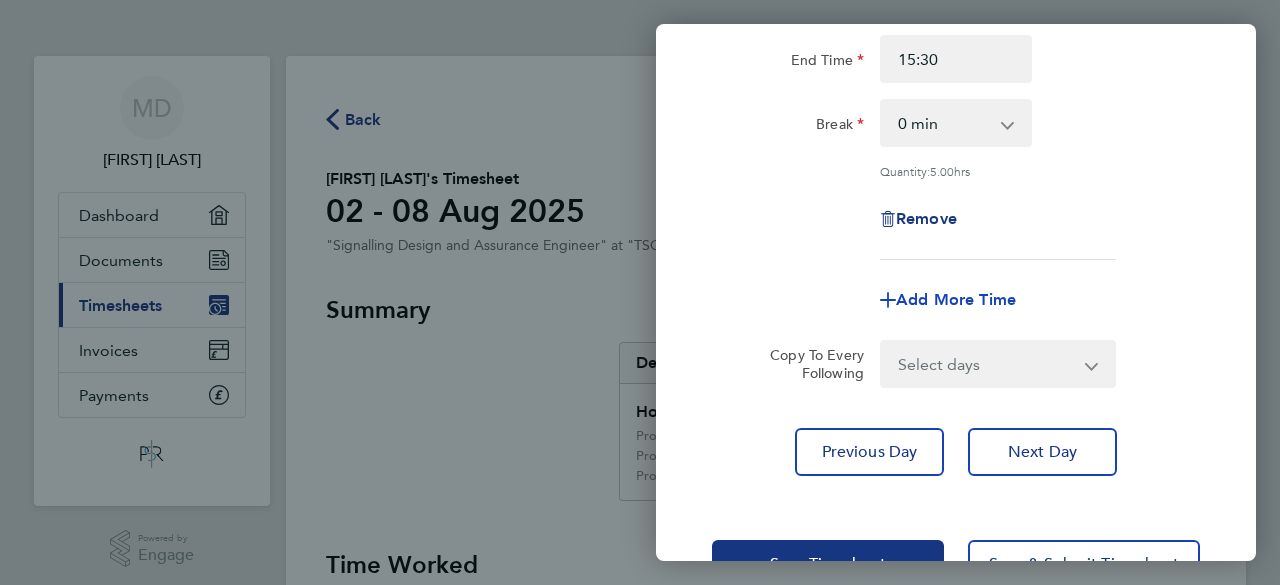 click on "Add More Time" 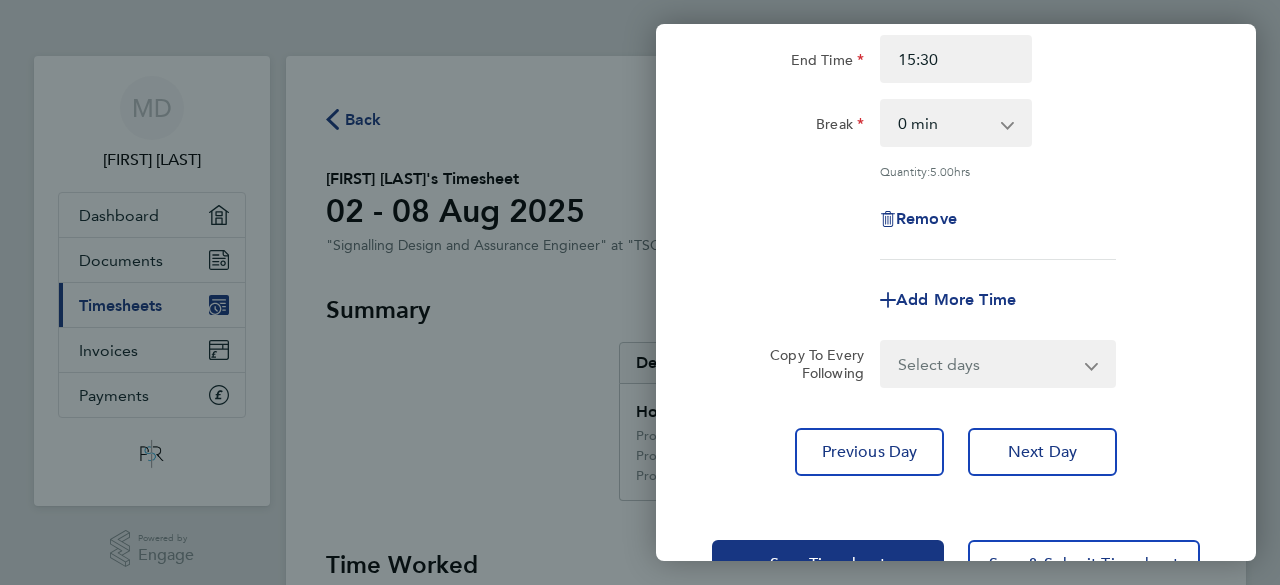select on "null" 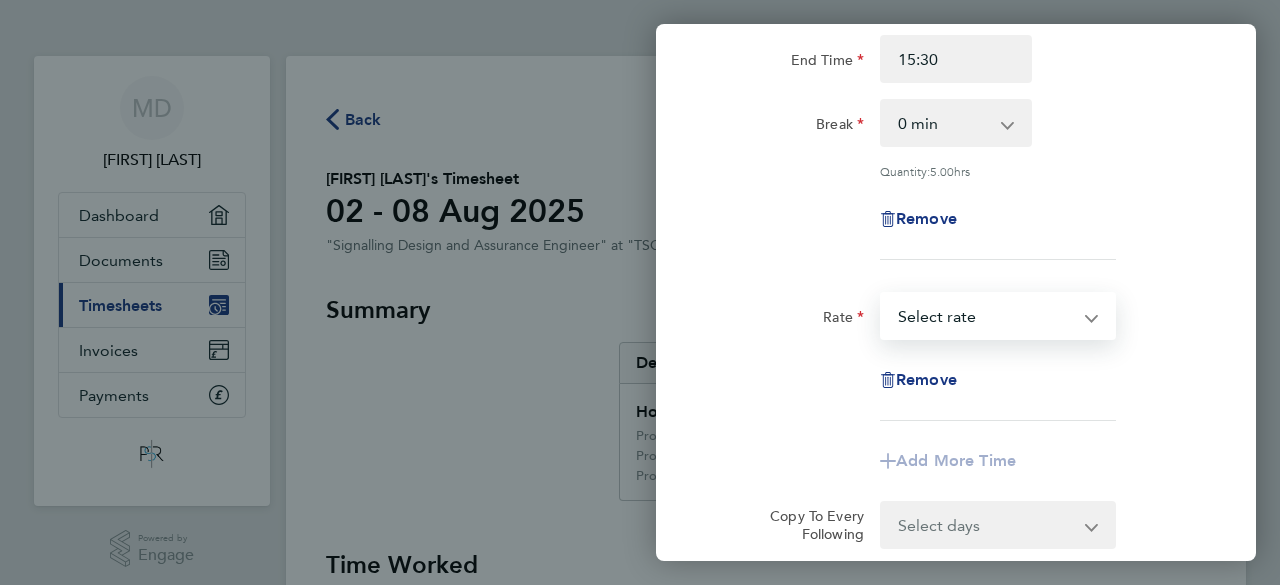 click on "[PROJECT_ID]-Mill Lane S&C  Renewals - 62.50   Project: [PROJECT_ID] - Northampton Gateway - 62.50   Project: [PROJECT_ID] - Washwood Heath ES4-8 S&C Renewal - 62.50   Project: [PROJECT_ID] - Hanslope S&C Renewals ES4-ES8 - 62.50   Project: [PROJECT_ID] - 301A - Central Track Development works - 62.50   Project :[PROJECT_ID] - Kensal Green ES4-8 S&C - 62.50   Project: [PROJECT_ID] - Kingsbury - 62.50   Project: [PROJECT_ID] - Denbigh Hall GRIP 4 – 8 - 62.50   [PROJECT_ID]	ES4-ES8 Abbotswood S&C Renewal - 62.50   Project: [PROJECT_ID] - 301A - WCMLS Track Development Works - 62.50   Project: [PROJECT_ID] - 301A - North West Track Development works - 62.50   Project: [PROJECT_ID] - Watford North Project - 62.50   Project: [PROJECT_ID] - R2C & Colwich S&C GRIP 1-3 - 62.50   Select rate" at bounding box center [986, 316] 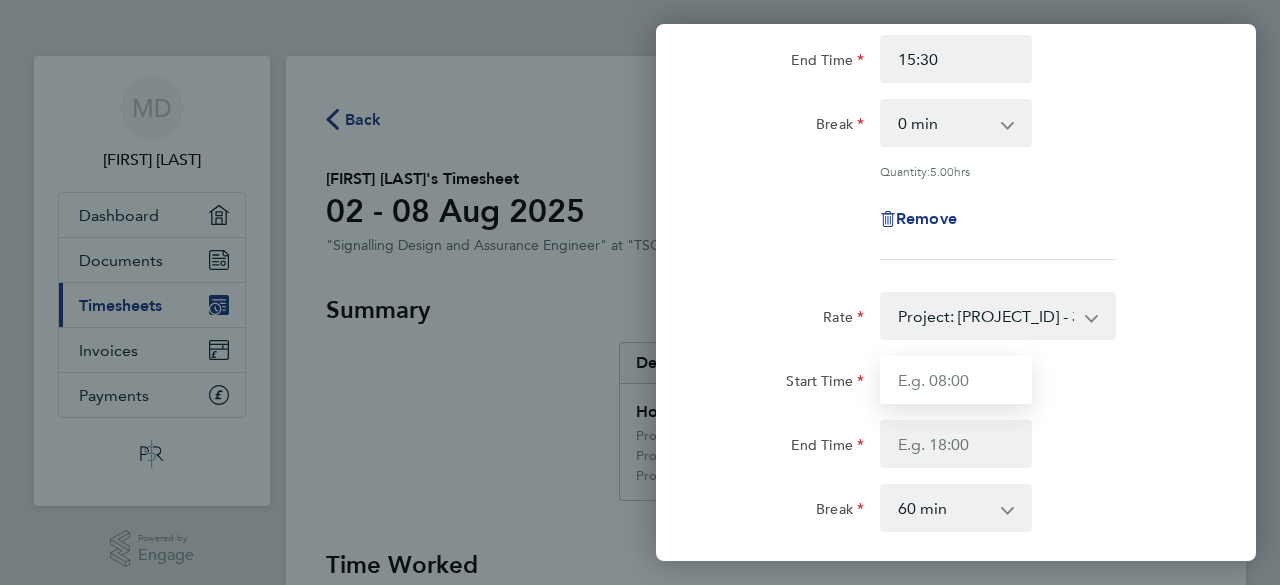click on "Start Time" at bounding box center (956, 380) 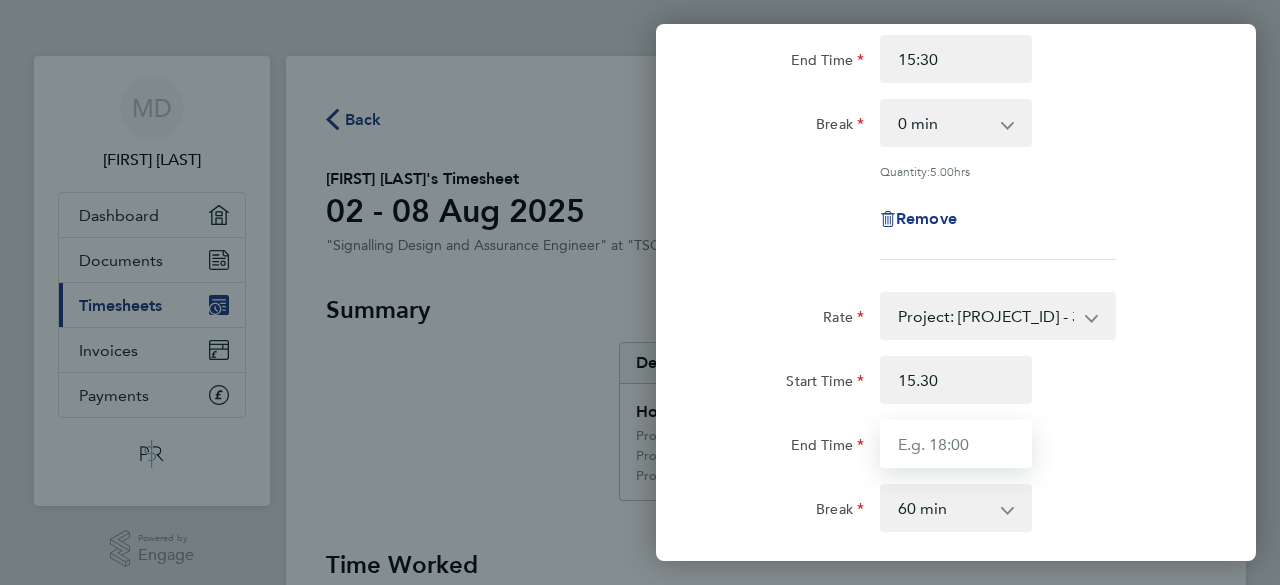 type on "15:30" 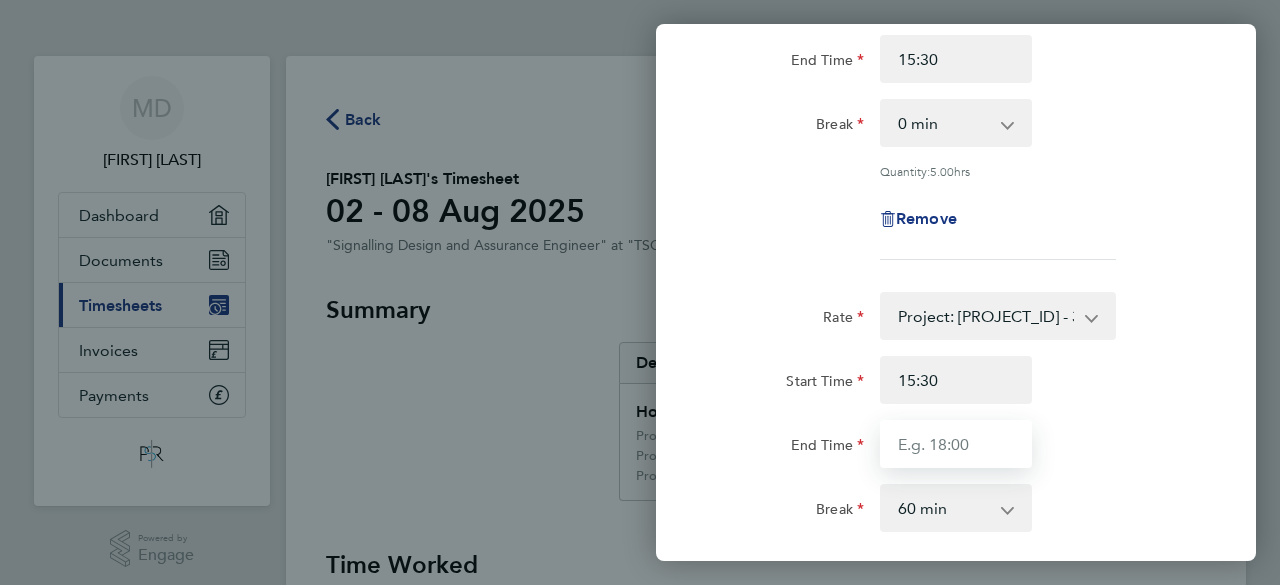 click on "End Time" at bounding box center [956, 444] 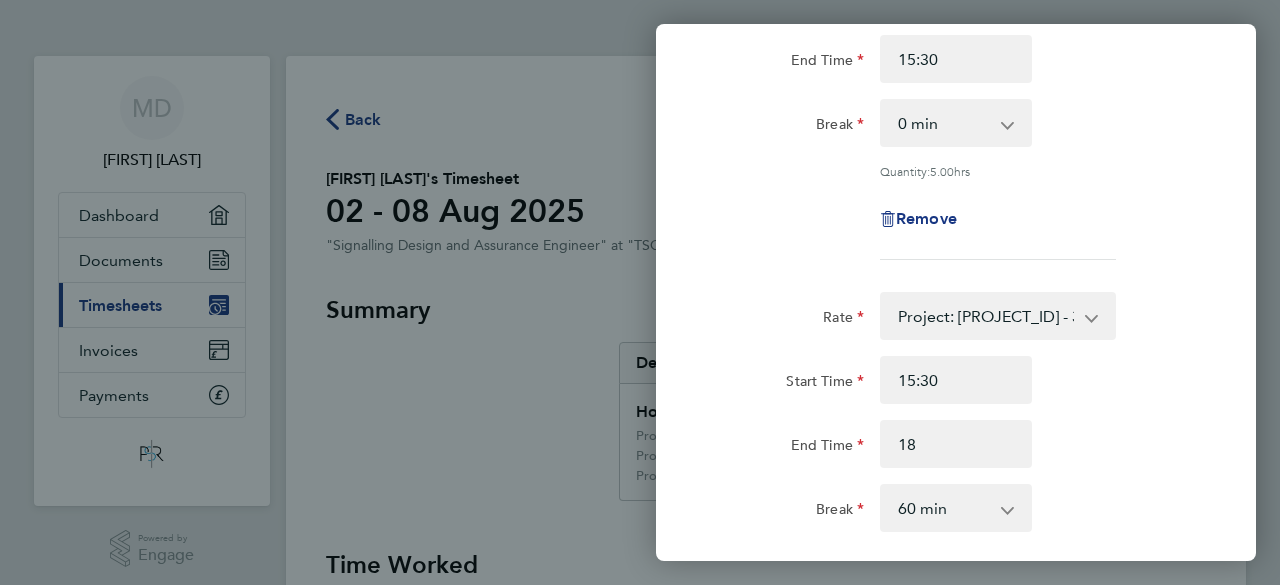 type on "18:00" 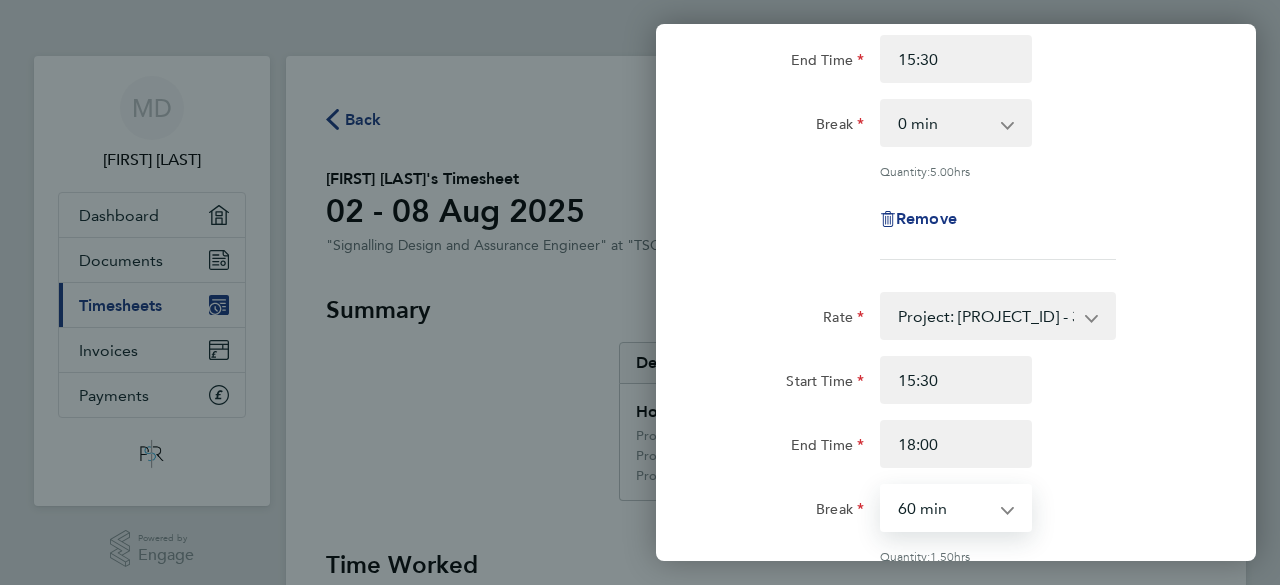 click on "0 min   15 min   30 min   45 min   60 min   75 min   90 min" at bounding box center (944, 508) 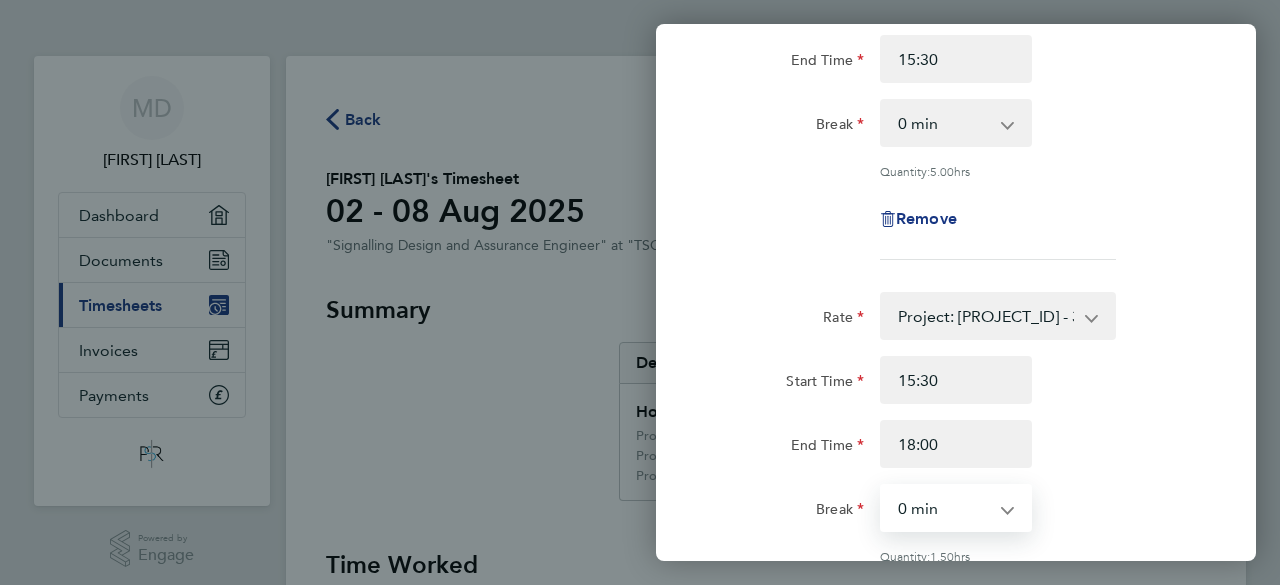 click on "0 min   15 min   30 min   45 min   60 min   75 min   90 min" at bounding box center [944, 508] 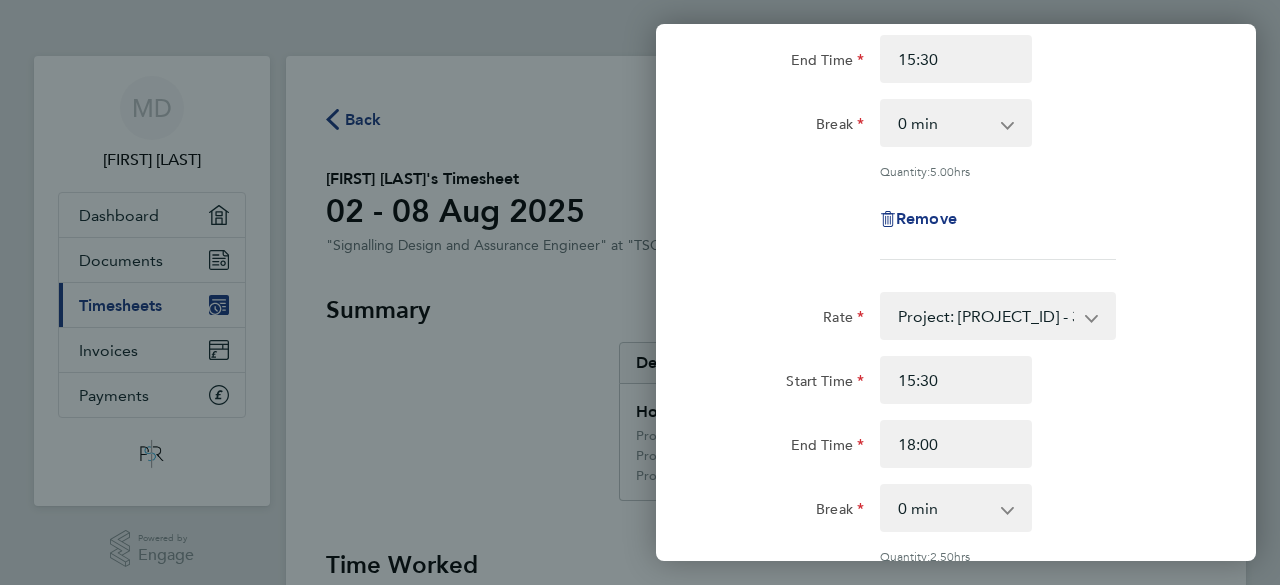 click on "Start Time [TIME] End Time [TIME]" 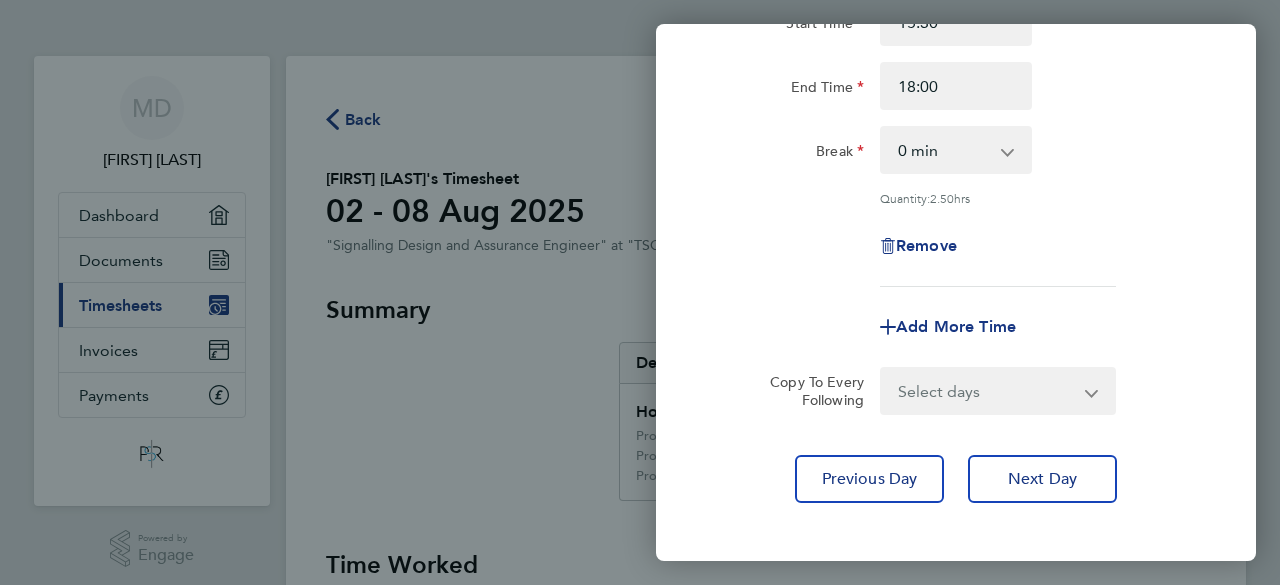 scroll, scrollTop: 998, scrollLeft: 0, axis: vertical 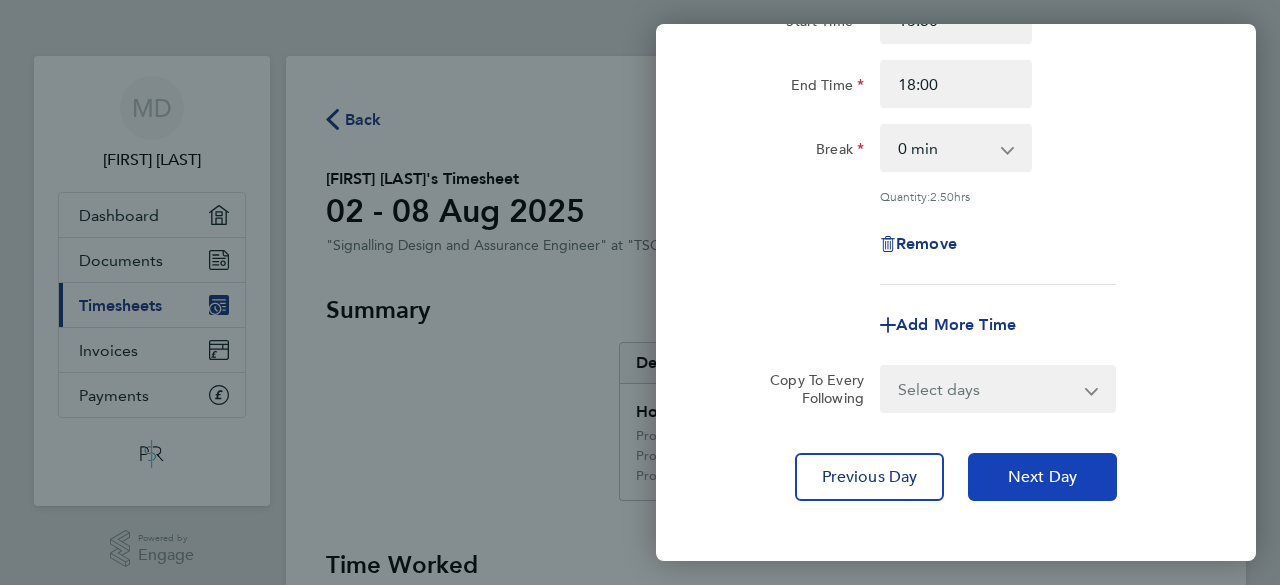 click on "Next Day" 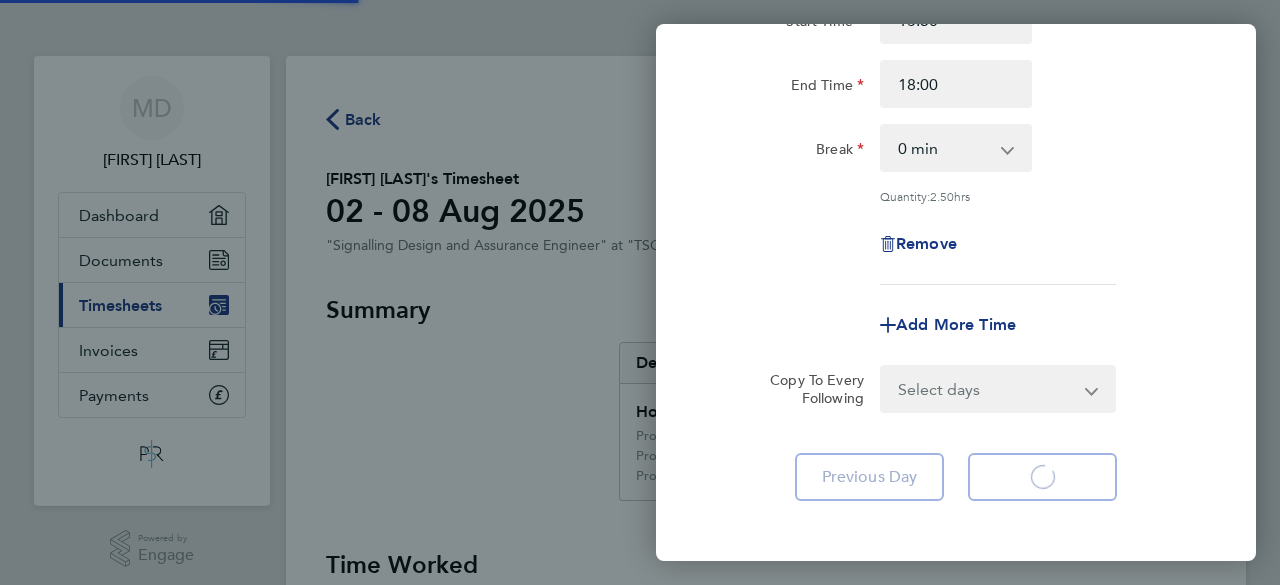 scroll, scrollTop: 287, scrollLeft: 0, axis: vertical 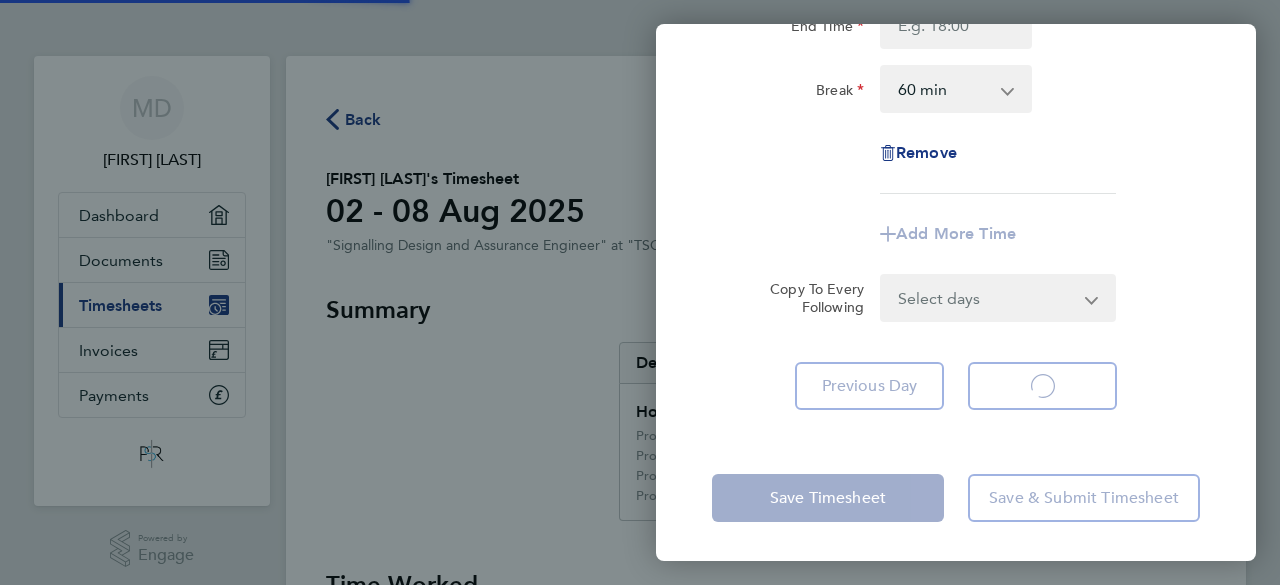 select on "60" 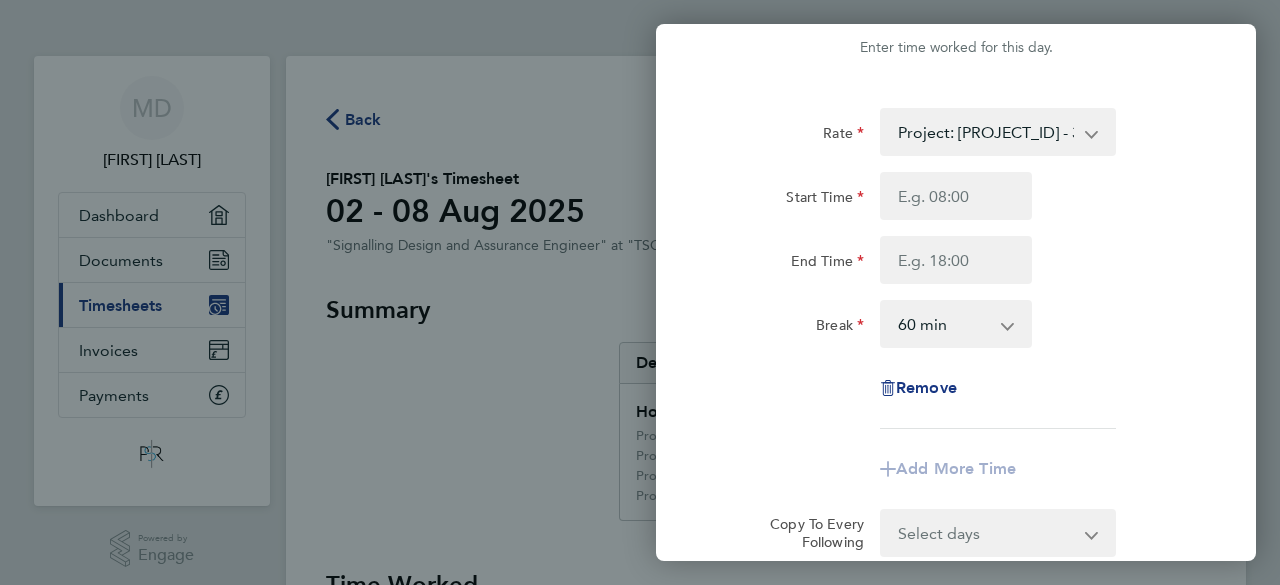scroll, scrollTop: 0, scrollLeft: 0, axis: both 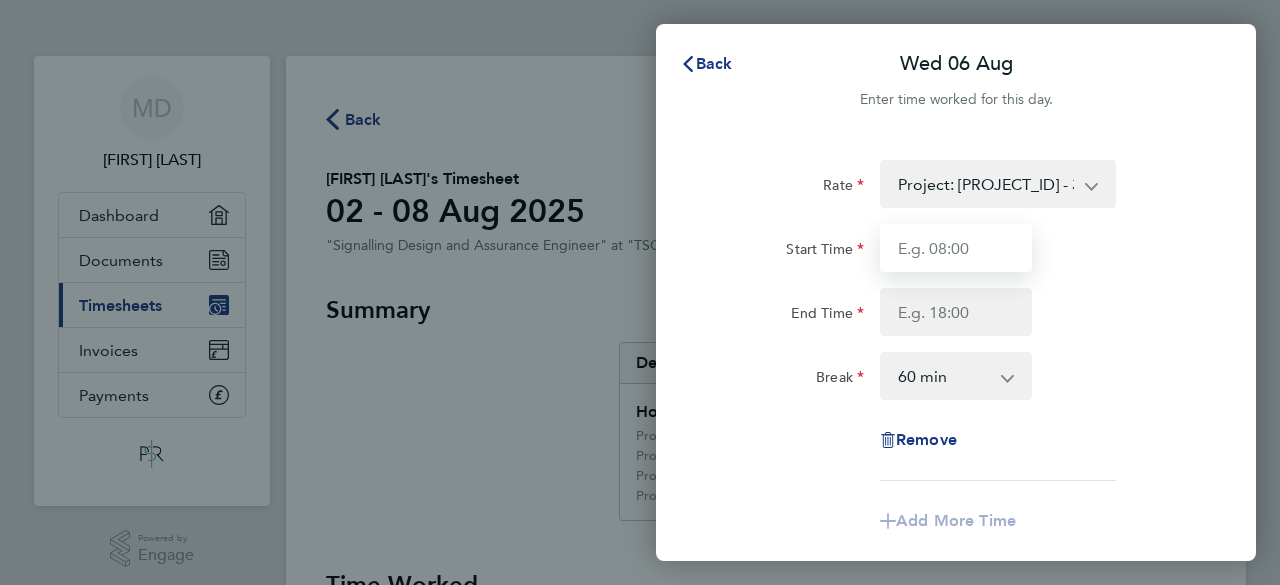 click on "Start Time" at bounding box center (956, 248) 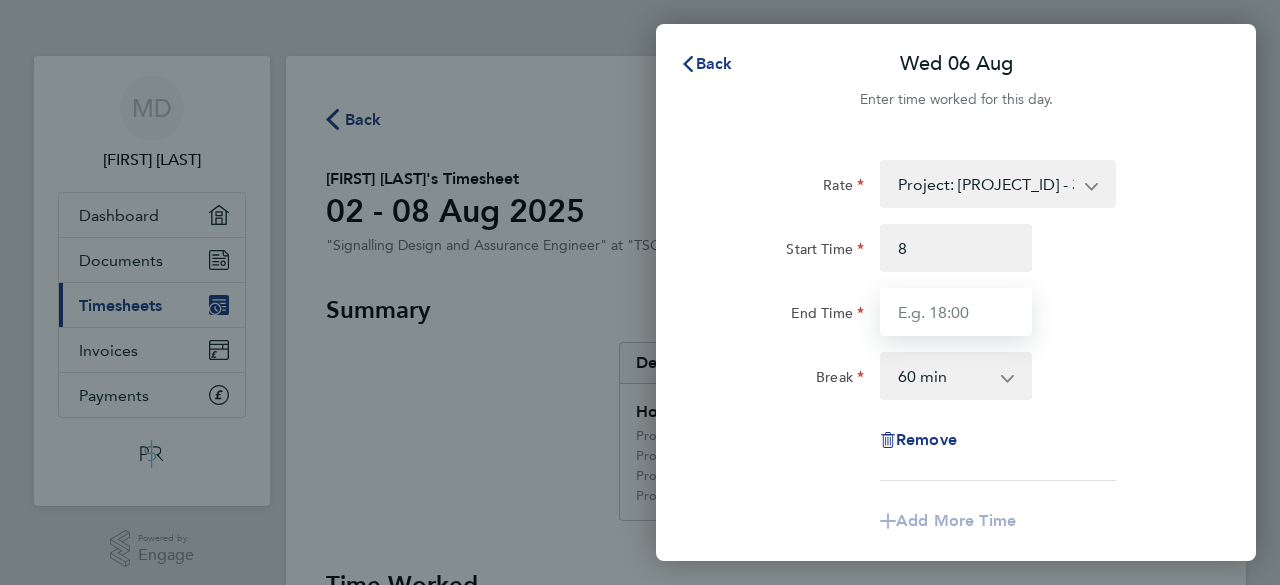 type on "08:00" 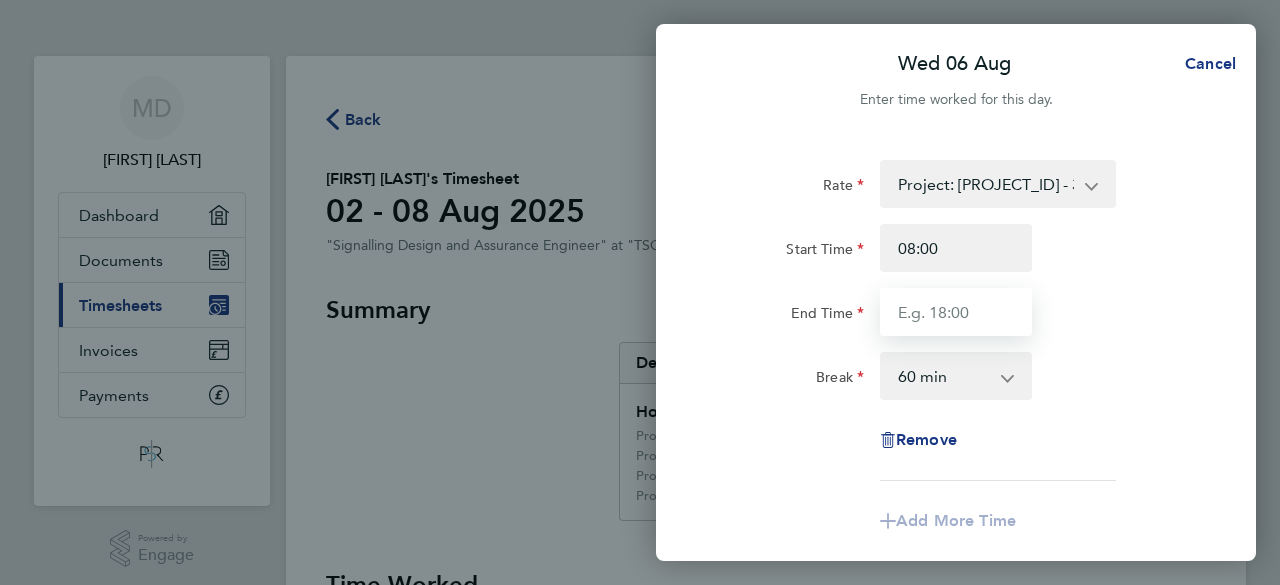 click on "End Time" at bounding box center (956, 312) 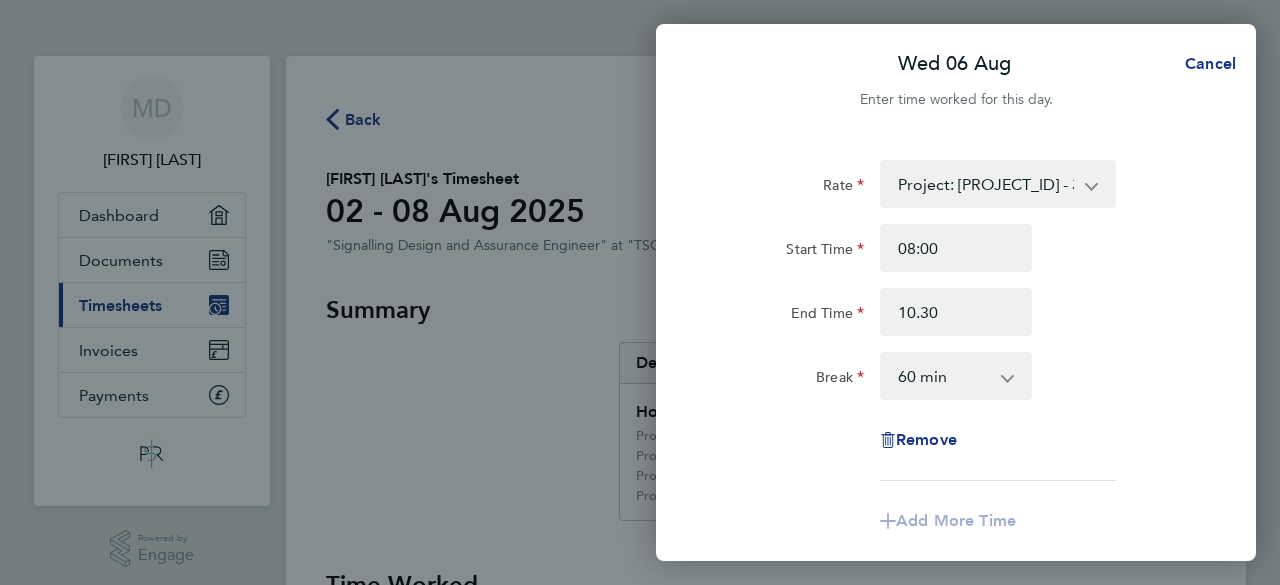type on "10:30" 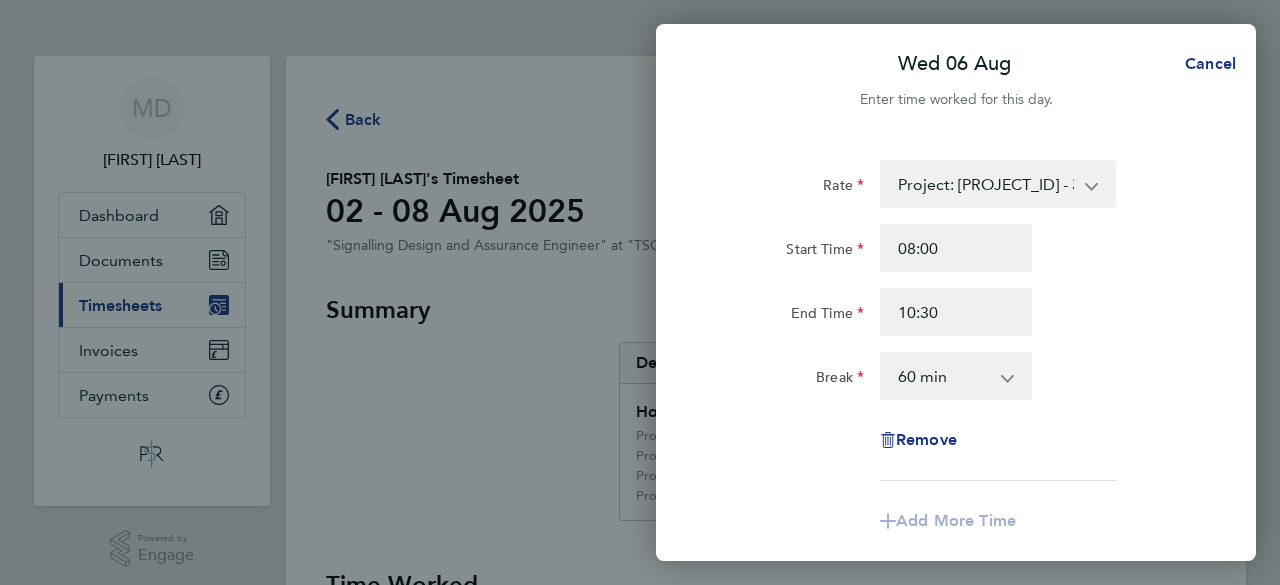 click on "0 min   15 min   30 min   45 min   60 min   75 min   90 min" at bounding box center [944, 376] 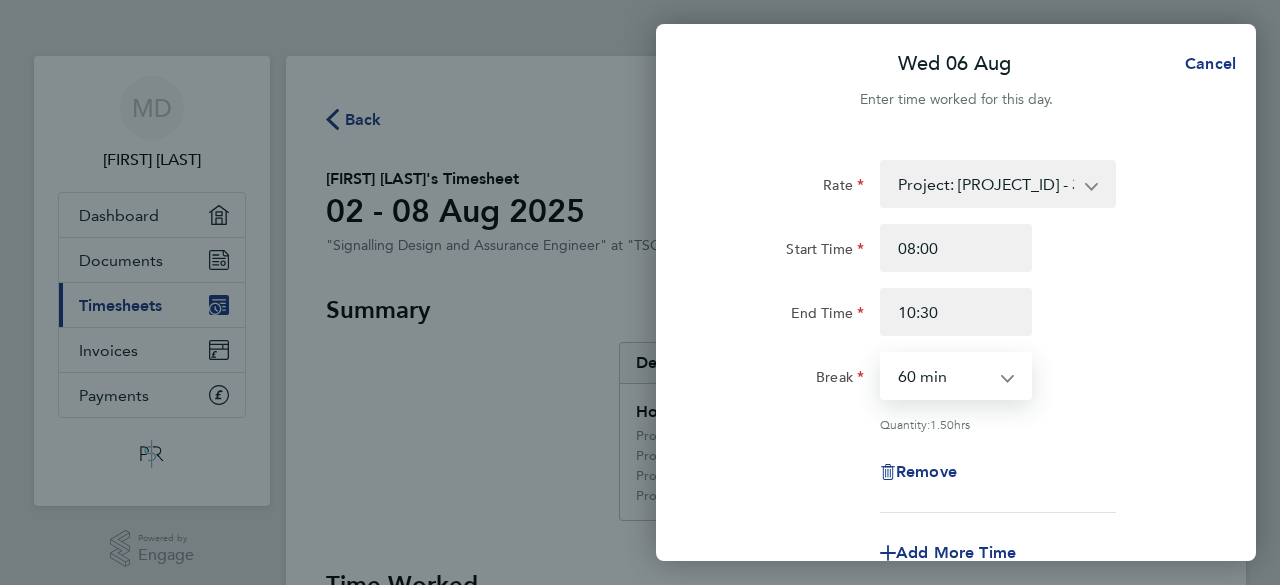 select on "0" 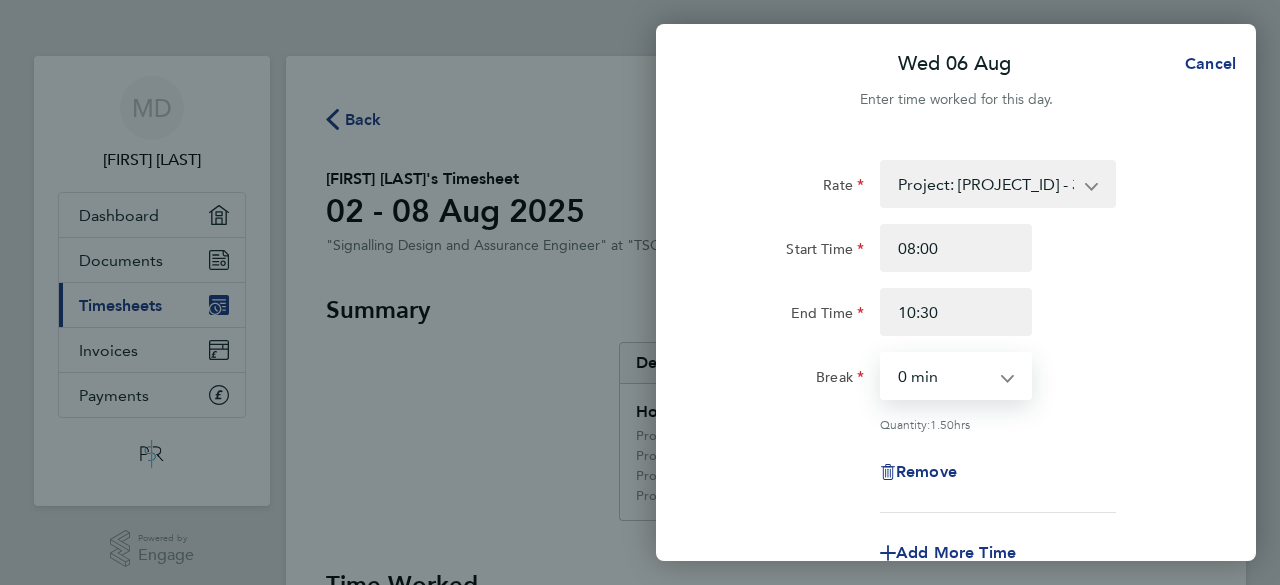 click on "0 min   15 min   30 min   45 min   60 min   75 min   90 min" at bounding box center [944, 376] 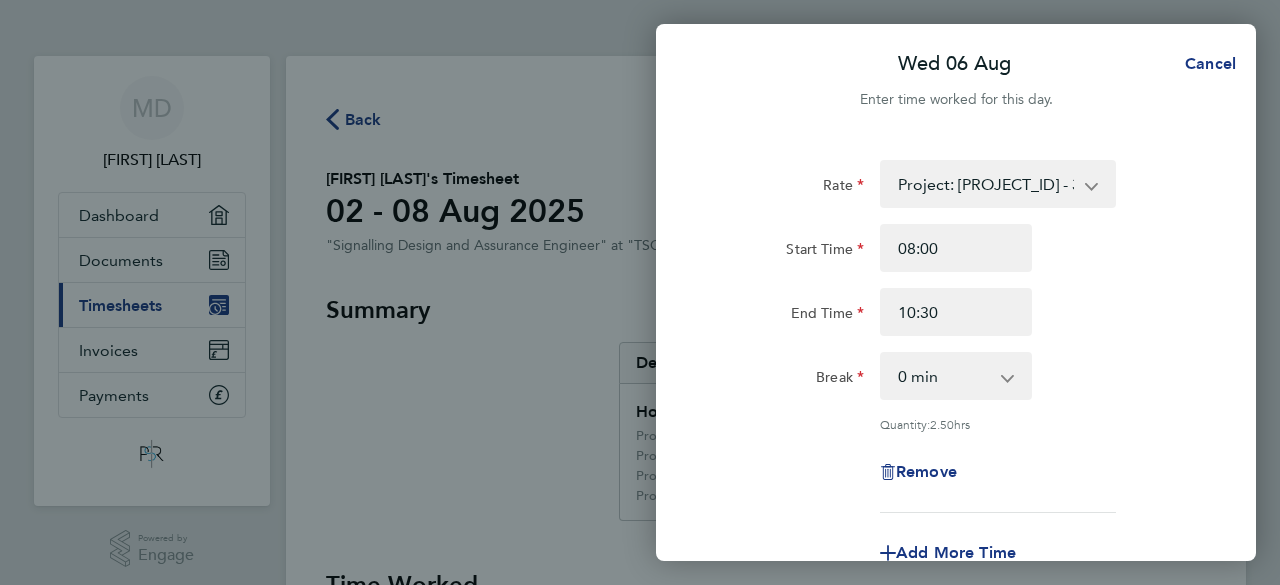 click on "Rate  Project: [PROJECT_ID] - 301A - Central Track Development works - 62.50   Project: [PROJECT_ID]-Mill Lane S&C  Renewals - 62.50   Project: [PROJECT_ID] - Northampton Gateway - 62.50   Project: [PROJECT_ID] - Washwood Heath ES4-8 S&C Renewal - 62.50   Project: [PROJECT_ID] - Hanslope S&C Renewals ES4-ES8 - 62.50   Project :[PROJECT_ID] - Kensal Green ES4-8 S&C - 62.50   Project: [PROJECT_ID] - Kingsbury - 62.50   Project: [PROJECT_ID] - Denbigh Hall GRIP 4 – 8 - 62.50   [PROJECT_ID]	ES4-ES8 Abbotswood S&C Renewal - 62.50   Project: [PROJECT_ID] - 301A - WCMLS Track Development Works - 62.50   Project: [PROJECT_ID] - 301A - North West Track Development works - 62.50   Project: [PROJECT_ID] - Watford North Project - 62.50   Project: [PROJECT_ID] - R2C & Colwich S&C GRIP 1-3 - 62.50
Start Time [TIME] End Time [TIME] Break  0 min   15 min   30 min   45 min   60 min   75 min   90 min
Quantity:  2.50  hrs
Remove" 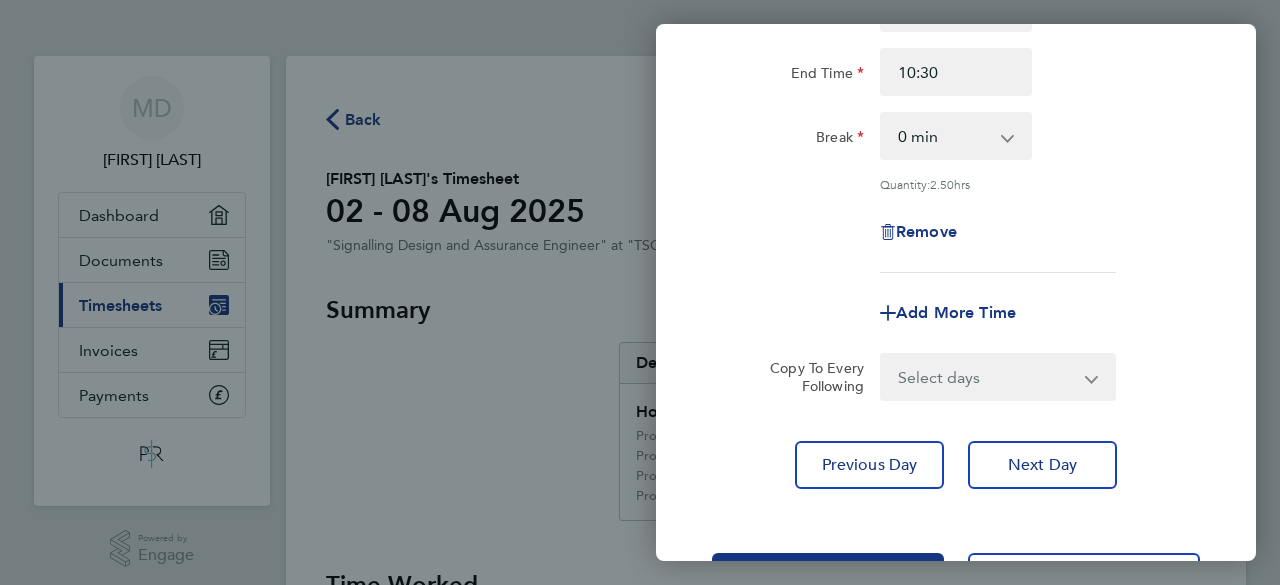 scroll, scrollTop: 280, scrollLeft: 0, axis: vertical 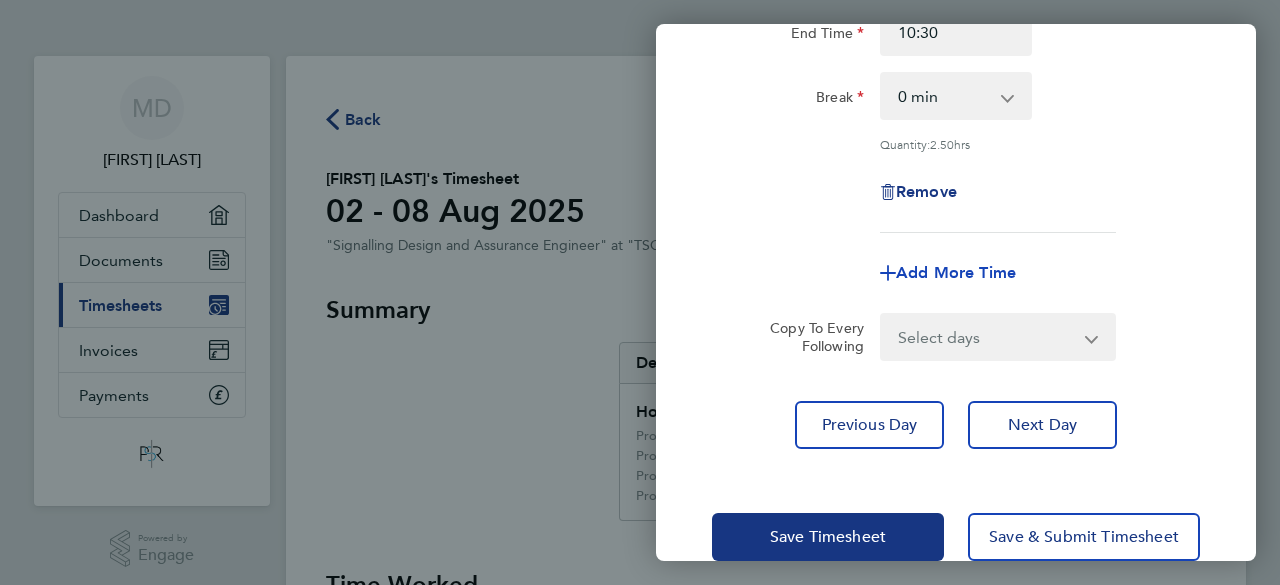 click on "Add More Time" 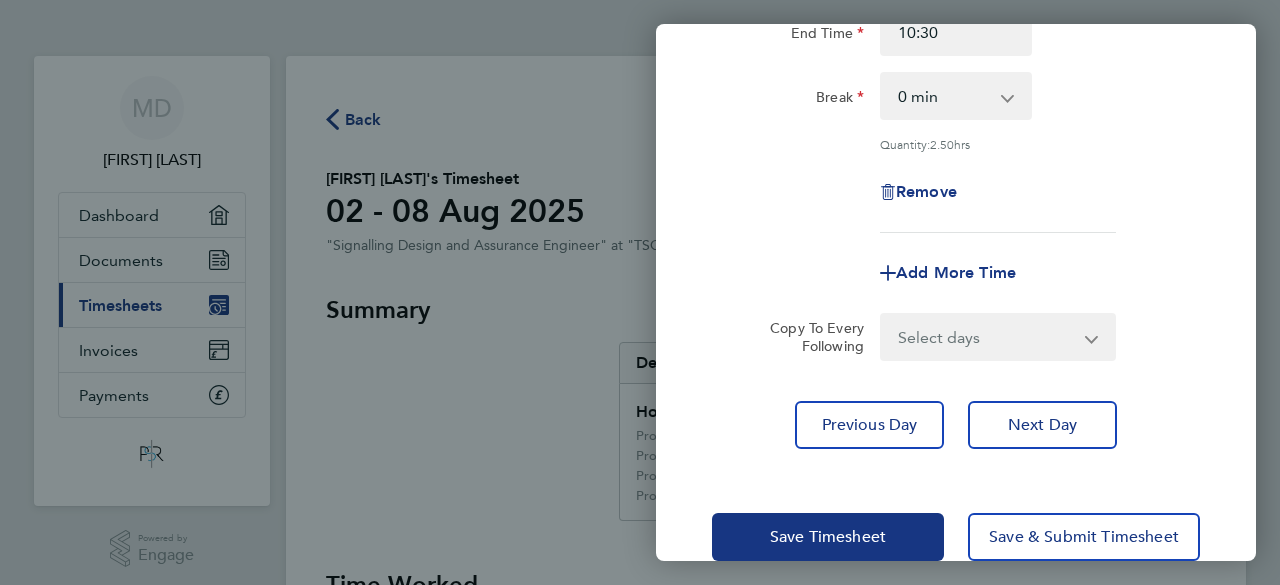 select on "null" 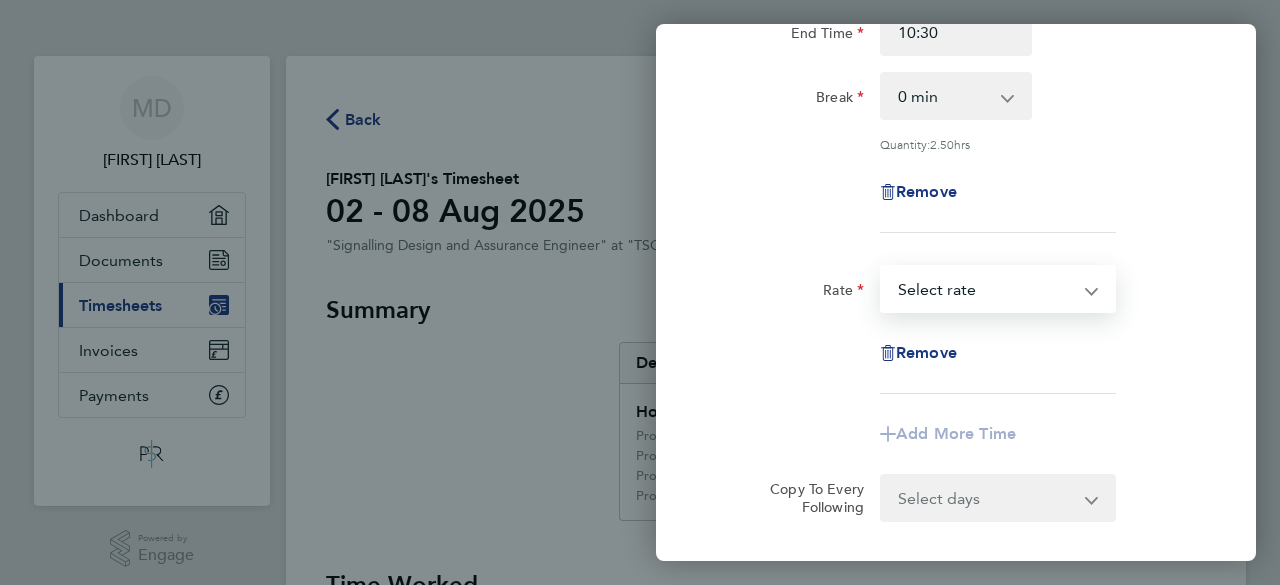 click on "[PROJECT_ID]-Mill Lane S&C  Renewals - 62.50   Project: [PROJECT_ID] - Northampton Gateway - 62.50   Project: [PROJECT_ID] - Washwood Heath ES4-8 S&C Renewal - 62.50   Project: [PROJECT_ID] - Hanslope S&C Renewals ES4-ES8 - 62.50   Project: [PROJECT_ID] - 301A - Central Track Development works - 62.50   Project :[PROJECT_ID] - Kensal Green ES4-8 S&C - 62.50   Project: [PROJECT_ID] - Kingsbury - 62.50   Project: [PROJECT_ID] - Denbigh Hall GRIP 4 – 8 - 62.50   [PROJECT_ID]	ES4-ES8 Abbotswood S&C Renewal - 62.50   Project: [PROJECT_ID] - 301A - WCMLS Track Development Works - 62.50   Project: [PROJECT_ID] - 301A - North West Track Development works - 62.50   Project: [PROJECT_ID] - Watford North Project - 62.50   Project: [PROJECT_ID] - R2C & Colwich S&C GRIP 1-3 - 62.50   Select rate" at bounding box center (986, 289) 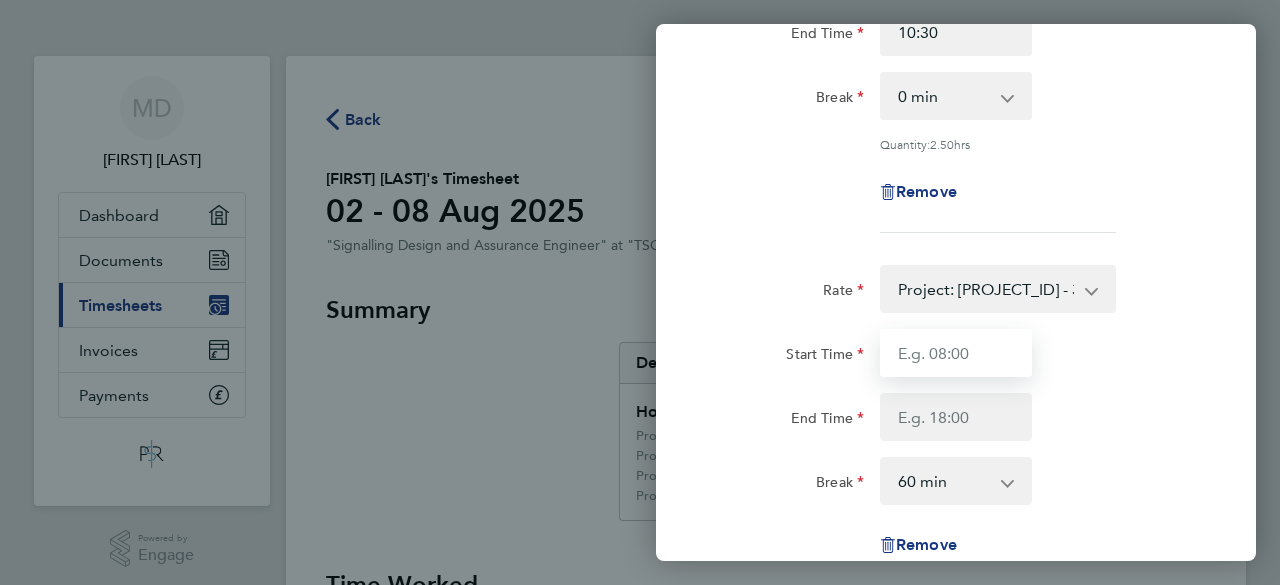 click on "Start Time" at bounding box center [956, 353] 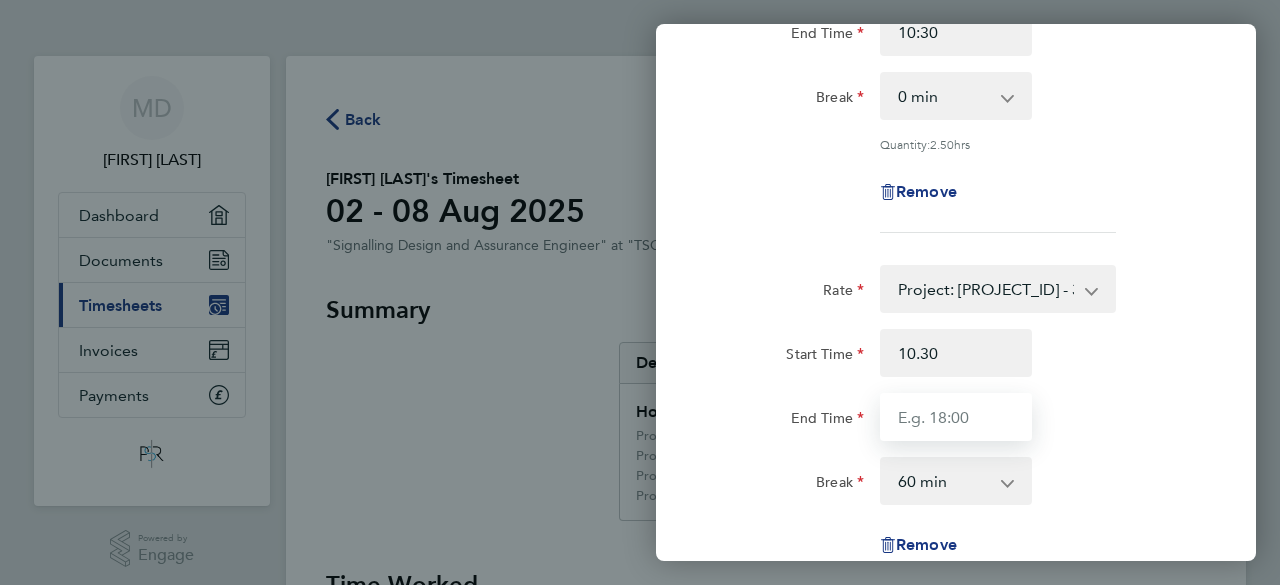 type on "10:30" 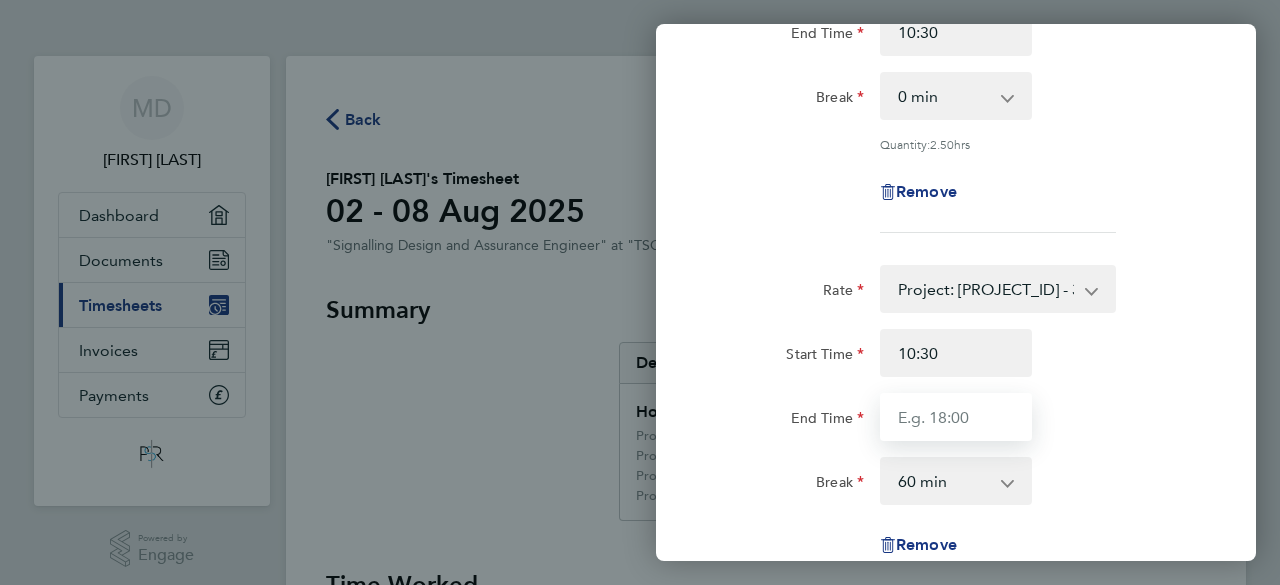 click on "End Time" at bounding box center [956, 417] 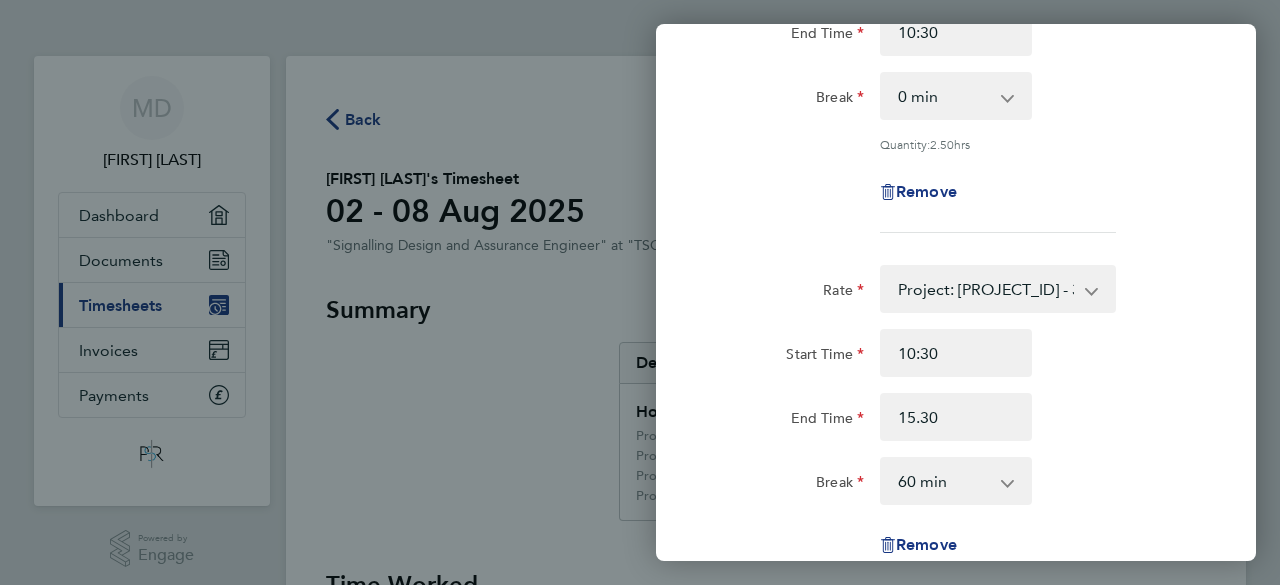type on "15:30" 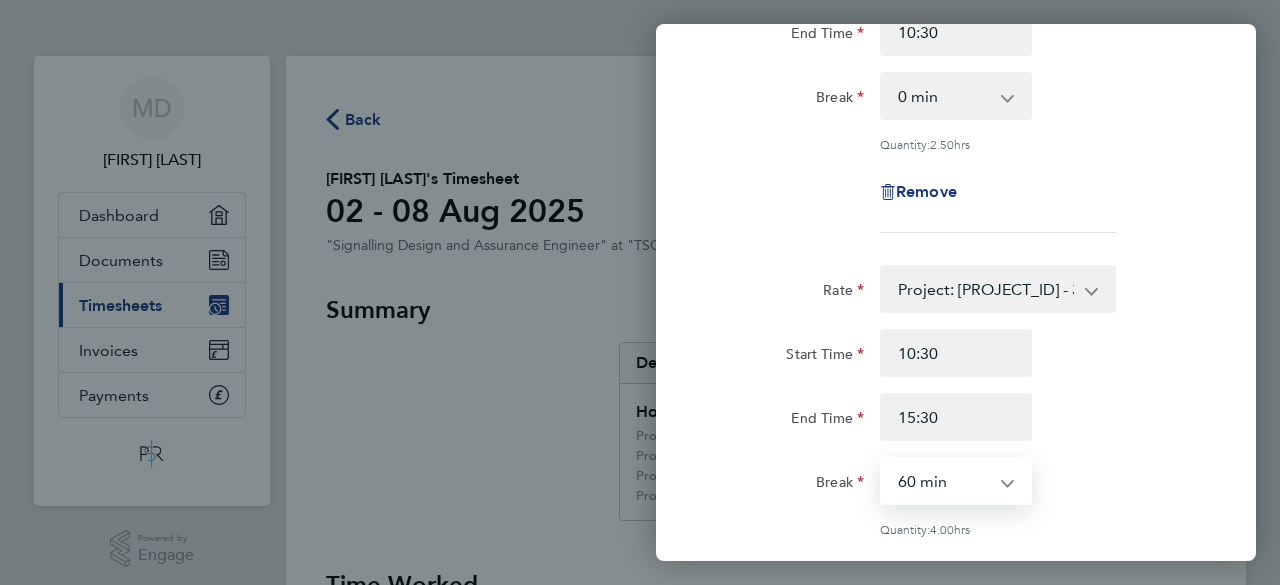 drag, startPoint x: 934, startPoint y: 477, endPoint x: 908, endPoint y: 483, distance: 26.683329 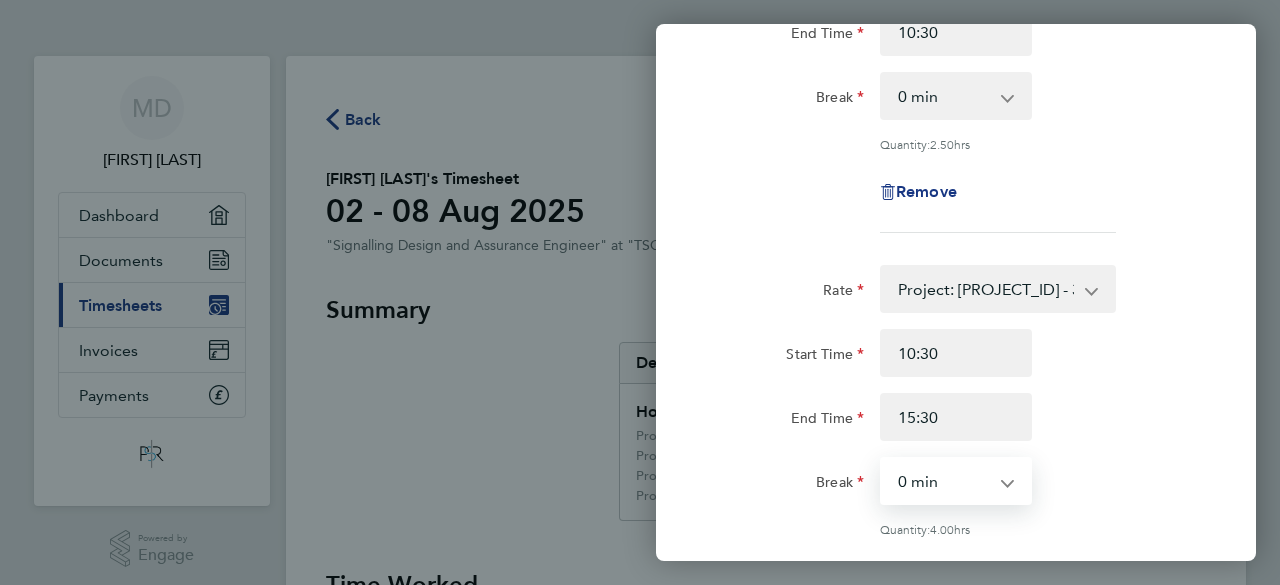 click on "0 min   15 min   30 min   45 min   60 min   75 min   90 min" at bounding box center [944, 481] 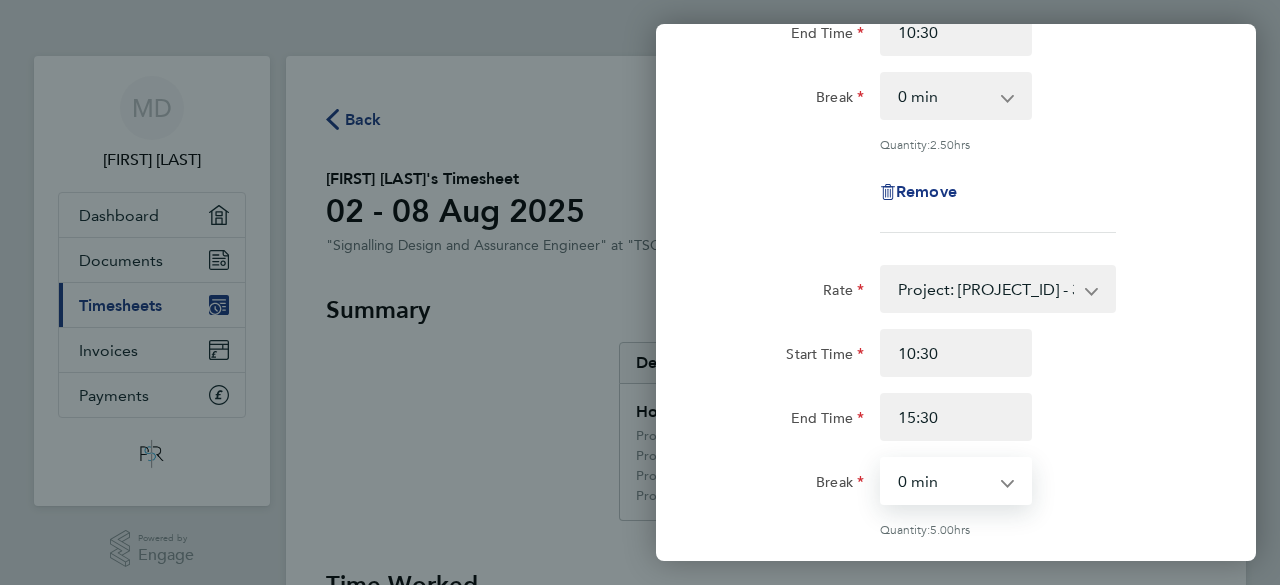 click on "End Time 15:30" 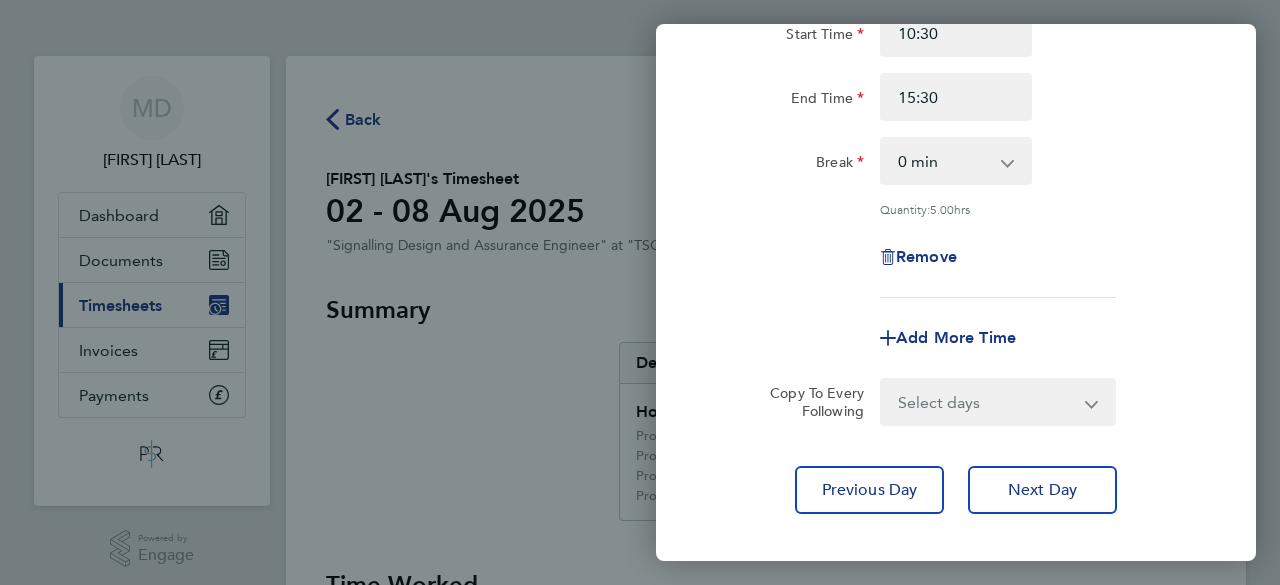 scroll, scrollTop: 640, scrollLeft: 0, axis: vertical 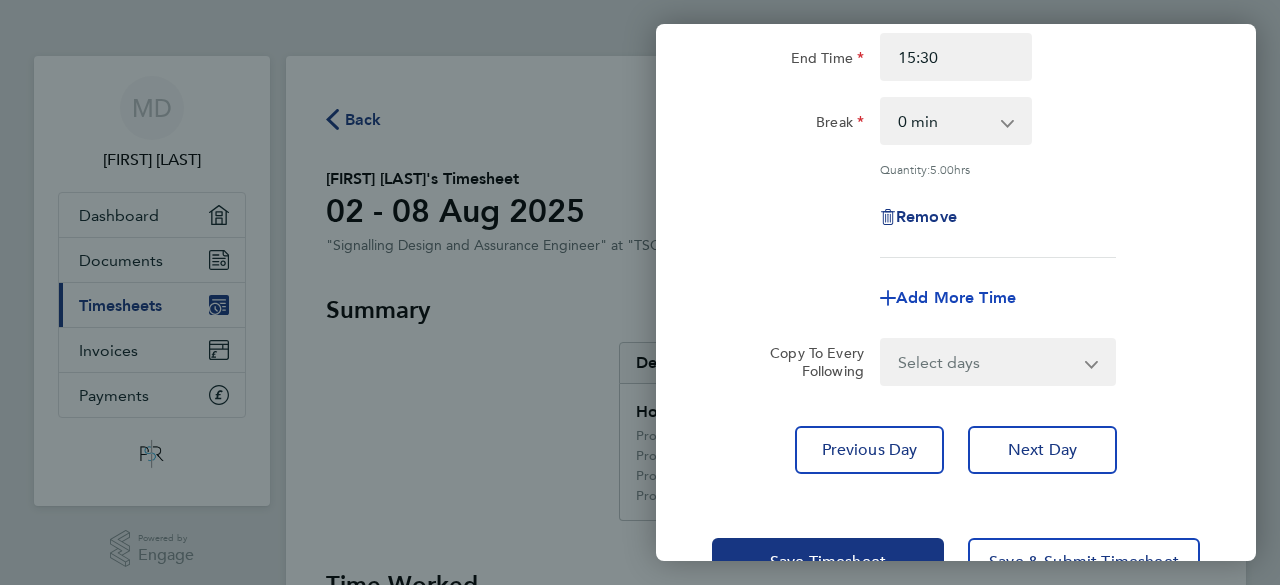 click on "Add More Time" 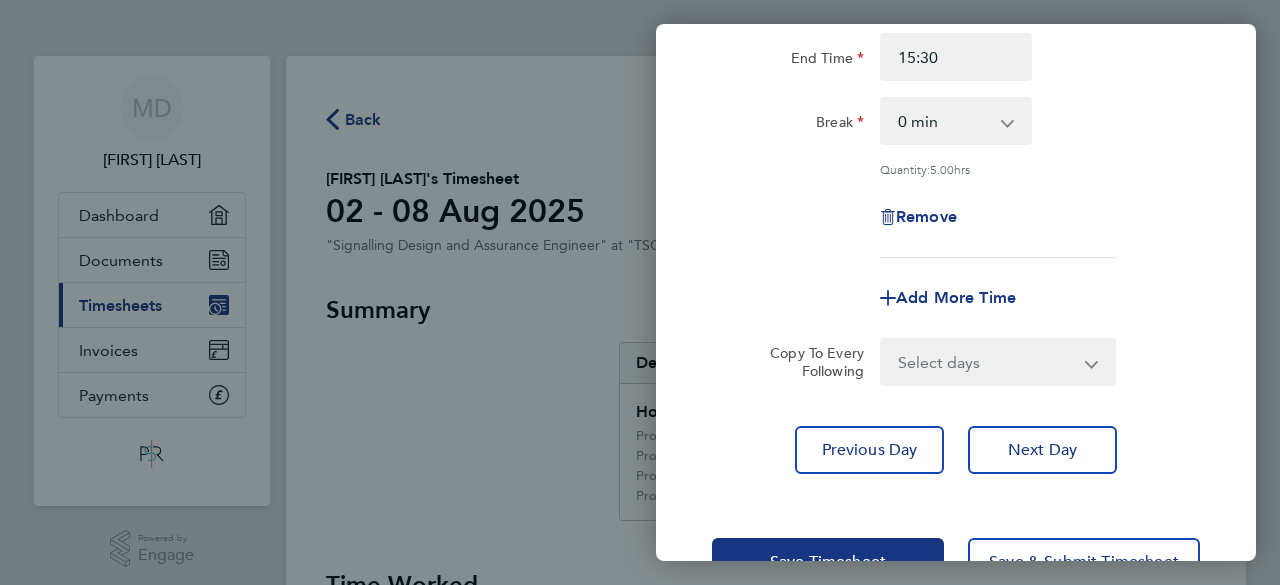 select on "null" 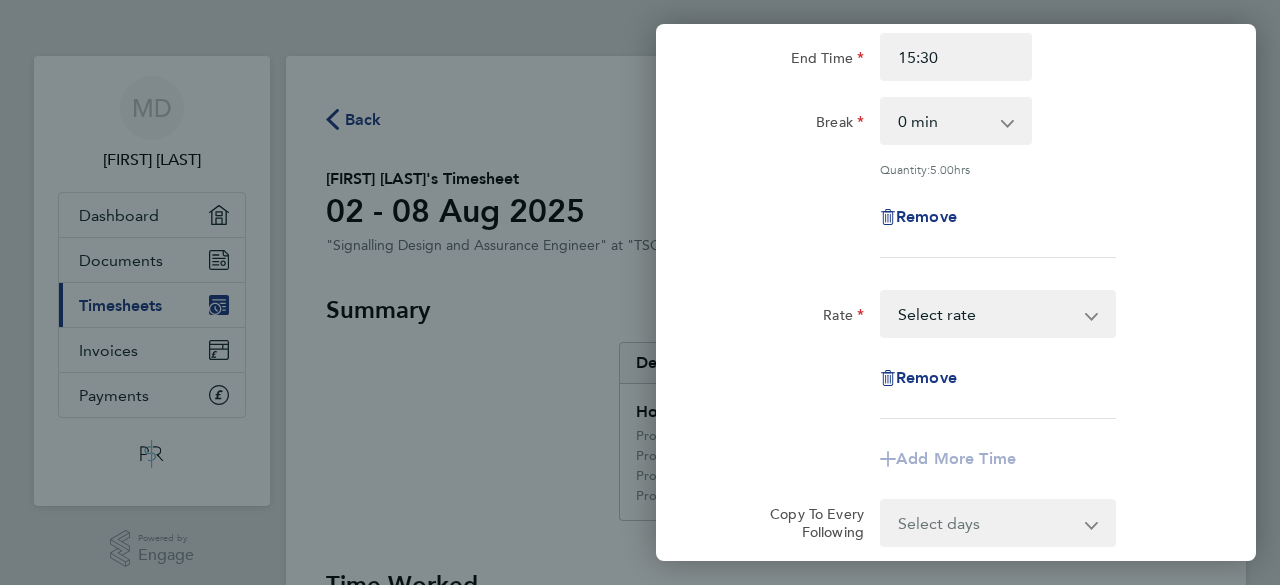 click on "[PROJECT_ID]-Mill Lane S&C  Renewals - 62.50   Project: [PROJECT_ID] - Northampton Gateway - 62.50   Project: [PROJECT_ID] - Washwood Heath ES4-8 S&C Renewal - 62.50   Project: [PROJECT_ID] - Hanslope S&C Renewals ES4-ES8 - 62.50   Project: [PROJECT_ID] - 301A - Central Track Development works - 62.50   Project :[PROJECT_ID] - Kensal Green ES4-8 S&C - 62.50   Project: [PROJECT_ID] - Kingsbury - 62.50   Project: [PROJECT_ID] - Denbigh Hall GRIP 4 – 8 - 62.50   [PROJECT_ID]	ES4-ES8 Abbotswood S&C Renewal - 62.50   Project: [PROJECT_ID] - 301A - WCMLS Track Development Works - 62.50   Project: [PROJECT_ID] - 301A - North West Track Development works - 62.50   Project: [PROJECT_ID] - Watford North Project - 62.50   Project: [PROJECT_ID] - R2C & Colwich S&C GRIP 1-3 - 62.50   Select rate" at bounding box center (986, 314) 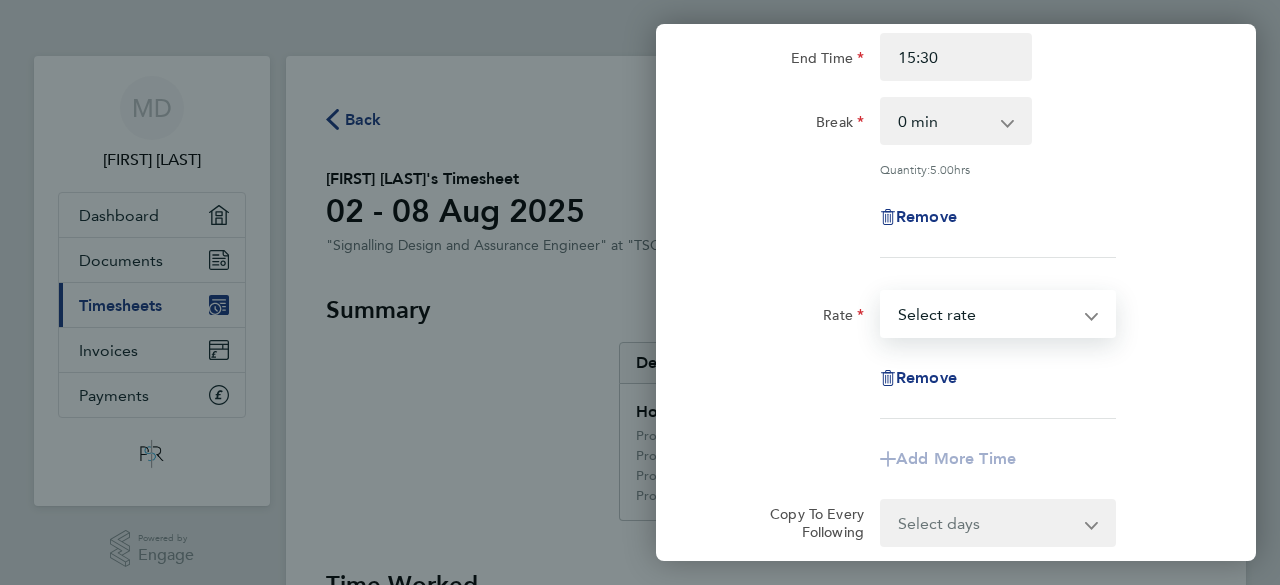 select on "60" 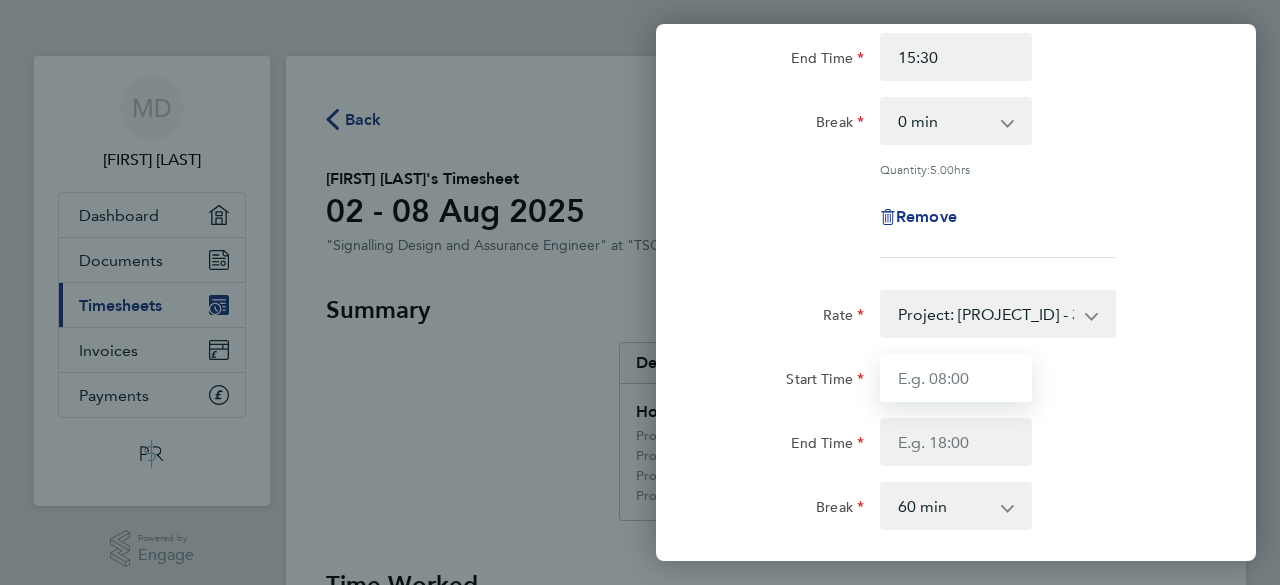 click on "Start Time" at bounding box center [956, 378] 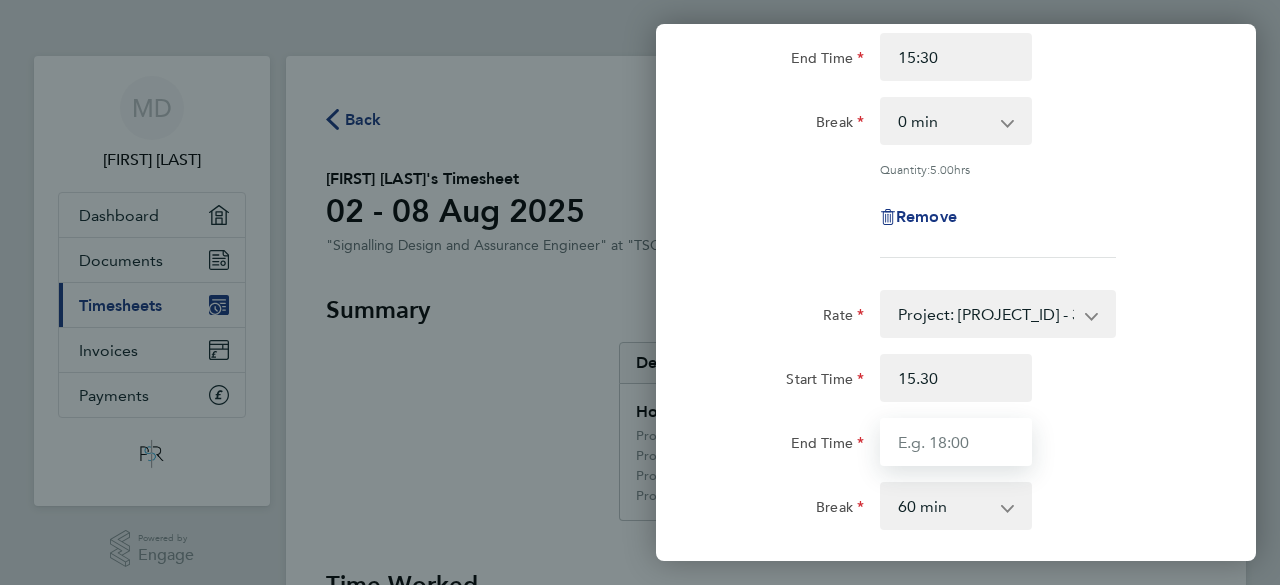 type on "15:30" 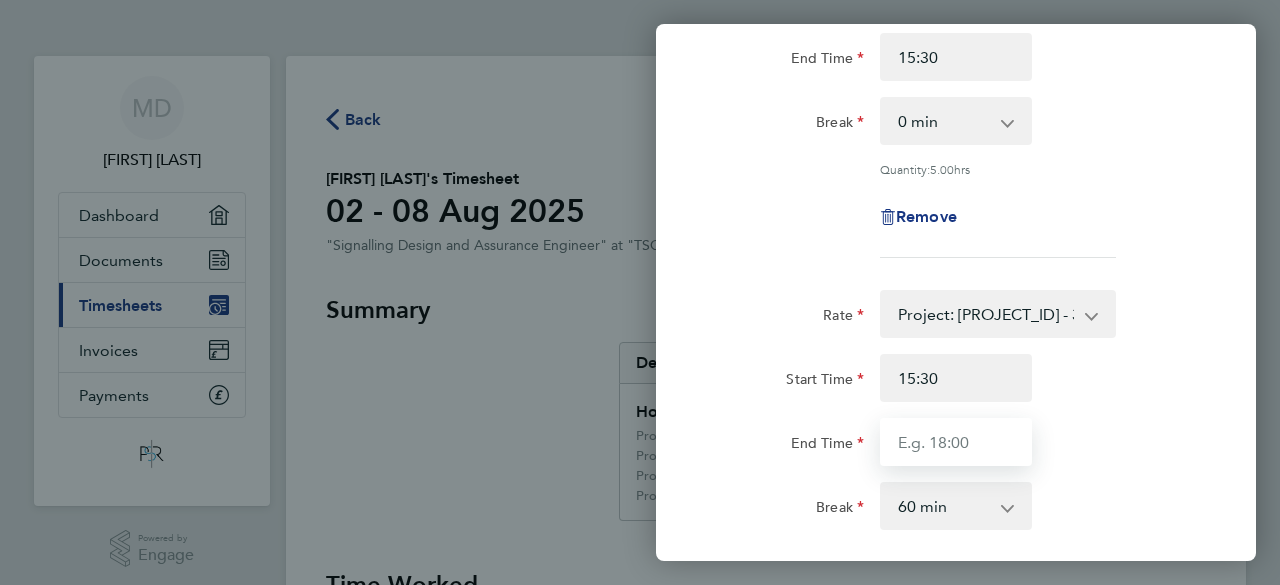 click on "End Time" at bounding box center (956, 442) 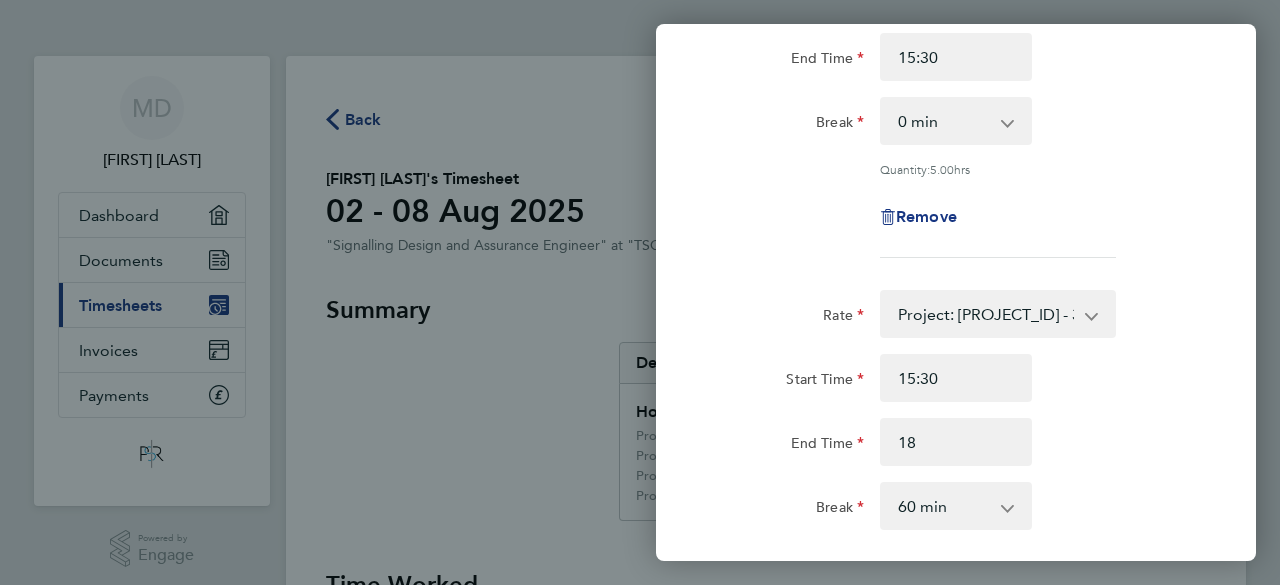 type on "18:00" 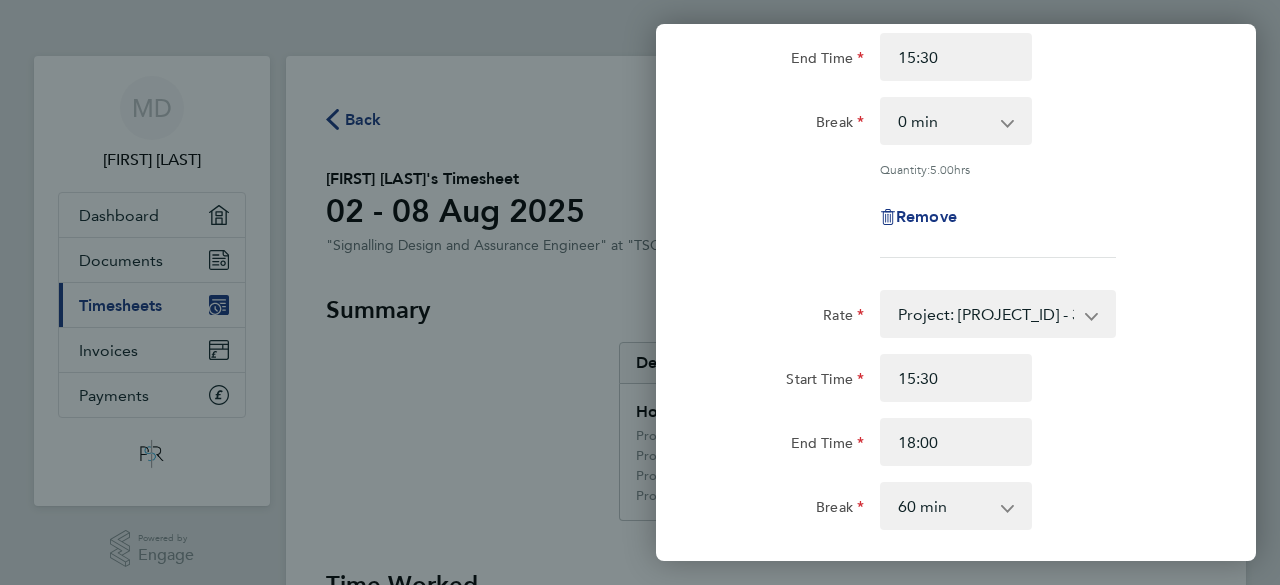 click on "0 min   15 min   30 min   45 min   60 min   75 min   90 min" at bounding box center [944, 506] 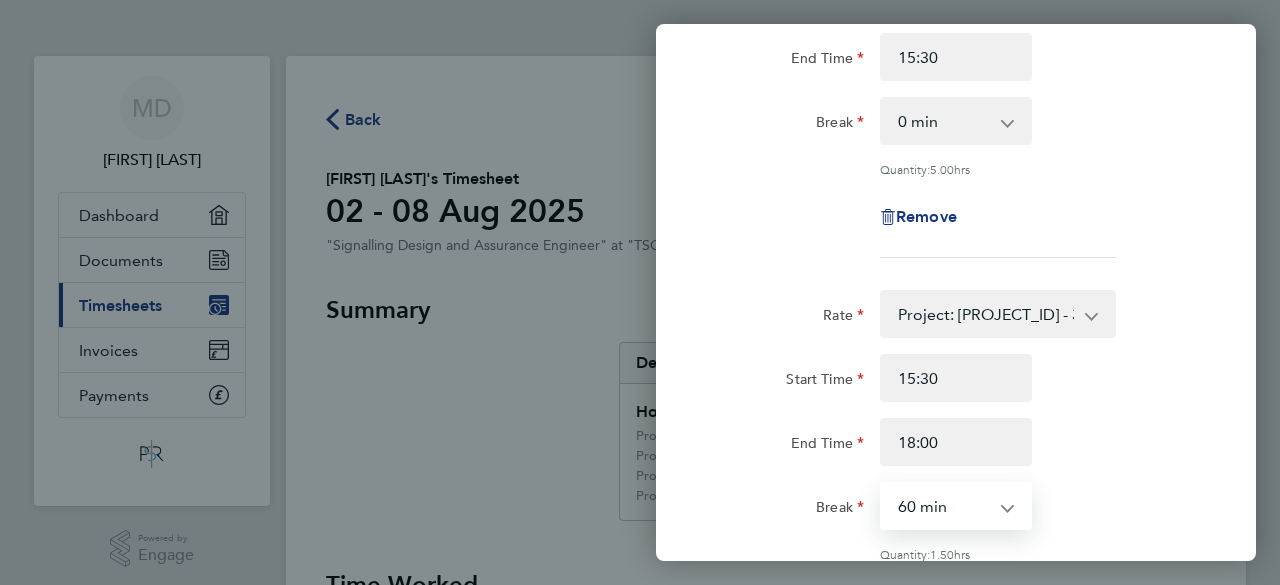 select on "0" 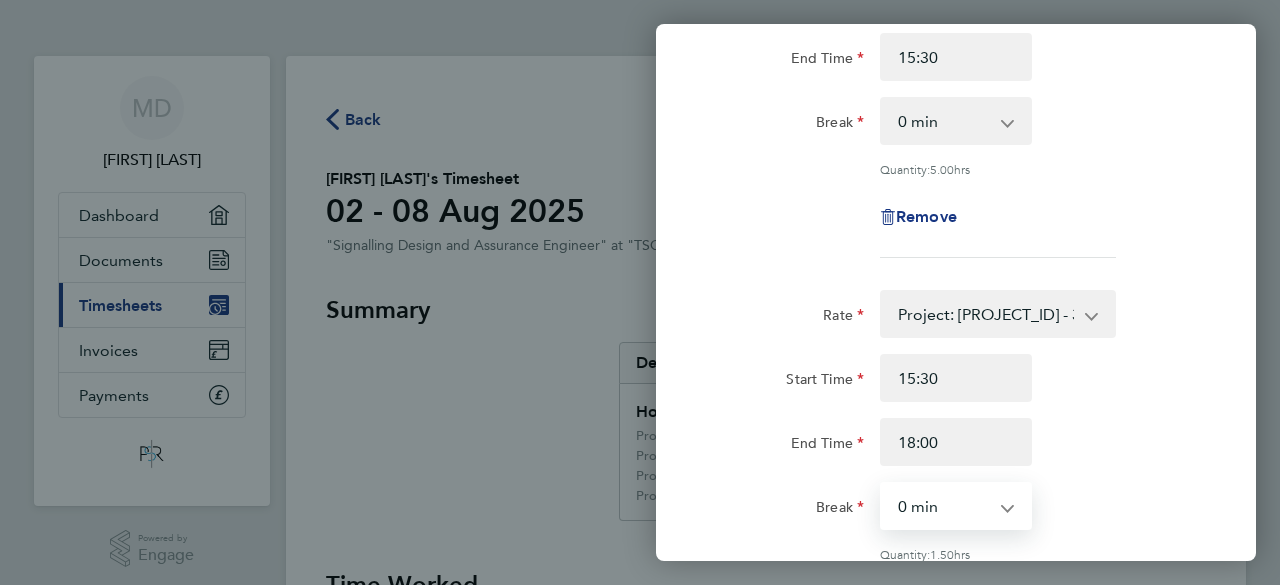 click on "0 min   15 min   30 min   45 min   60 min   75 min   90 min" at bounding box center (944, 506) 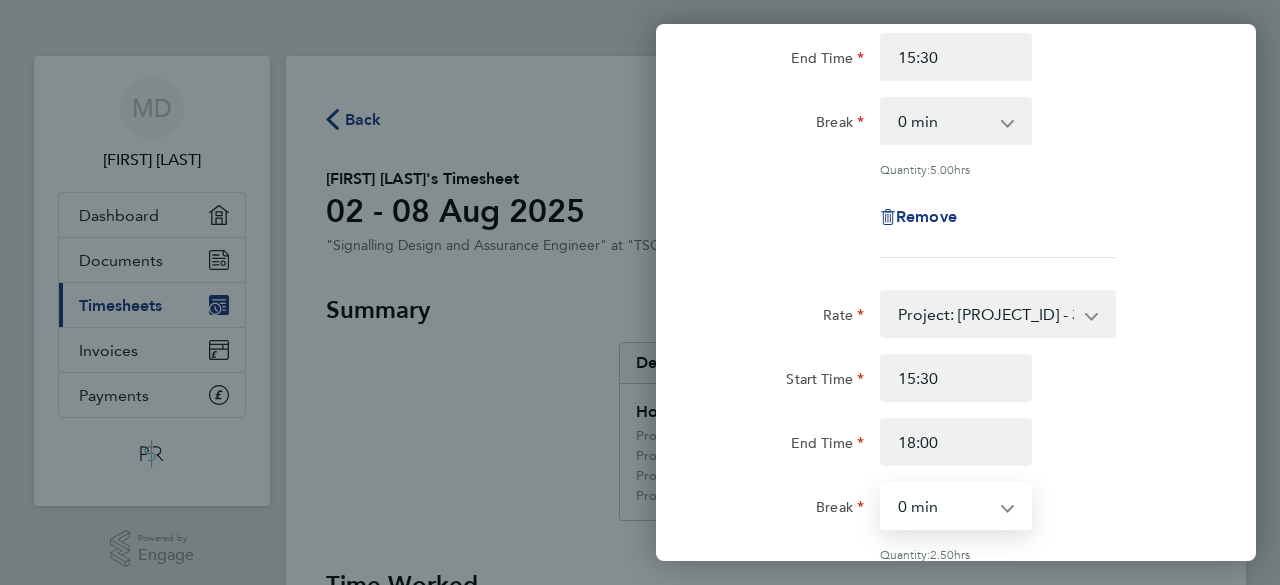 click on "Start Time [TIME]" 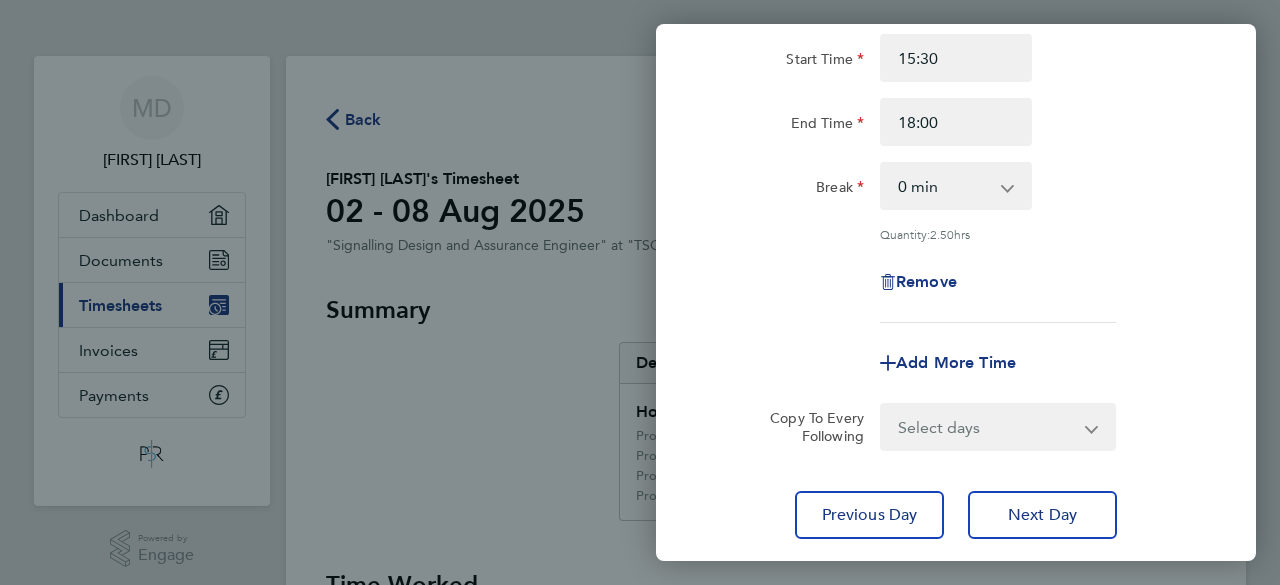 scroll, scrollTop: 1000, scrollLeft: 0, axis: vertical 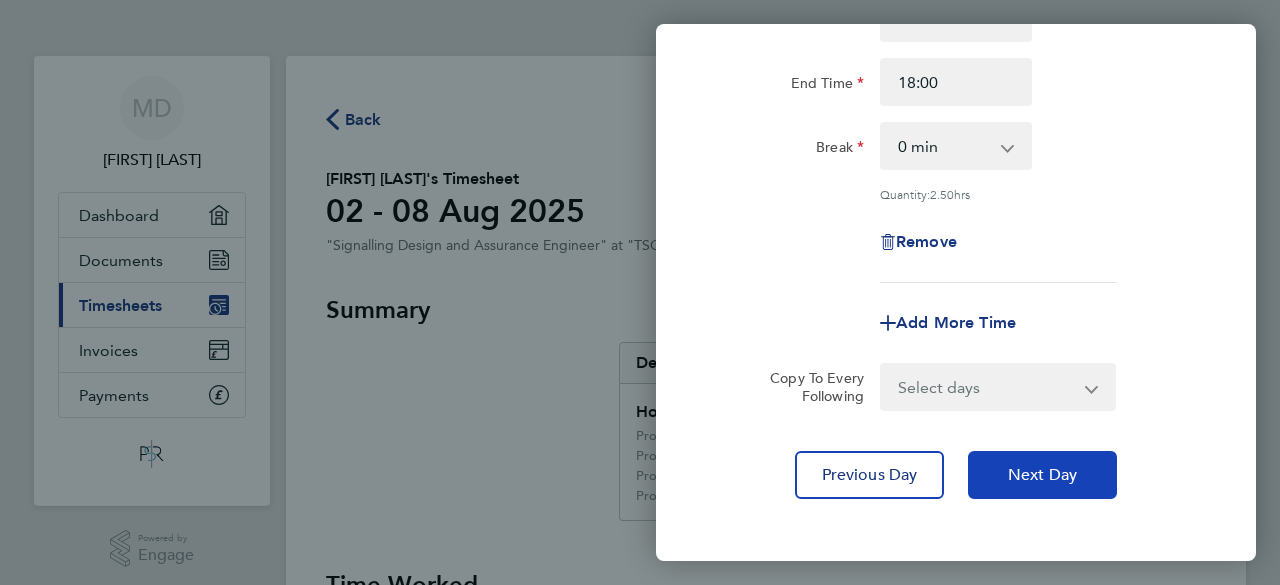 click on "Next Day" 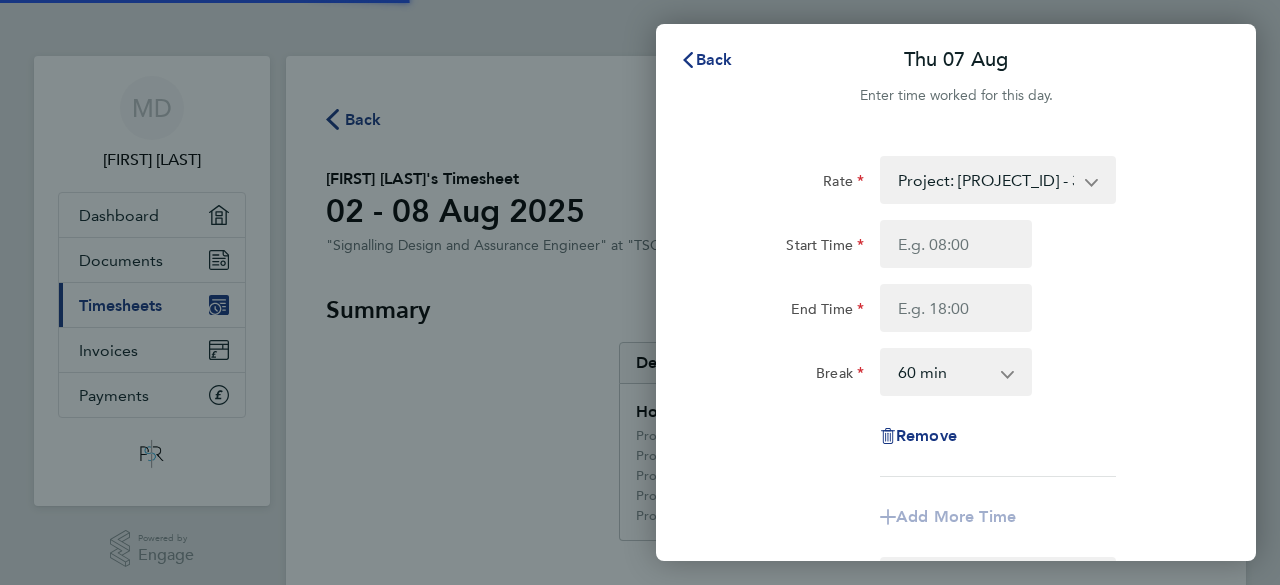 scroll, scrollTop: 0, scrollLeft: 0, axis: both 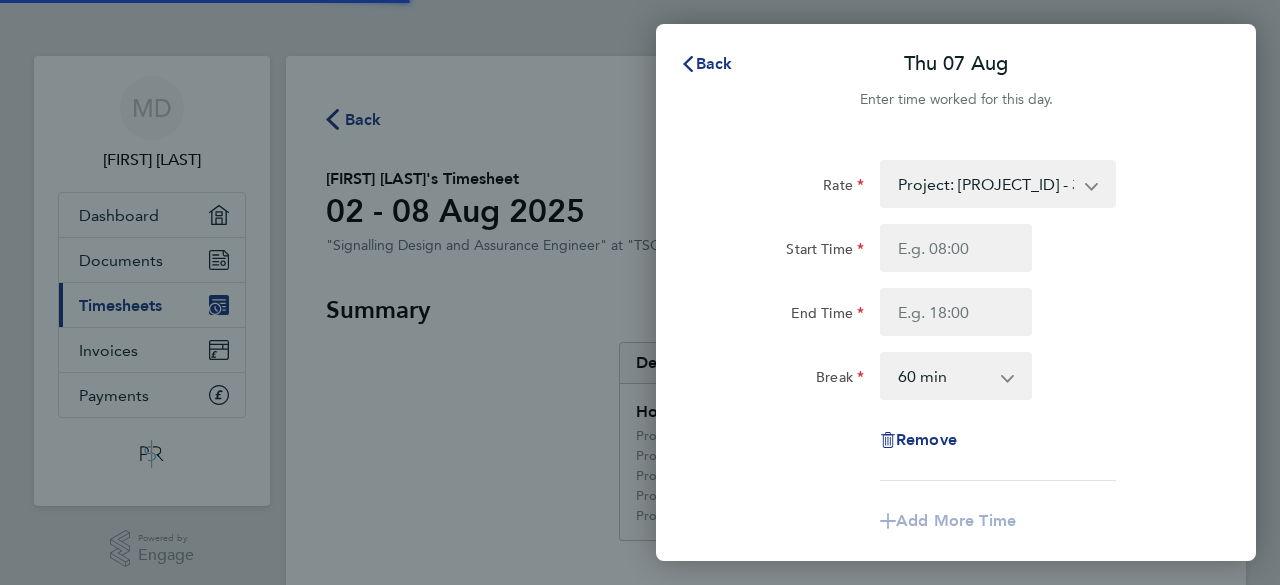 select on "60" 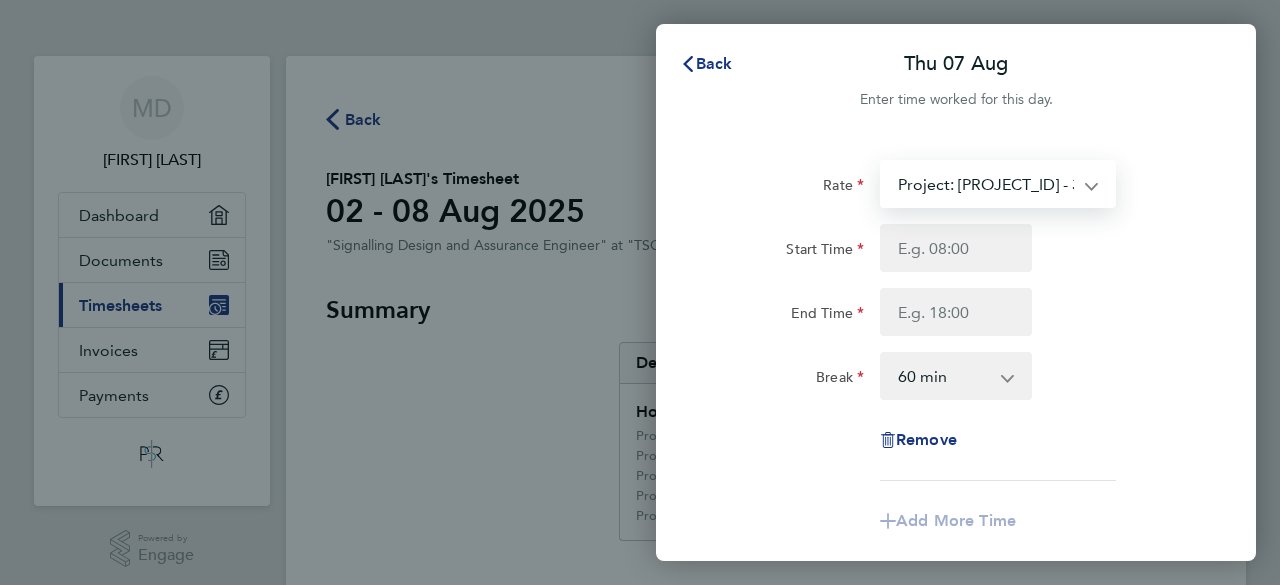 click on "Project: [PROJECT_ID] - 301A - Central Track Development works - 62.50   [PROJECT_ID]-Mill Lane S&C  Renewals - 62.50   Project: [PROJECT_ID] - Northampton Gateway - 62.50   Project: [PROJECT_ID] - Washwood Heath ES4-8 S&C Renewal - 62.50   Project: [PROJECT_ID] - Hanslope S&C Renewals ES4-ES8 - 62.50   Project :[PROJECT_ID] - Kensal Green ES4-8 S&C - 62.50   Project: [PROJECT_ID] - Kingsbury - 62.50   Project: [PROJECT_ID] - Denbigh Hall GRIP 4 – 8 - 62.50   [PROJECT_ID]	ES4-ES8 Abbotswood S&C Renewal - 62.50   Project: [PROJECT_ID] - 301A - WCMLS Track Development Works - 62.50   Project: [PROJECT_ID] - 301A - North West Track Development works - 62.50   Project: [PROJECT_ID] - Watford North Project - 62.50   Project: [PROJECT_ID] - R2C & Colwich S&C GRIP 1-3 - 62.50" at bounding box center [986, 184] 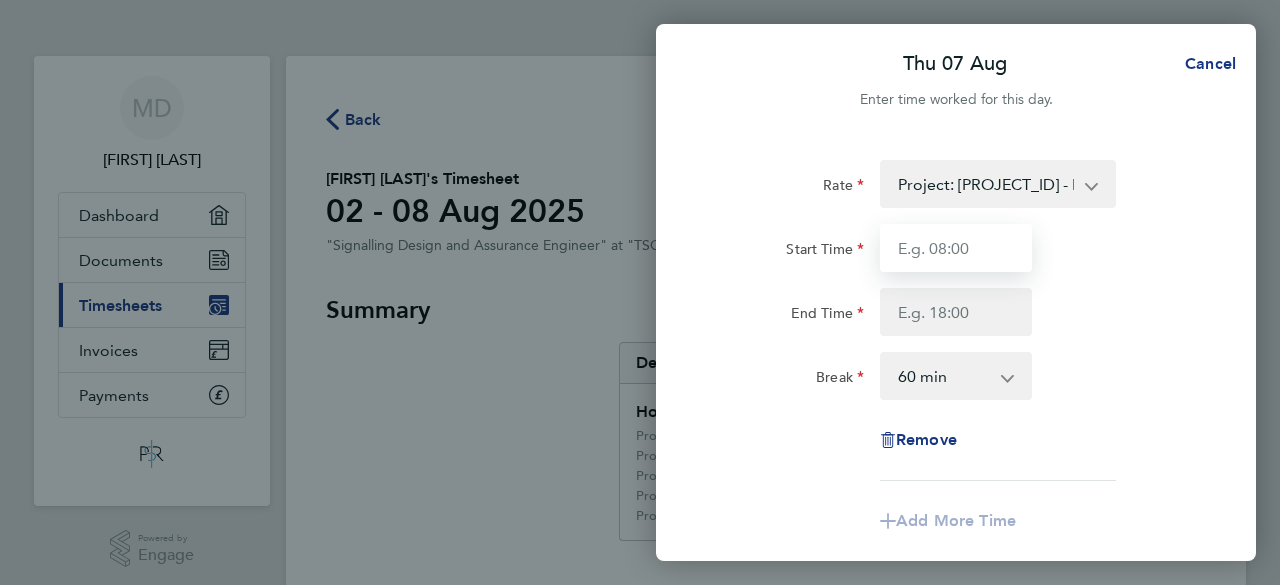 click on "Start Time" at bounding box center [956, 248] 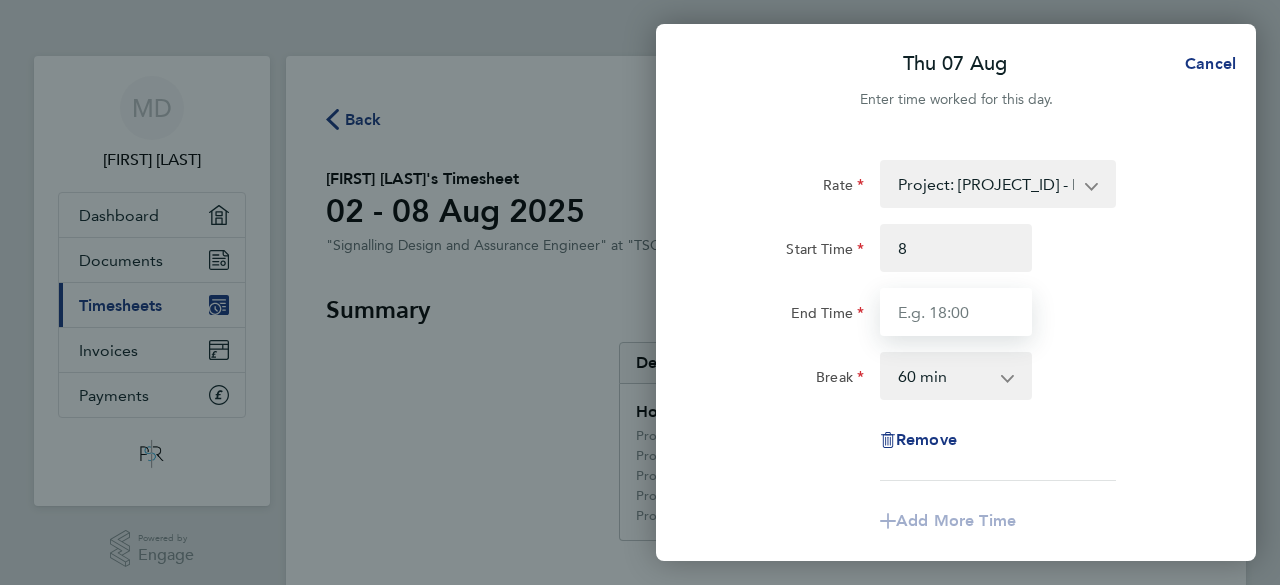 type on "08:00" 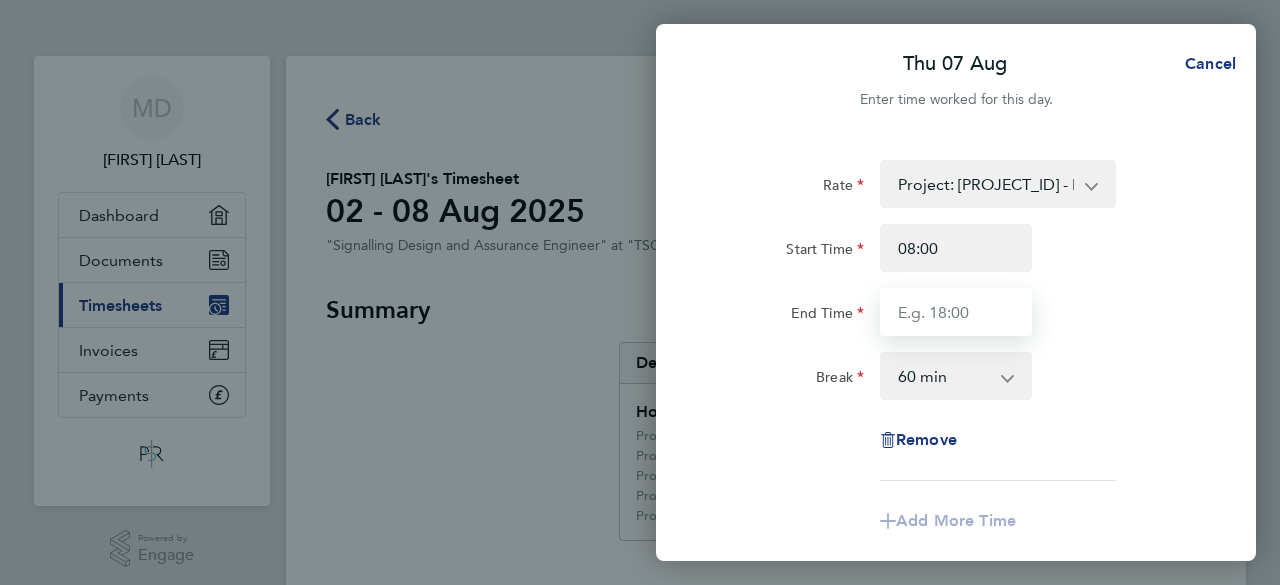 click on "End Time" at bounding box center (956, 312) 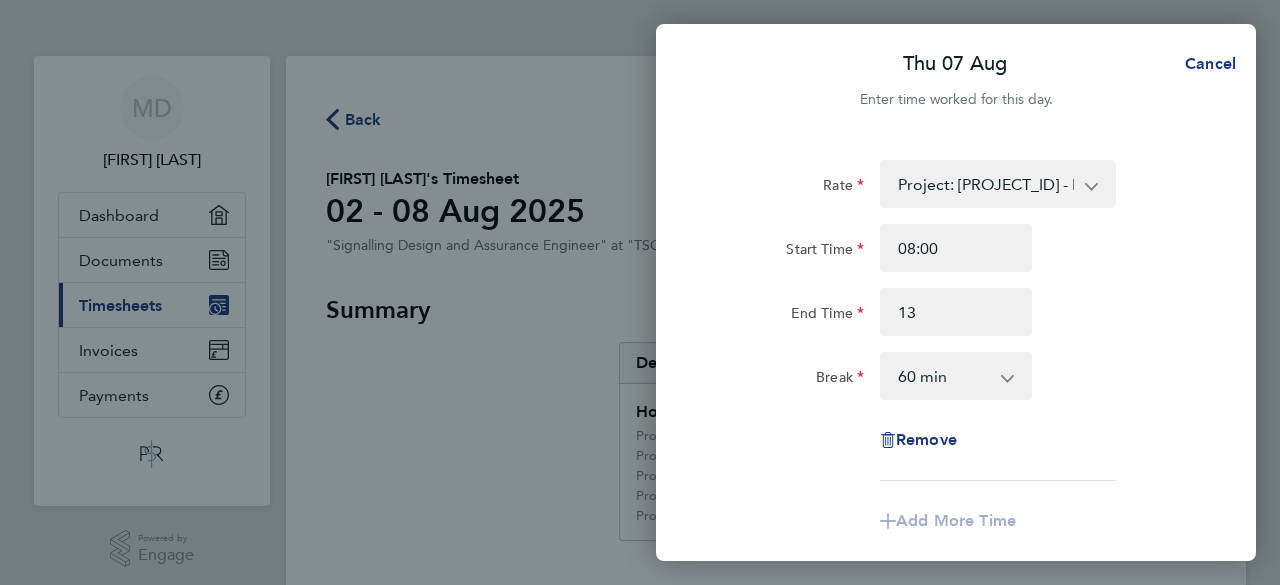 type on "13:00" 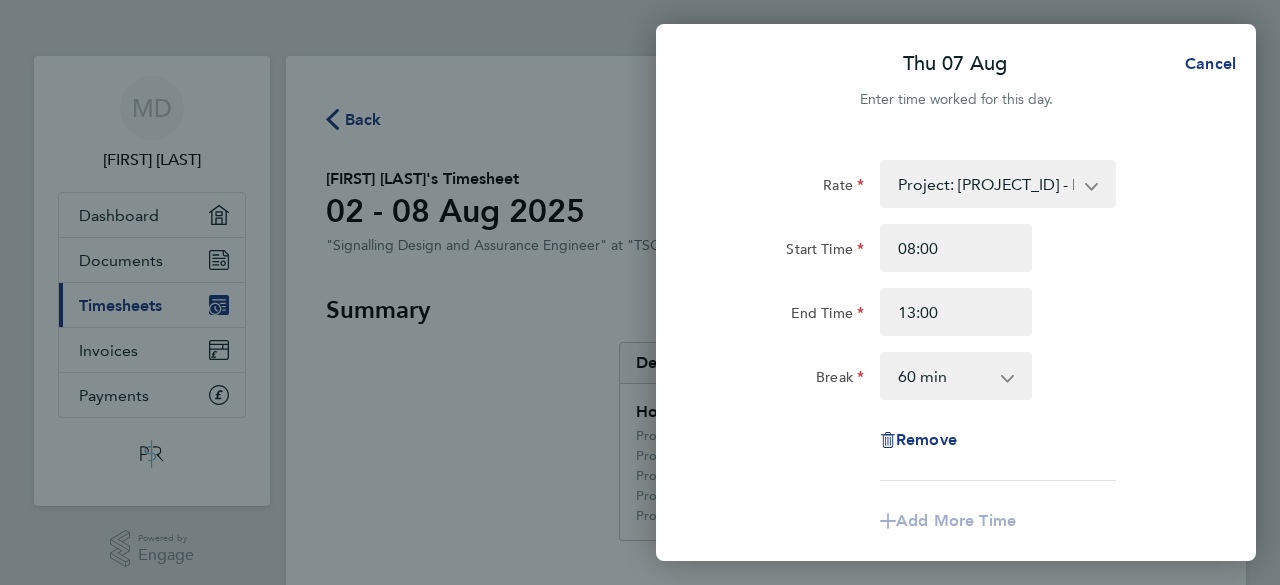click on "0 min   15 min   30 min   45 min   60 min   75 min   90 min" at bounding box center [944, 376] 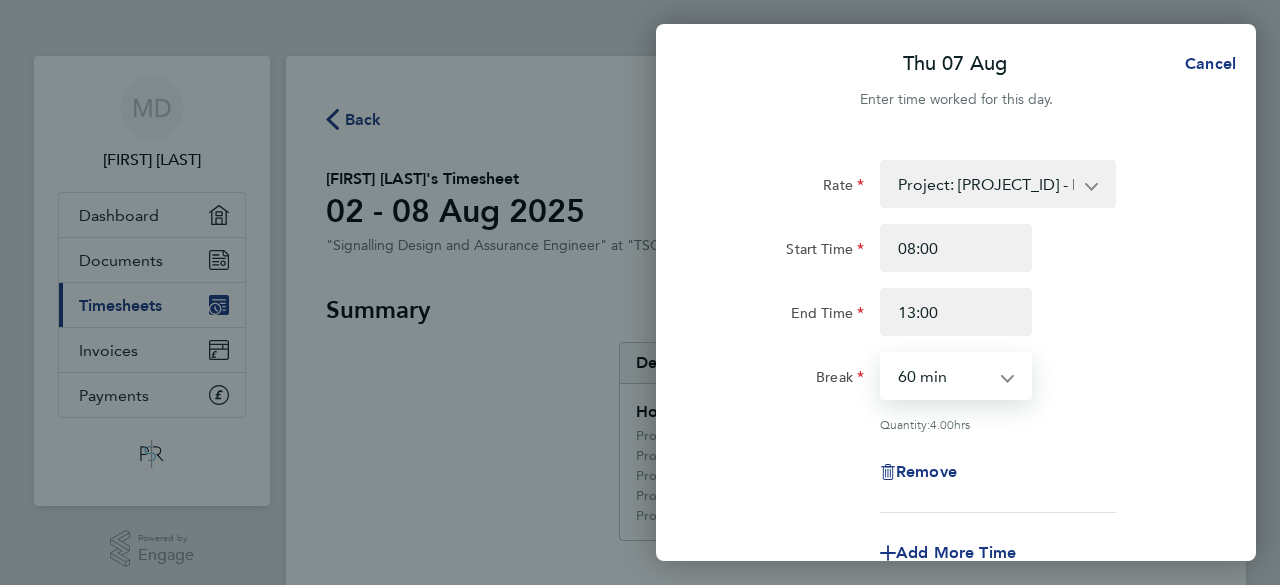 select on "0" 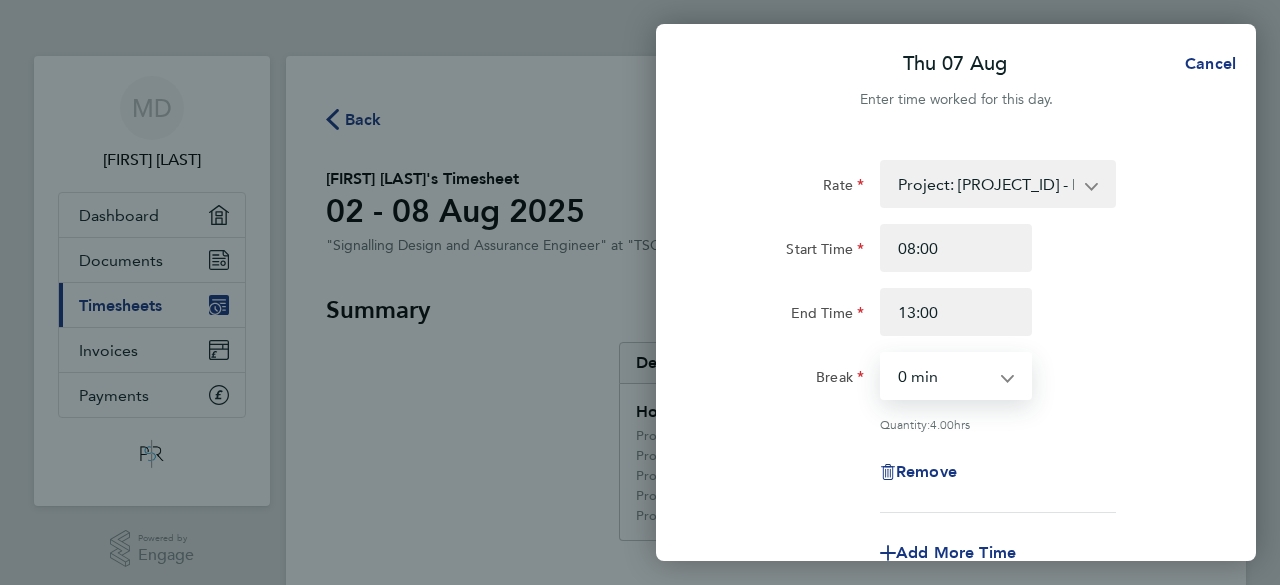 click on "0 min   15 min   30 min   45 min   60 min   75 min   90 min" at bounding box center [944, 376] 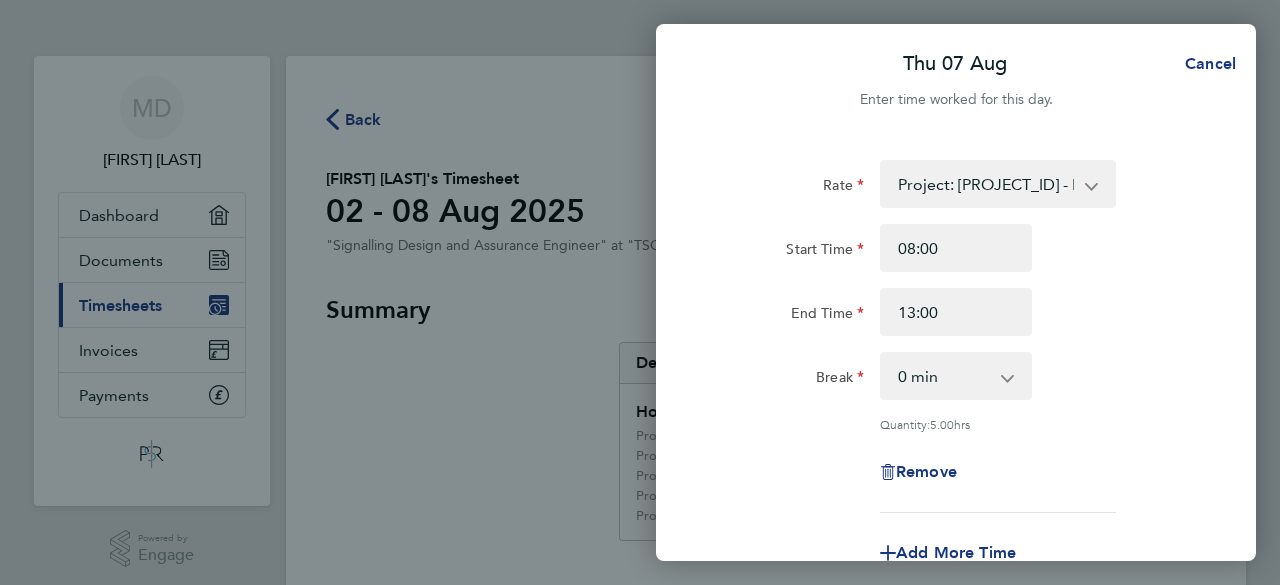 click on "Start Time 08:00" 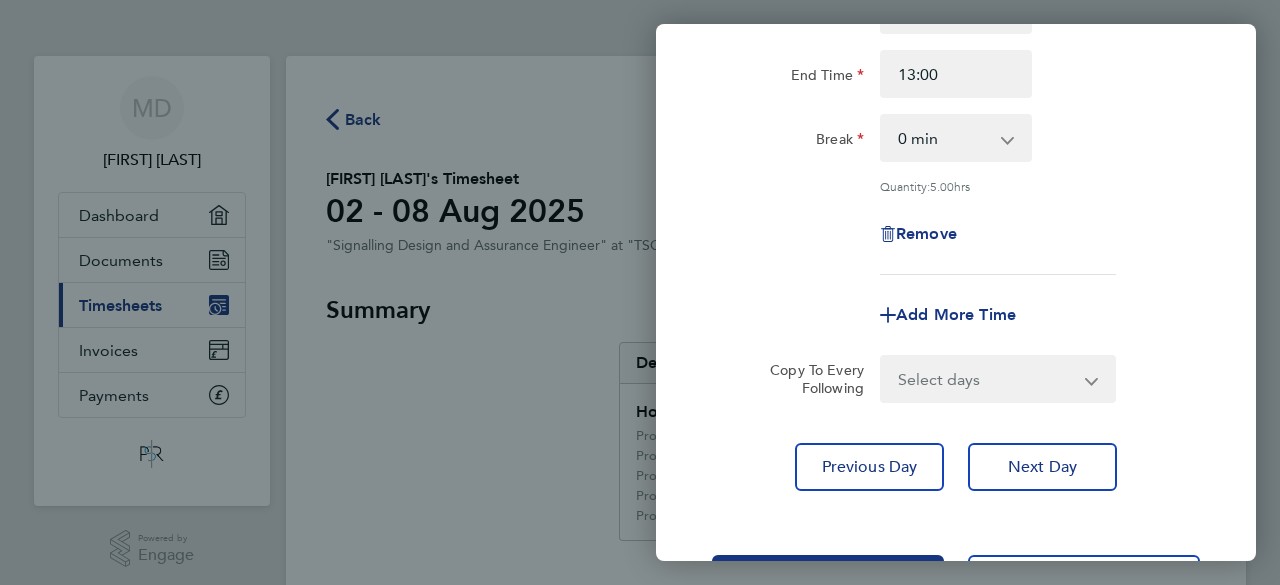 scroll, scrollTop: 240, scrollLeft: 0, axis: vertical 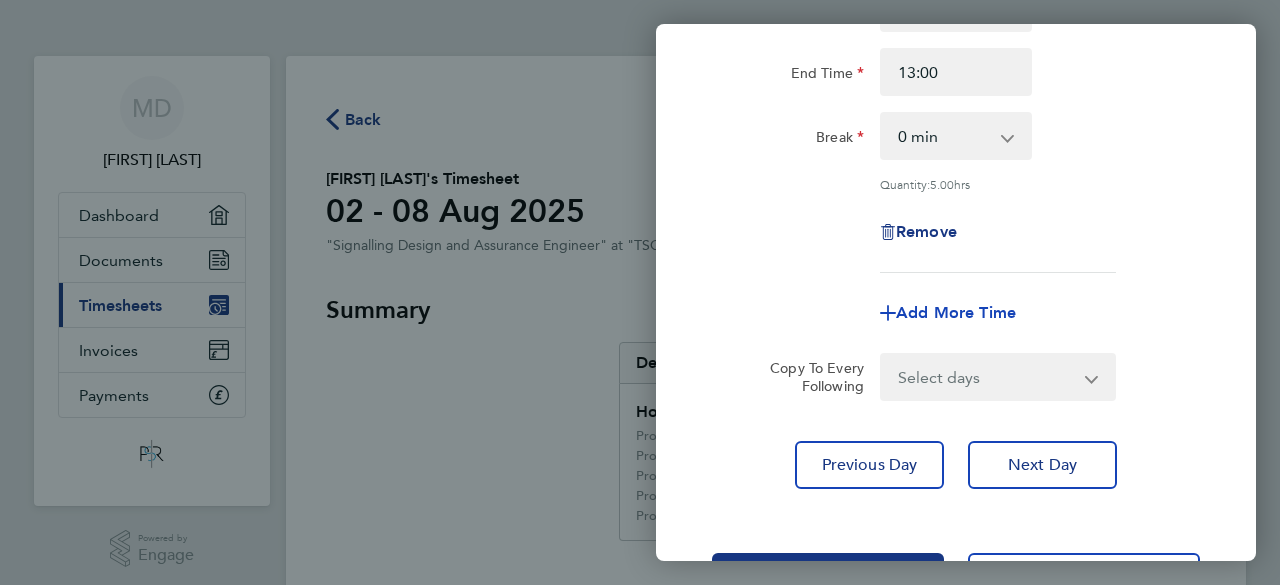 click on "Add More Time" 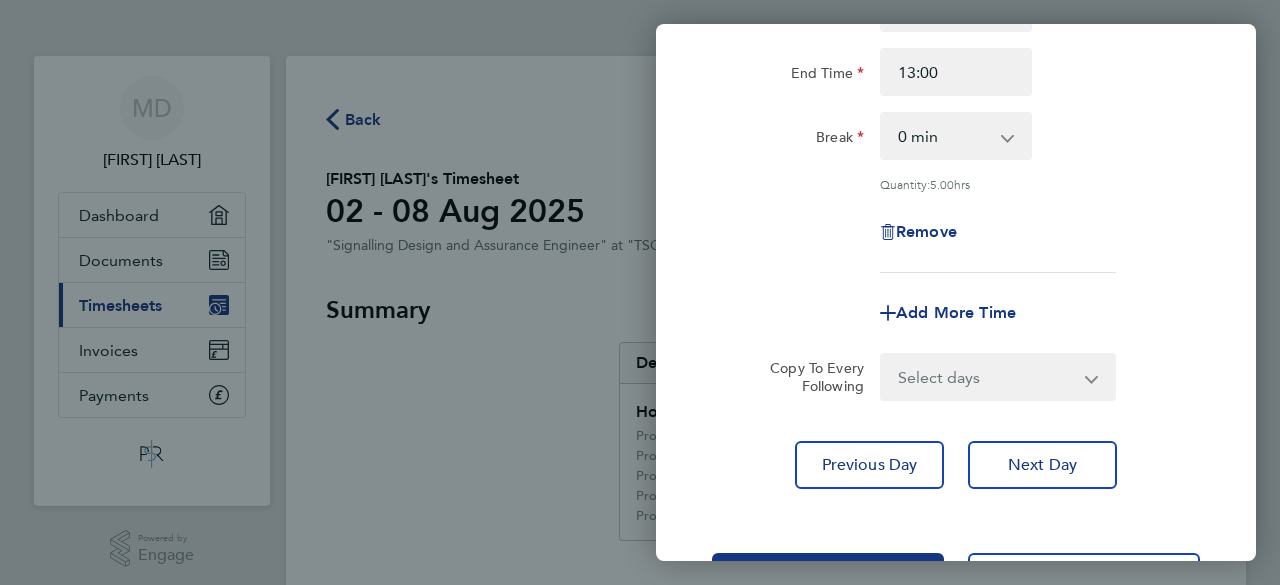 select on "null" 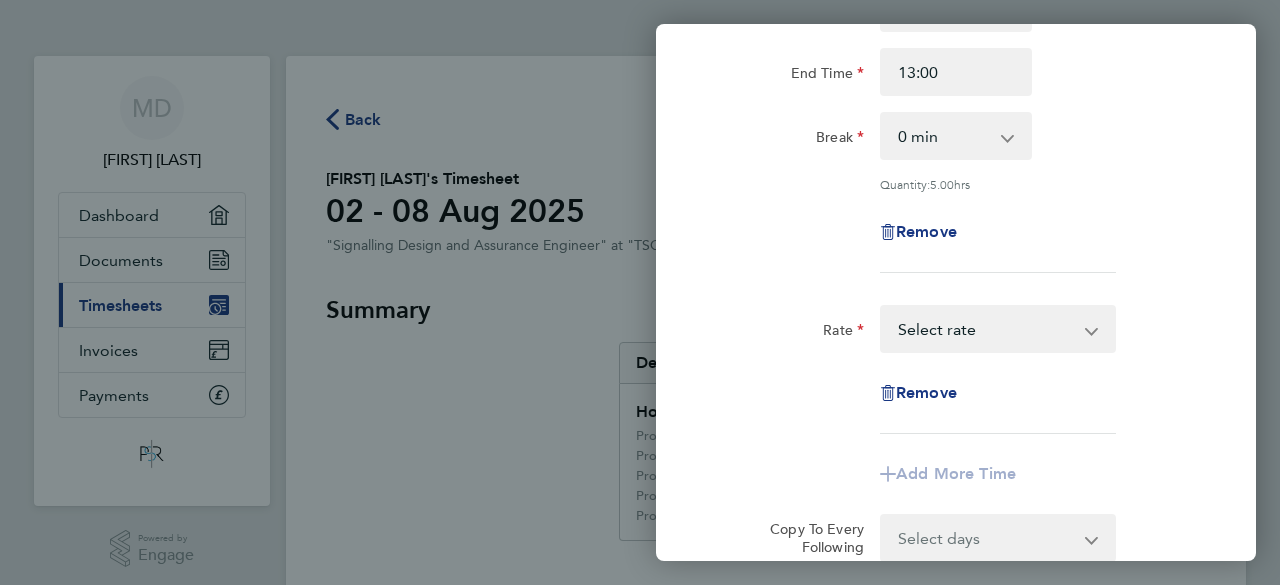 click on "[PROJECT_ID]-Mill Lane S&C  Renewals - 62.50   Project: [PROJECT_ID] - Northampton Gateway - 62.50   Project: [PROJECT_ID] - Washwood Heath ES4-8 S&C Renewal - 62.50   Project: [PROJECT_ID] - Hanslope S&C Renewals ES4-ES8 - 62.50   Project: [PROJECT_ID] - 301A - Central Track Development works - 62.50   Project :[PROJECT_ID] - Kensal Green ES4-8 S&C - 62.50   Project: [PROJECT_ID] - Kingsbury - 62.50   Project: [PROJECT_ID] - Denbigh Hall GRIP 4 – 8 - 62.50   [PROJECT_ID]	ES4-ES8 Abbotswood S&C Renewal - 62.50   Project: [PROJECT_ID] - 301A - WCMLS Track Development Works - 62.50   Project: [PROJECT_ID] - 301A - North West Track Development works - 62.50   Project: [PROJECT_ID] - Watford North Project - 62.50   Project: [PROJECT_ID] - R2C & Colwich S&C GRIP 1-3 - 62.50   Select rate" at bounding box center [986, 329] 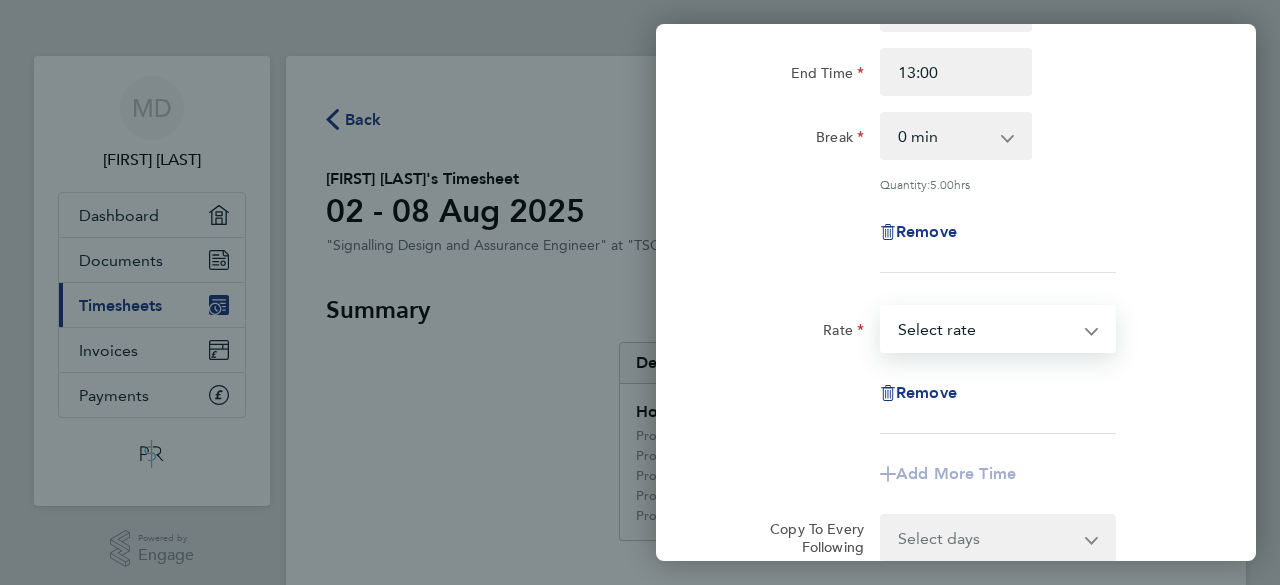 select on "60" 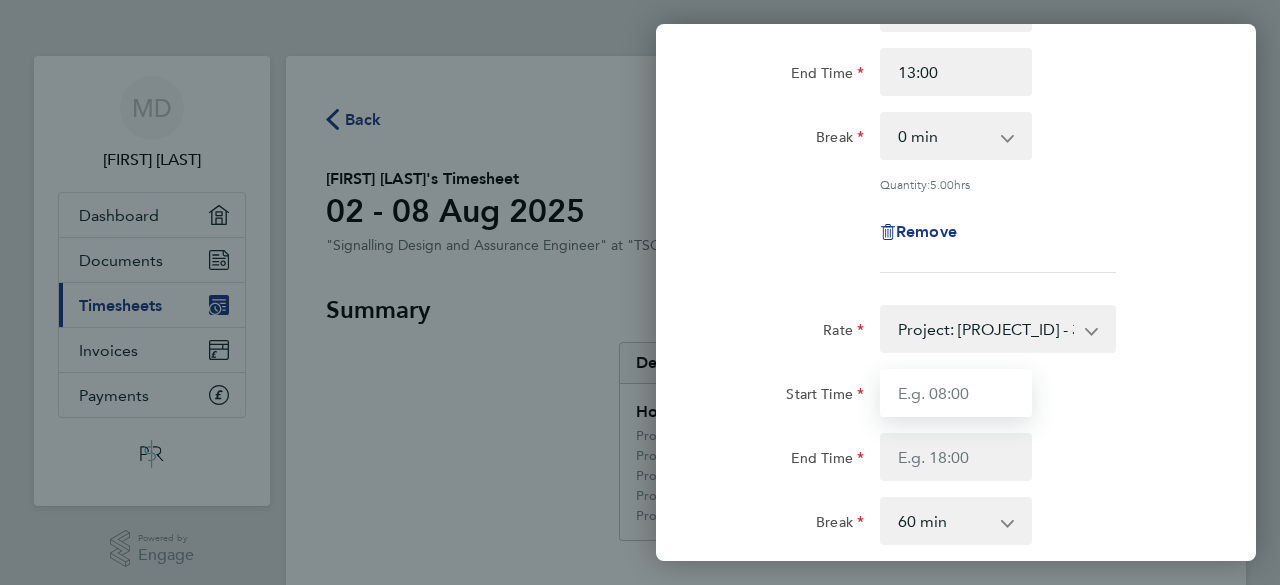 click on "Start Time" at bounding box center [956, 393] 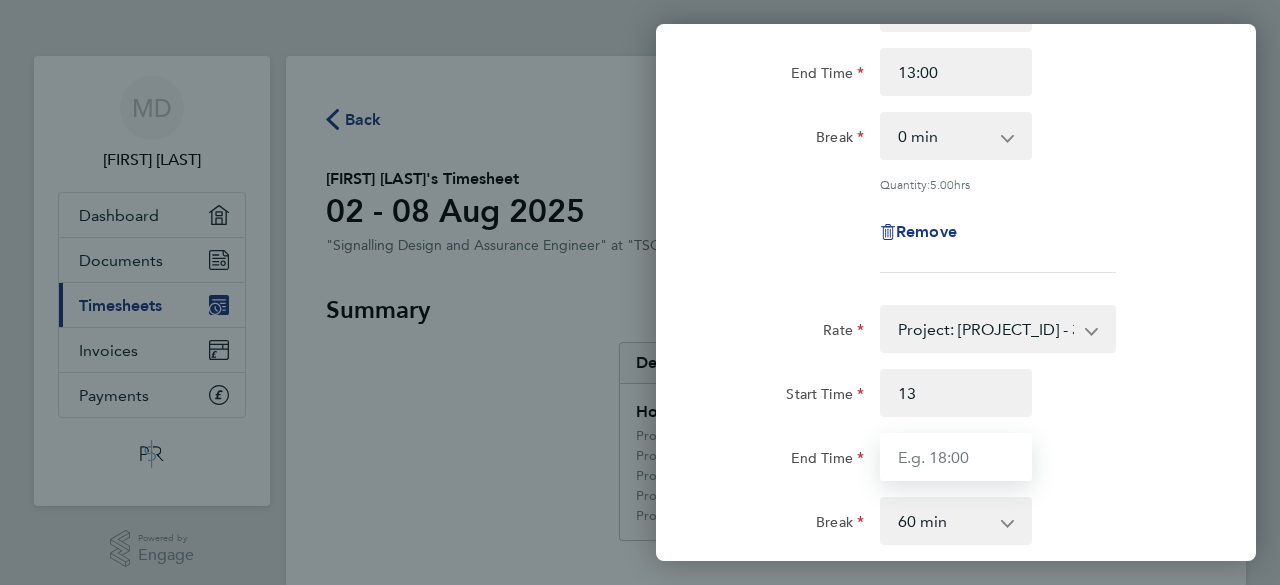 type on "13:00" 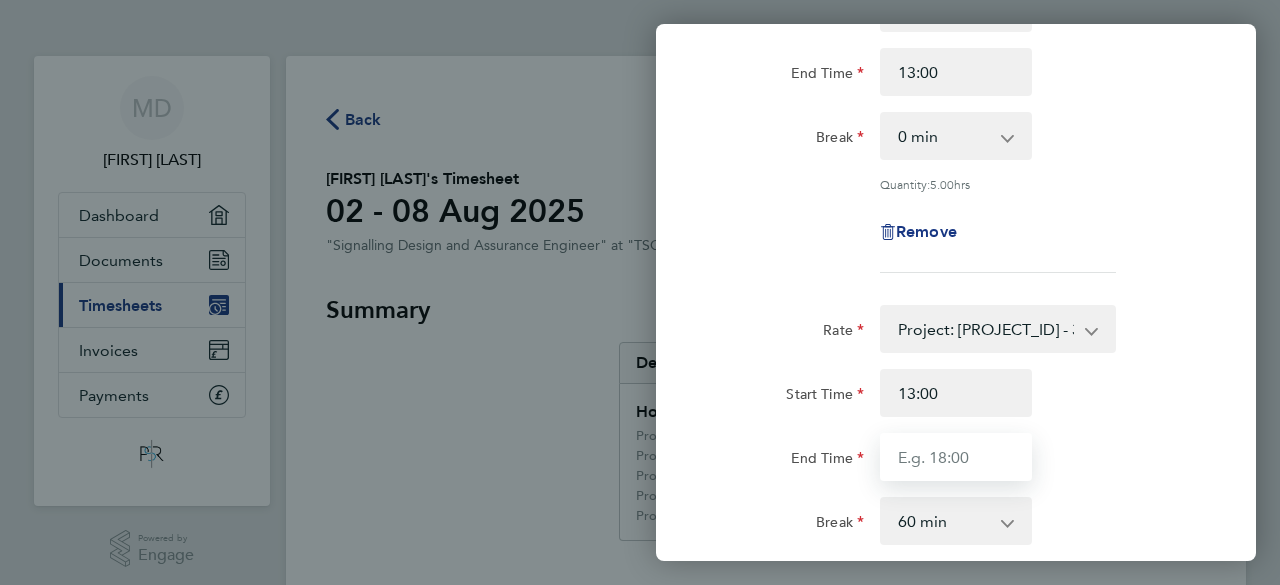 click on "End Time" at bounding box center (956, 457) 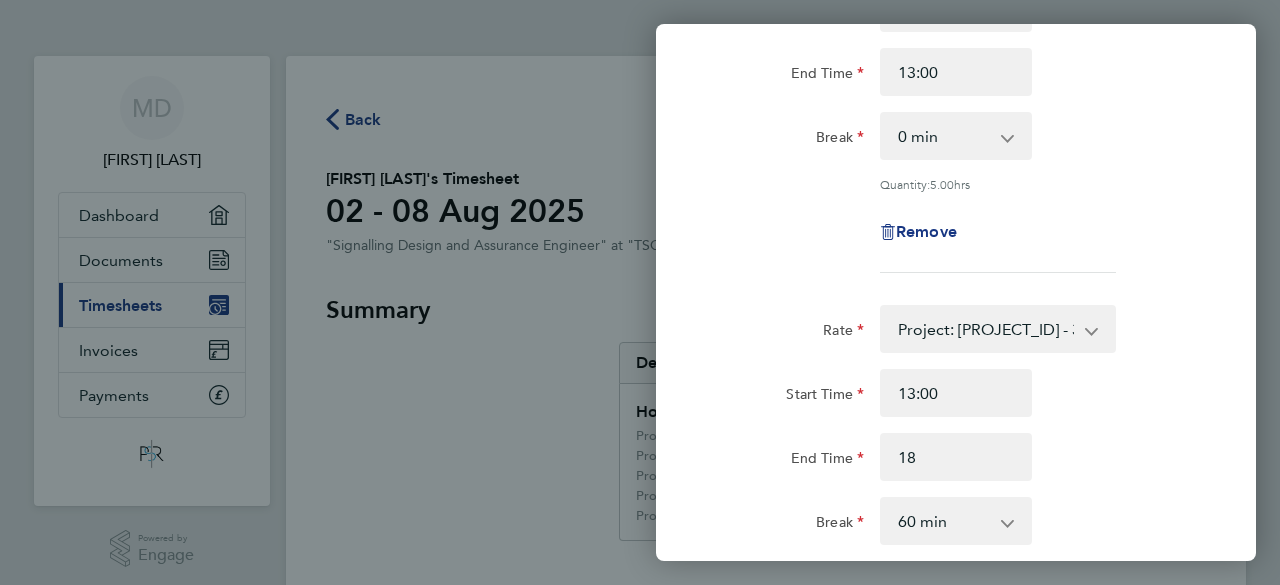 type on "18:00" 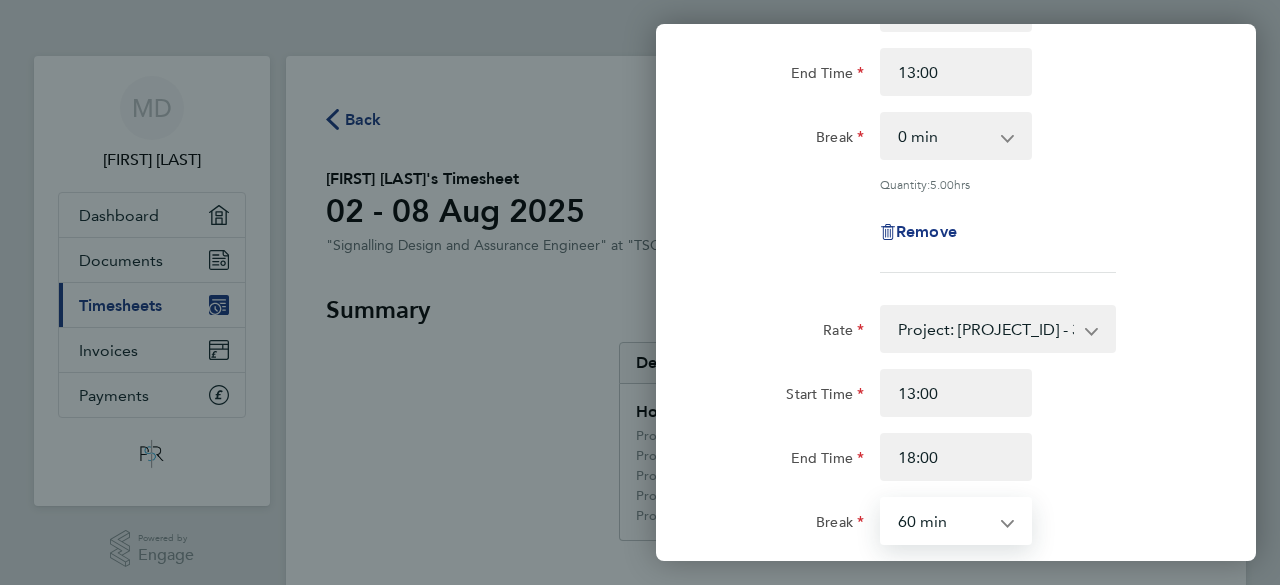 click on "0 min   15 min   30 min   45 min   60 min   75 min   90 min" at bounding box center [944, 521] 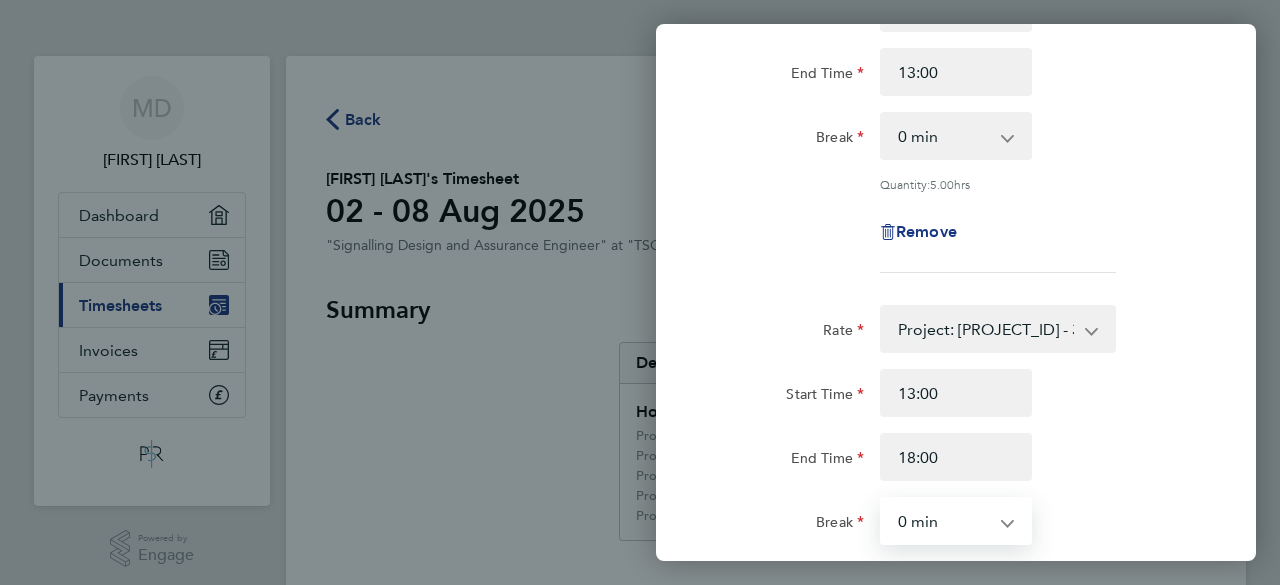 click on "0 min   15 min   30 min   45 min   60 min   75 min   90 min" at bounding box center (944, 521) 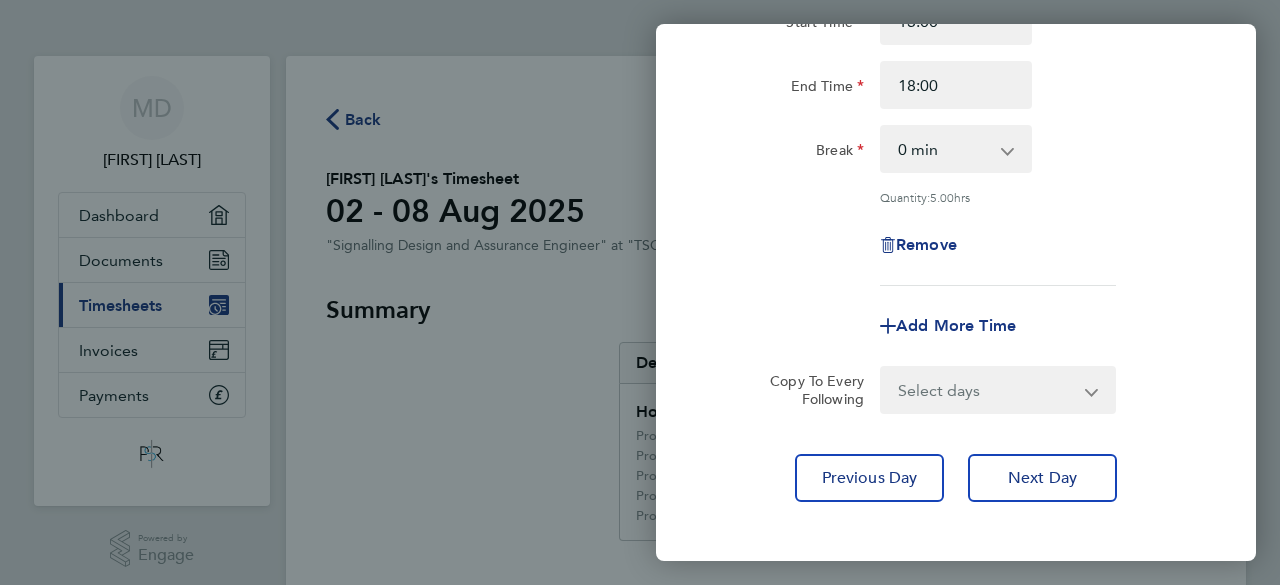 scroll, scrollTop: 640, scrollLeft: 0, axis: vertical 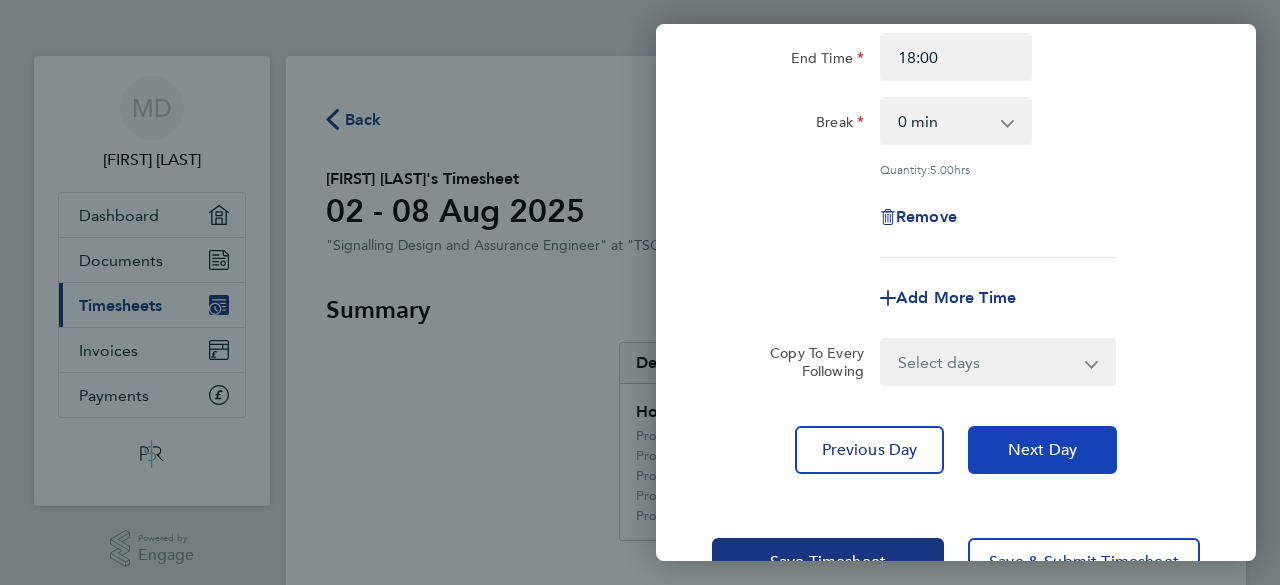 click on "Next Day" 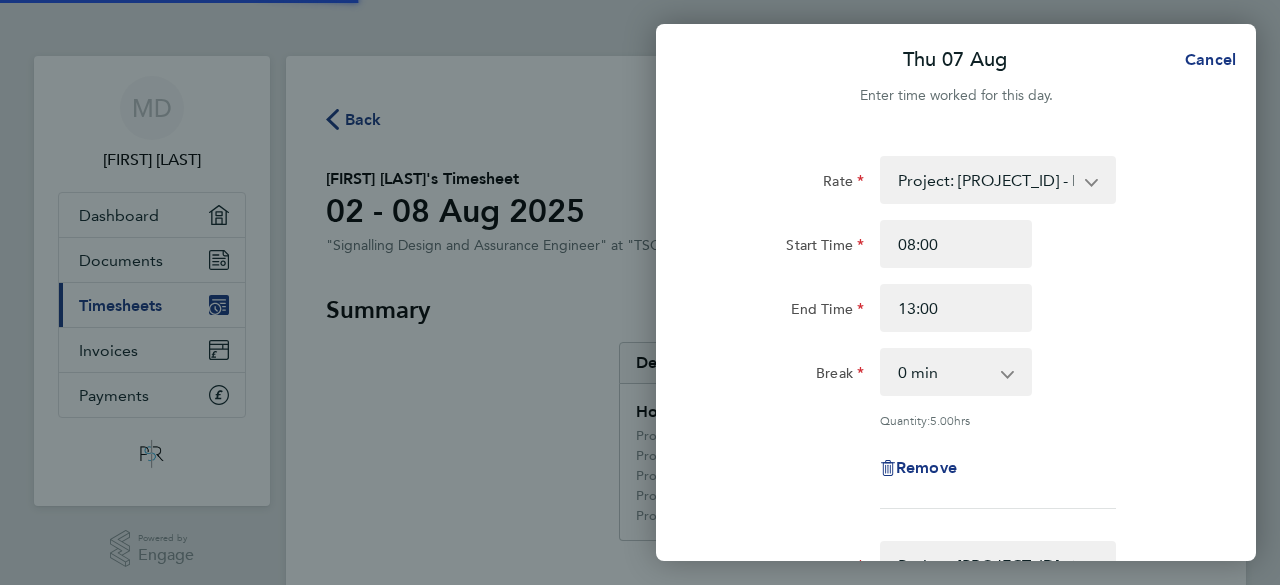 scroll, scrollTop: 0, scrollLeft: 0, axis: both 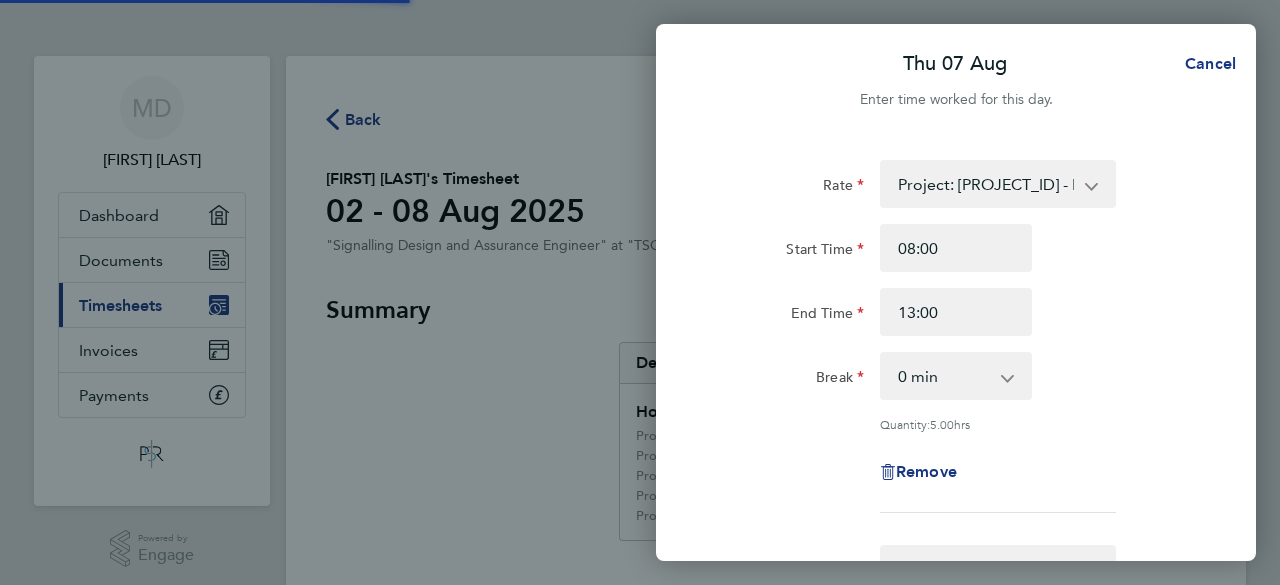select on "60" 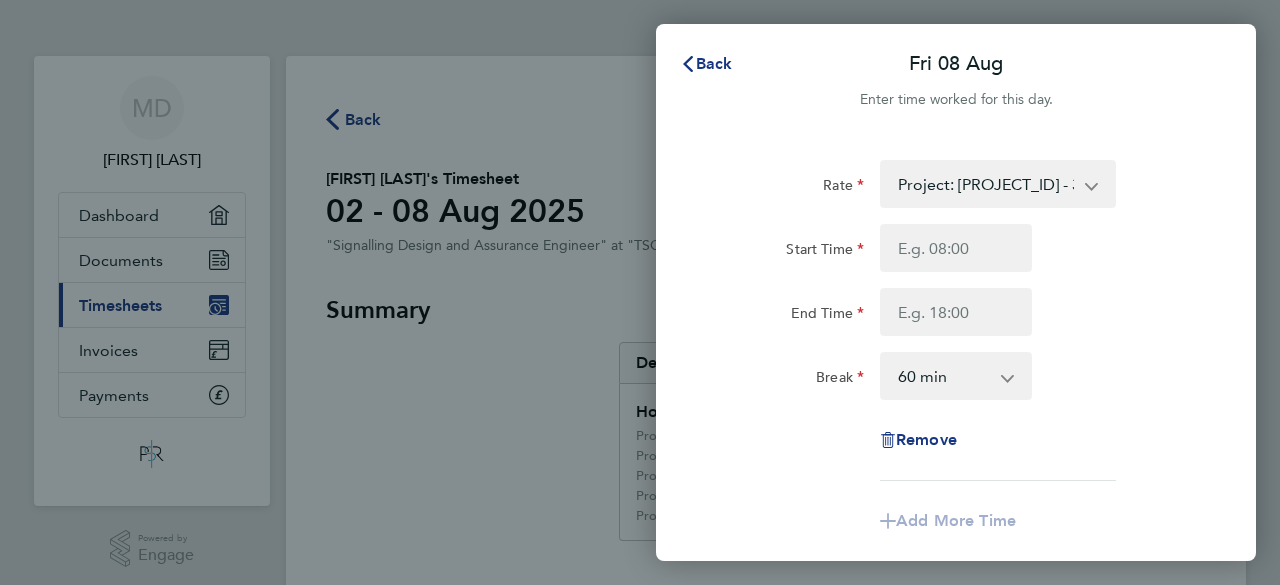 click on "Project: [PROJECT_ID] - 301A - Central Track Development works - 62.50   [PROJECT_ID]-Mill Lane S&C  Renewals - 62.50   Project: [PROJECT_ID] - Northampton Gateway - 62.50   Project: [PROJECT_ID] - Washwood Heath ES4-8 S&C Renewal - 62.50   Project: [PROJECT_ID] - Hanslope S&C Renewals ES4-ES8 - 62.50   Project :[PROJECT_ID] - Kensal Green ES4-8 S&C - 62.50   Project: [PROJECT_ID] - Kingsbury - 62.50   Project: [PROJECT_ID] - Denbigh Hall GRIP 4 – 8 - 62.50   [PROJECT_ID]	ES4-ES8 Abbotswood S&C Renewal - 62.50   Project: [PROJECT_ID] - 301A - WCMLS Track Development Works - 62.50   Project: [PROJECT_ID] - 301A - North West Track Development works - 62.50   Project: [PROJECT_ID] - Watford North Project - 62.50   Project: [PROJECT_ID] - R2C & Colwich S&C GRIP 1-3 - 62.50" at bounding box center [986, 184] 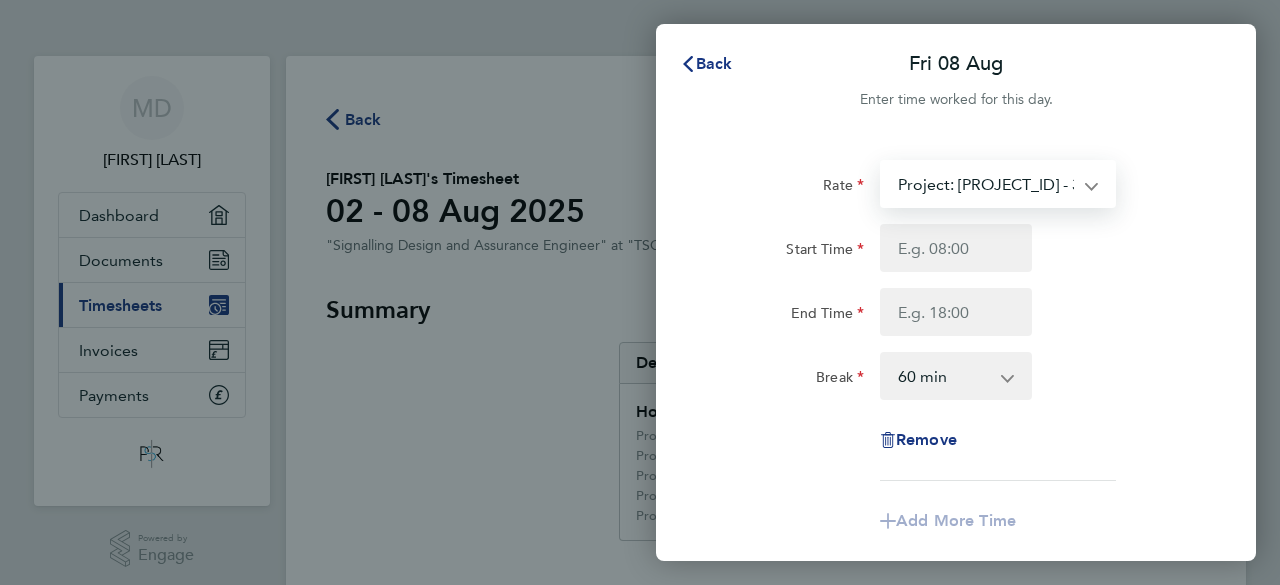 select on "60" 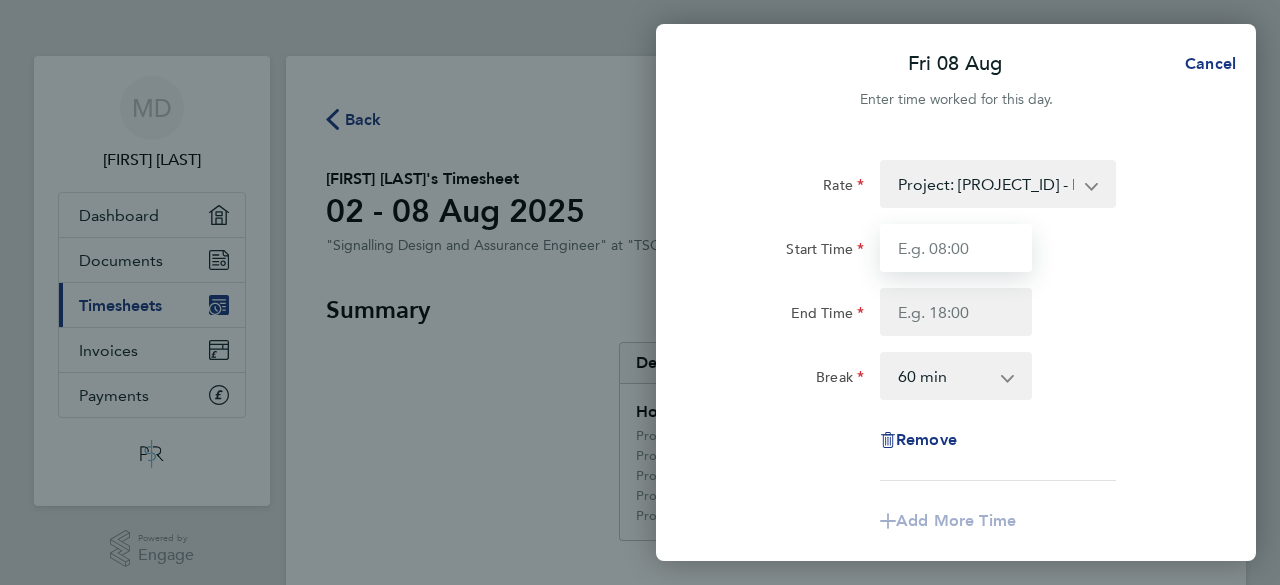 click on "Start Time" at bounding box center (956, 248) 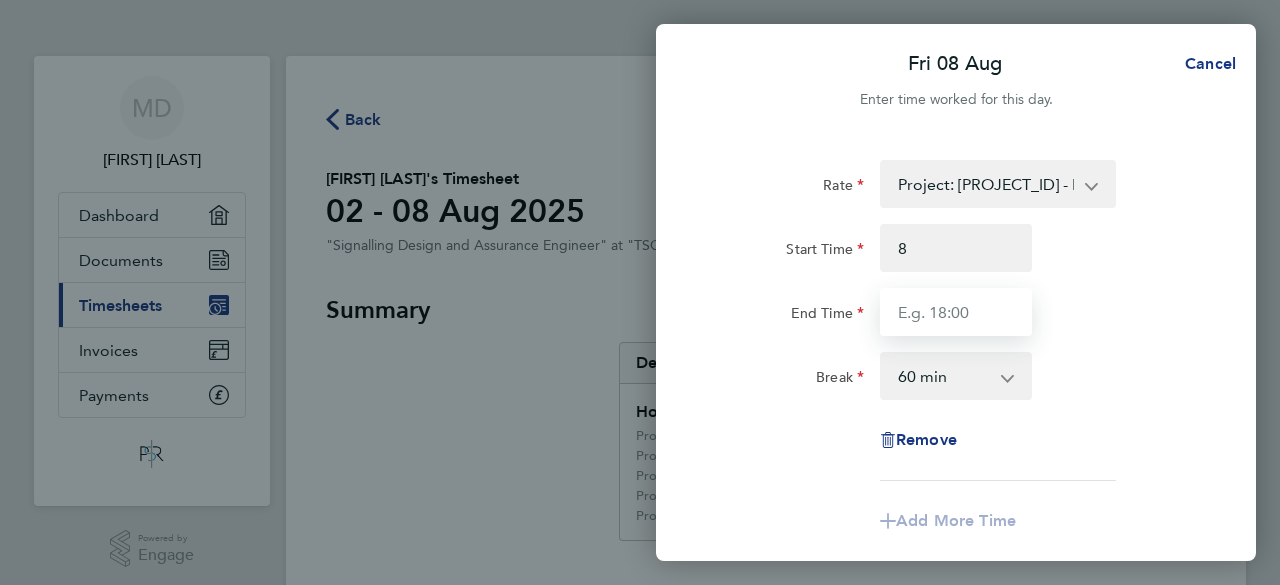 type on "08:00" 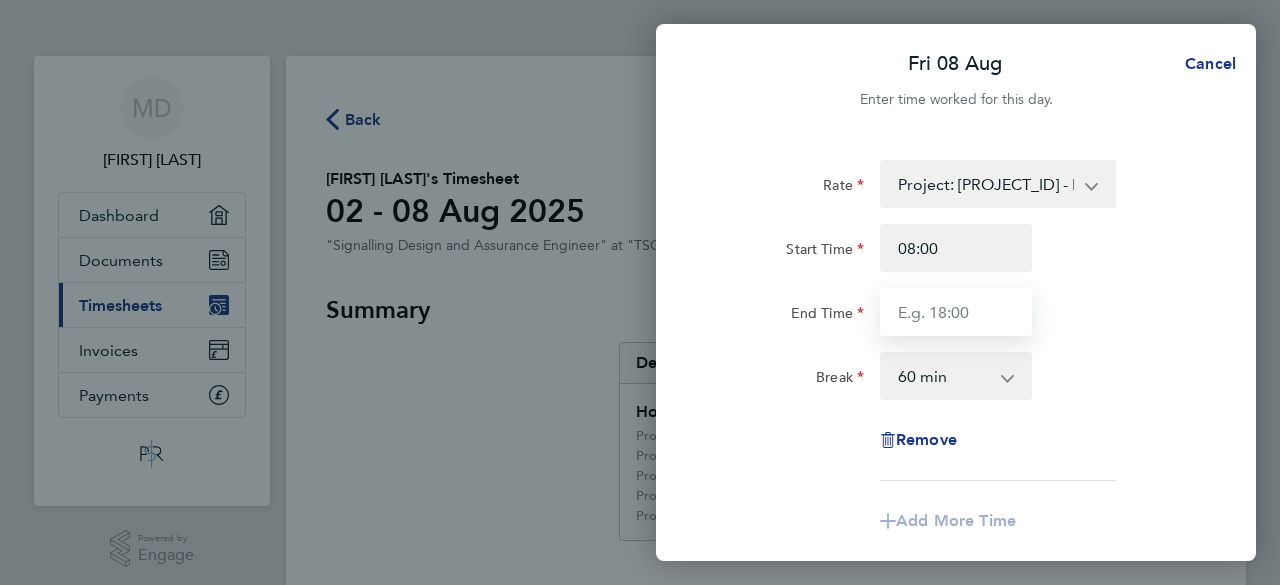click on "End Time" at bounding box center (956, 312) 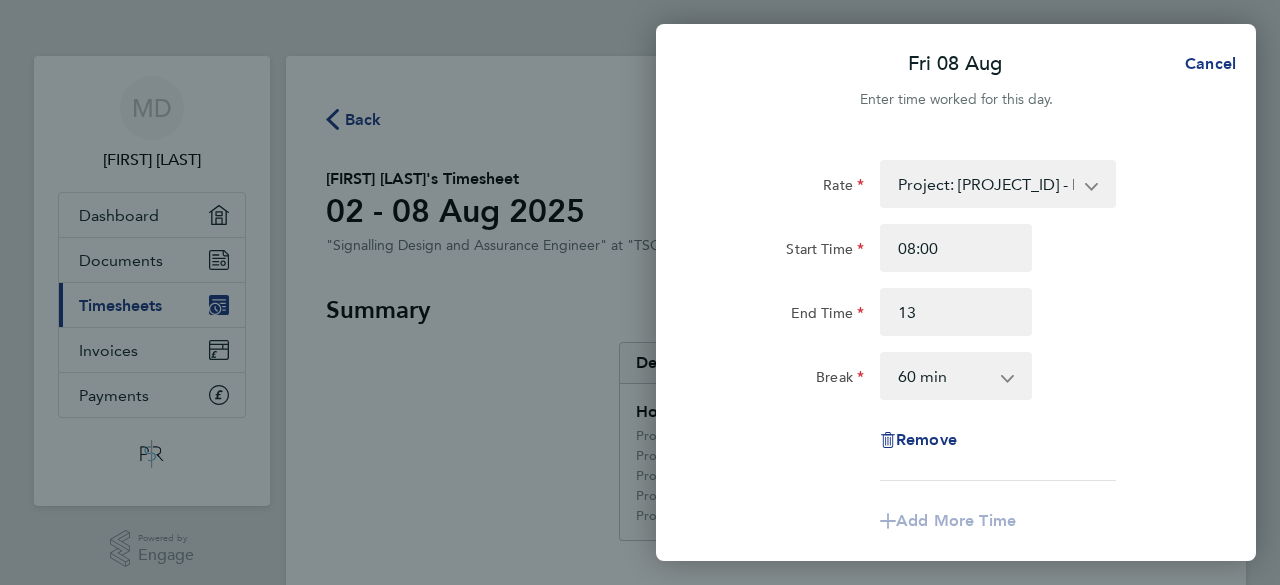 type on "13:00" 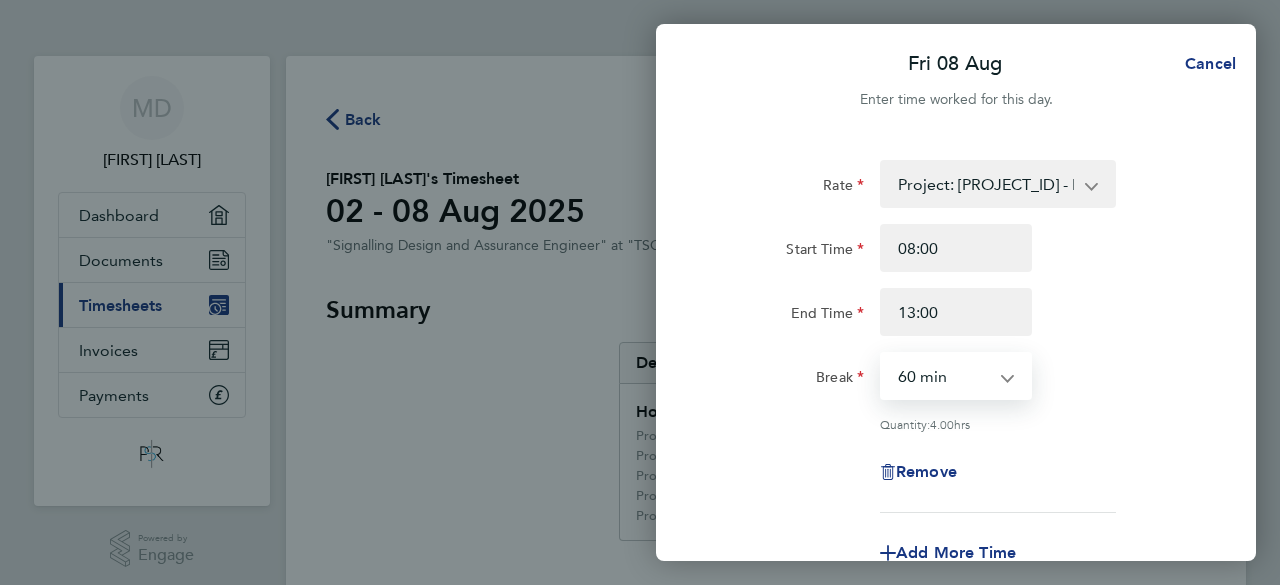 click on "0 min   15 min   30 min   45 min   60 min   75 min   90 min" at bounding box center [944, 376] 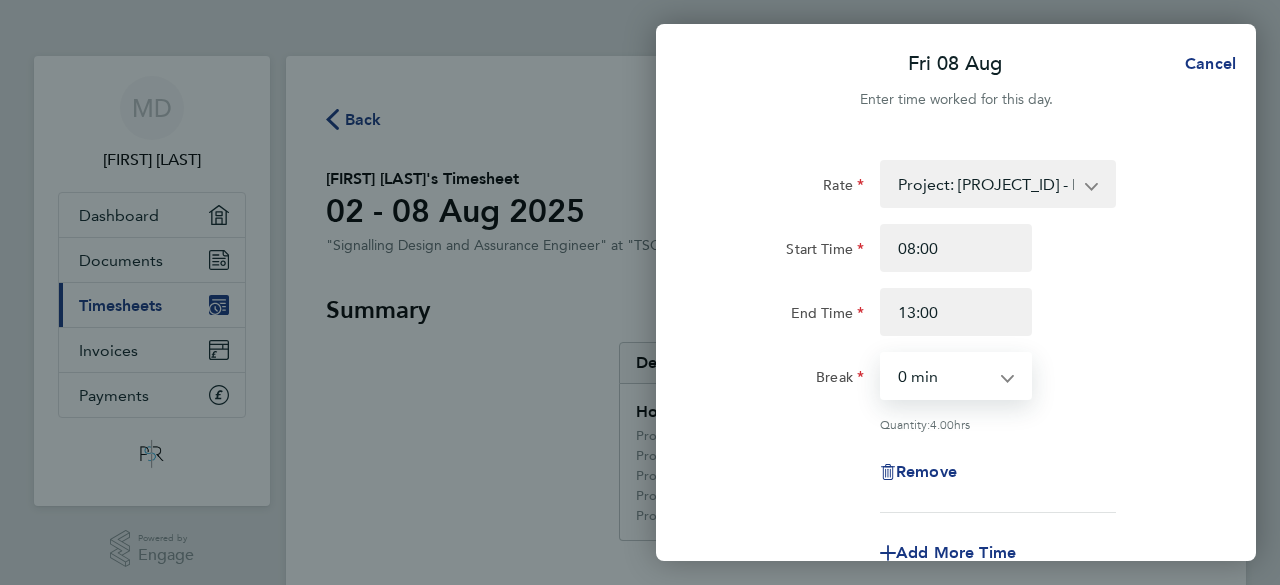 click on "0 min   15 min   30 min   45 min   60 min   75 min   90 min" at bounding box center (944, 376) 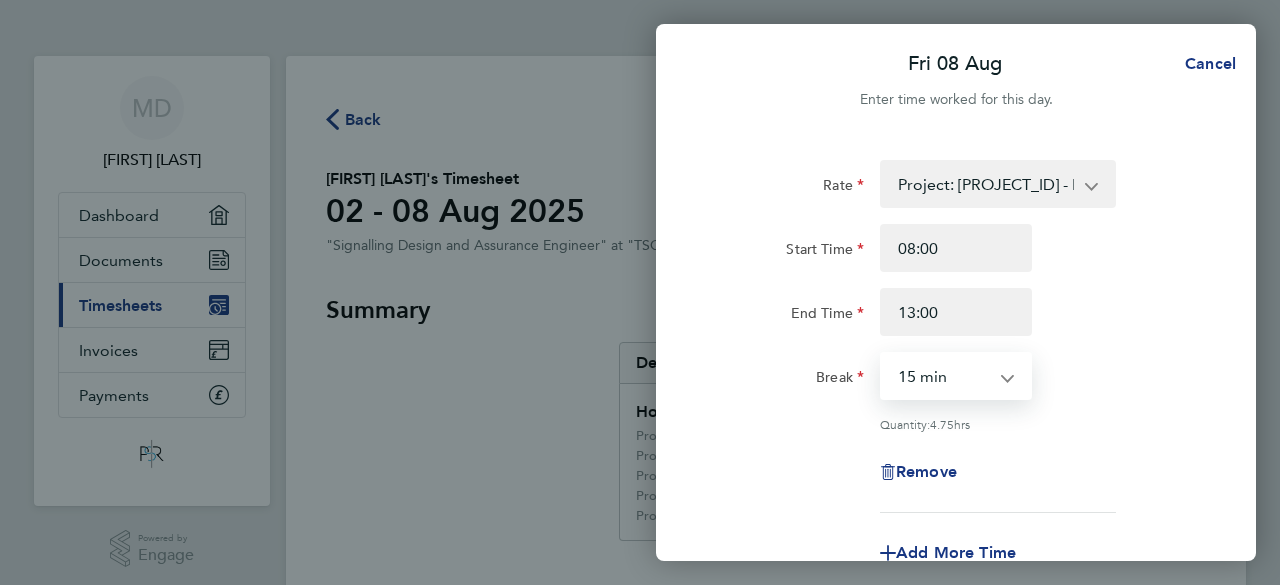 select on "0" 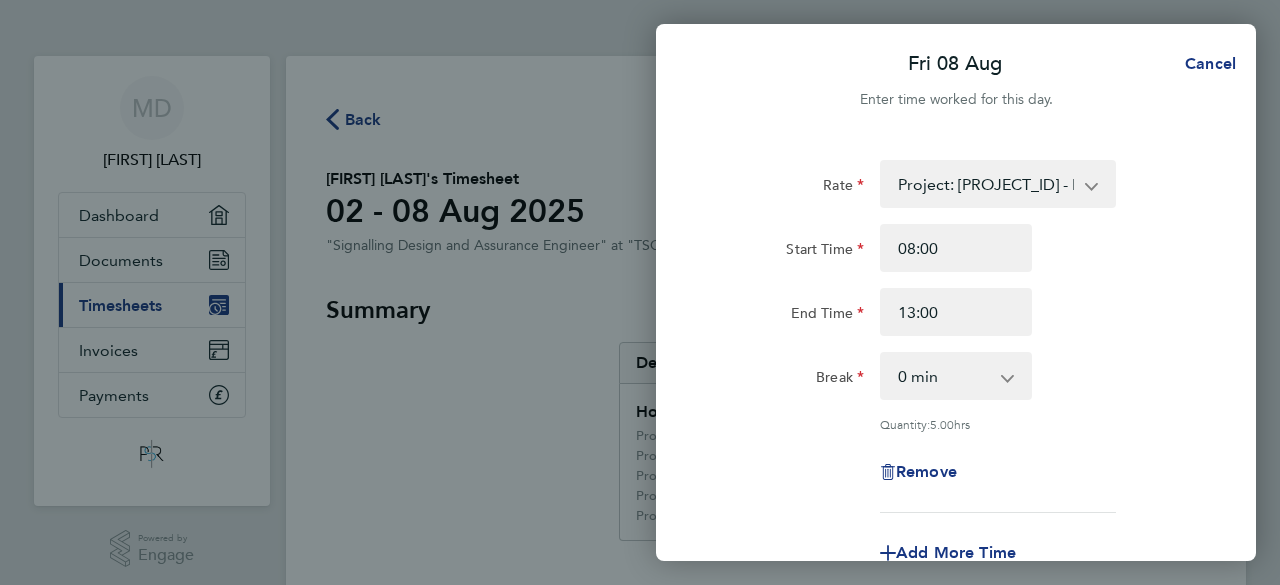 click on "Break  0 min   15 min   30 min   45 min   60 min   75 min   90 min" 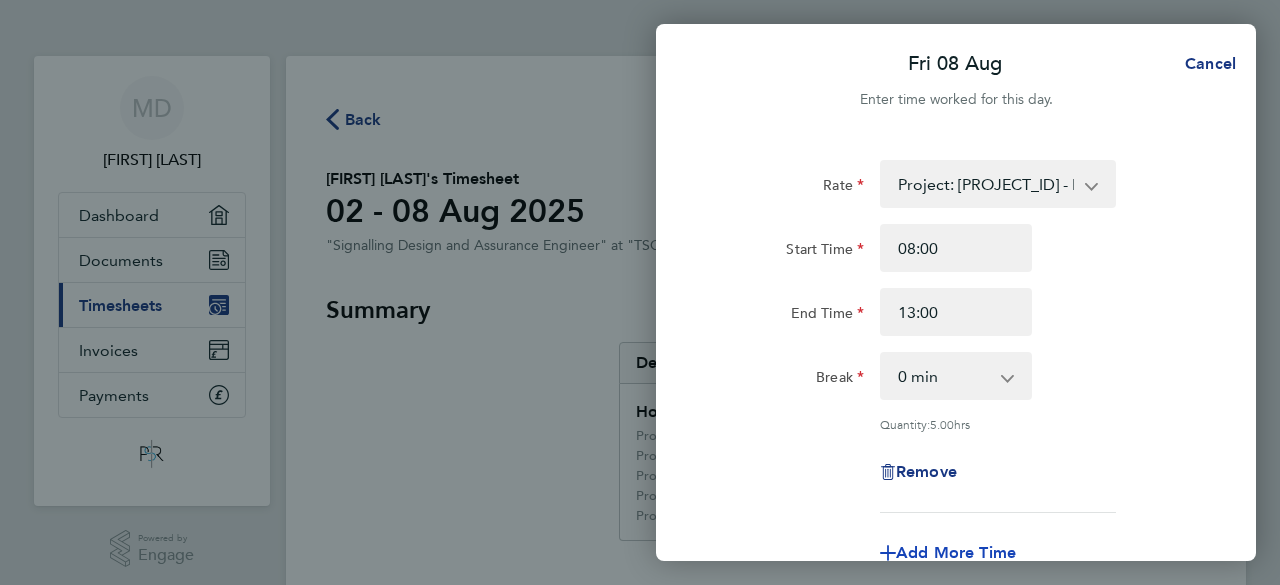 click on "Add More Time" 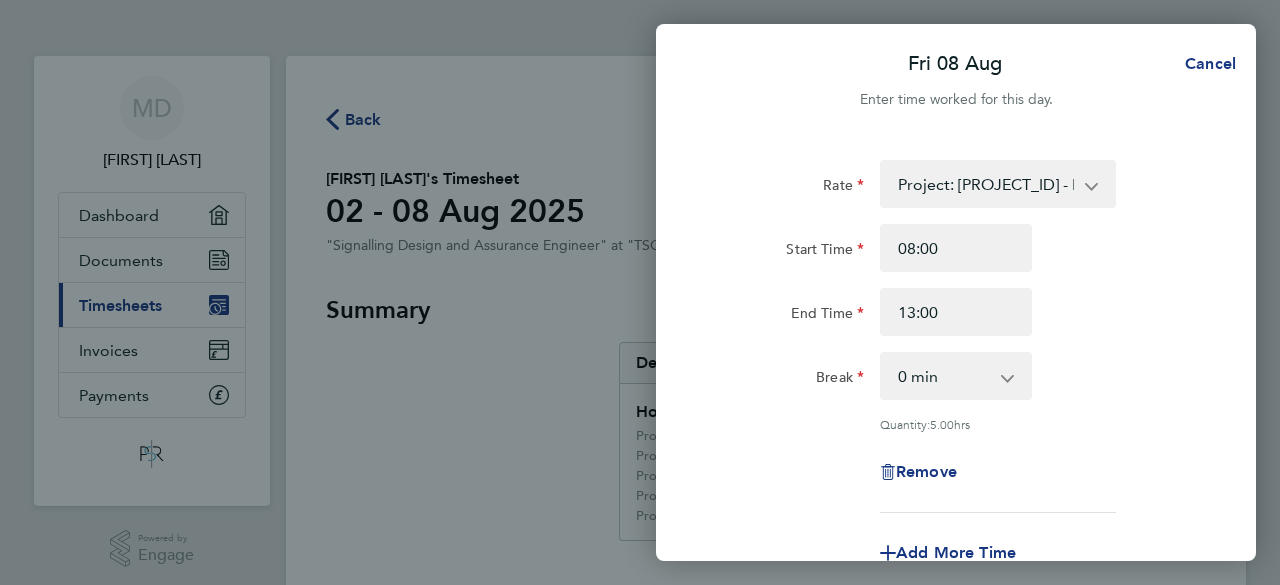 select on "null" 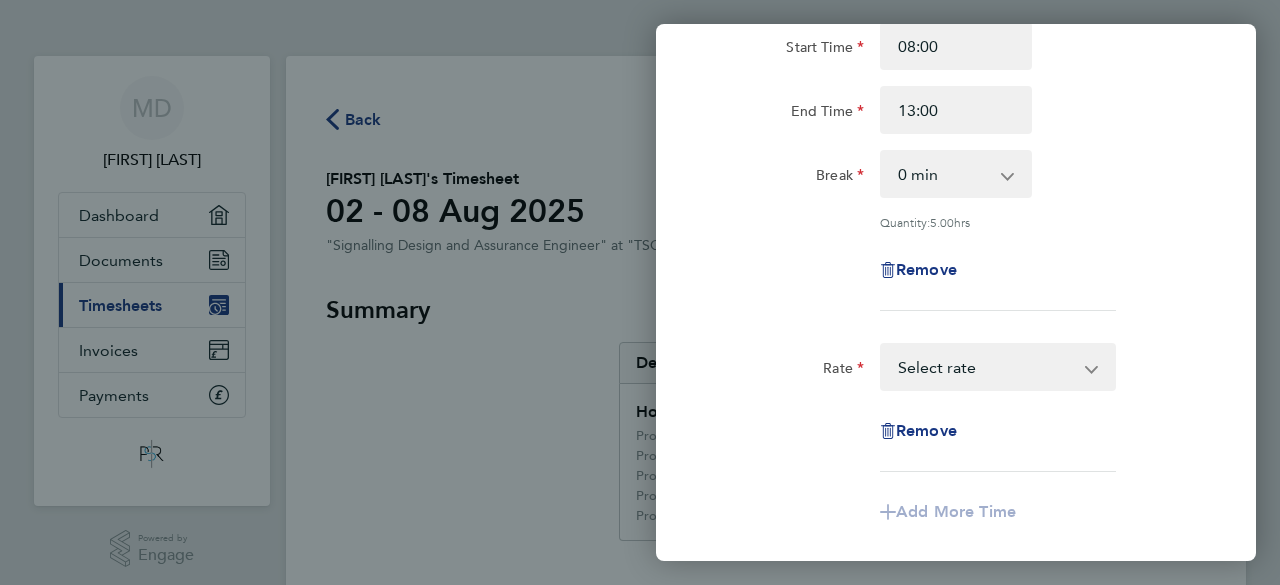 scroll, scrollTop: 240, scrollLeft: 0, axis: vertical 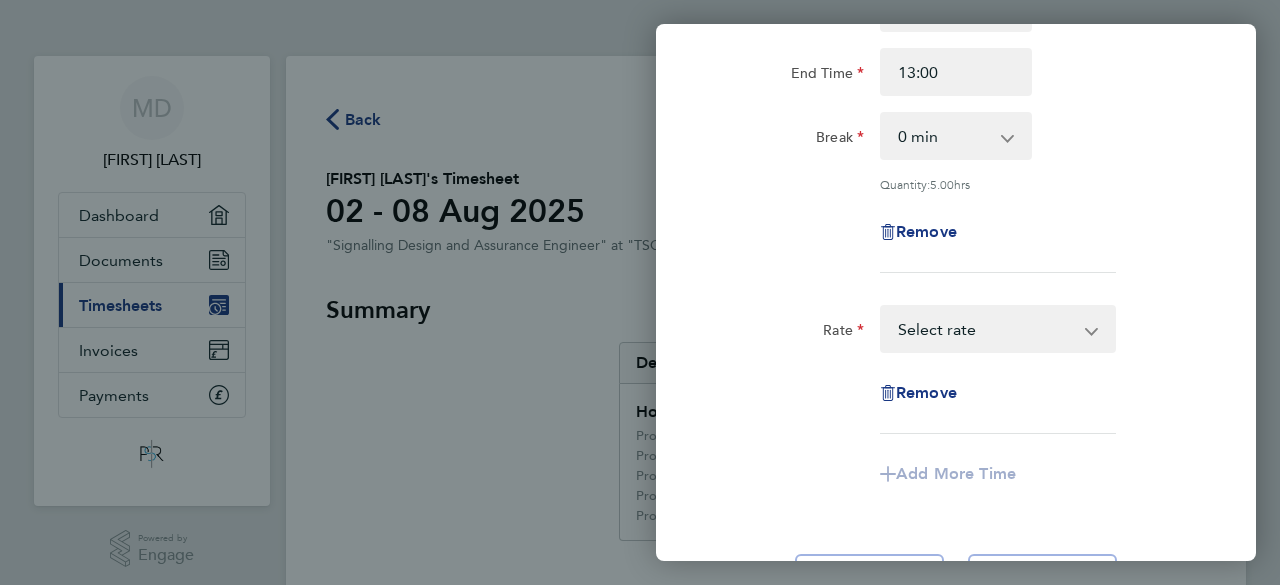 click on "[PROJECT_ID]-Mill Lane S&C  Renewals - 62.50   Project: [PROJECT_ID] - Northampton Gateway - 62.50   Project: [PROJECT_ID] - Washwood Heath ES4-8 S&C Renewal - 62.50   Project: [PROJECT_ID] - Hanslope S&C Renewals ES4-ES8 - 62.50   Project: [PROJECT_ID] - 301A - Central Track Development works - 62.50   Project :[PROJECT_ID] - Kensal Green ES4-8 S&C - 62.50   Project: [PROJECT_ID] - Kingsbury - 62.50   Project: [PROJECT_ID] - Denbigh Hall GRIP 4 – 8 - 62.50   [PROJECT_ID]	ES4-ES8 Abbotswood S&C Renewal - 62.50   Project: [PROJECT_ID] - 301A - WCMLS Track Development Works - 62.50   Project: [PROJECT_ID] - 301A - North West Track Development works - 62.50   Project: [PROJECT_ID] - Watford North Project - 62.50   Project: [PROJECT_ID] - R2C & Colwich S&C GRIP 1-3 - 62.50   Select rate" at bounding box center [986, 329] 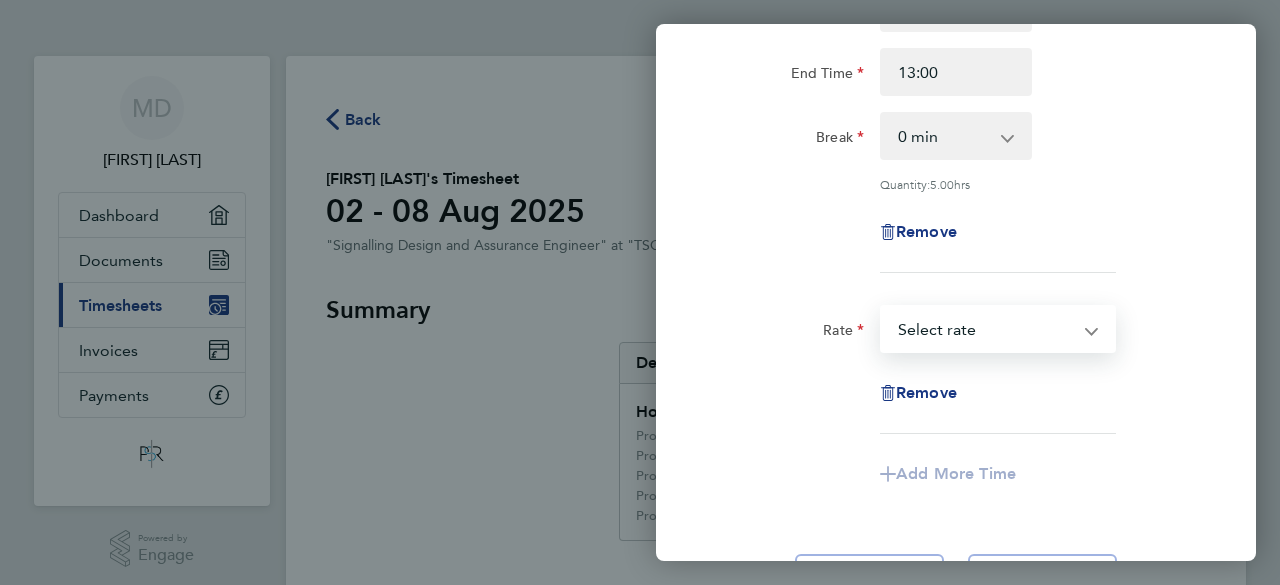 select on "60" 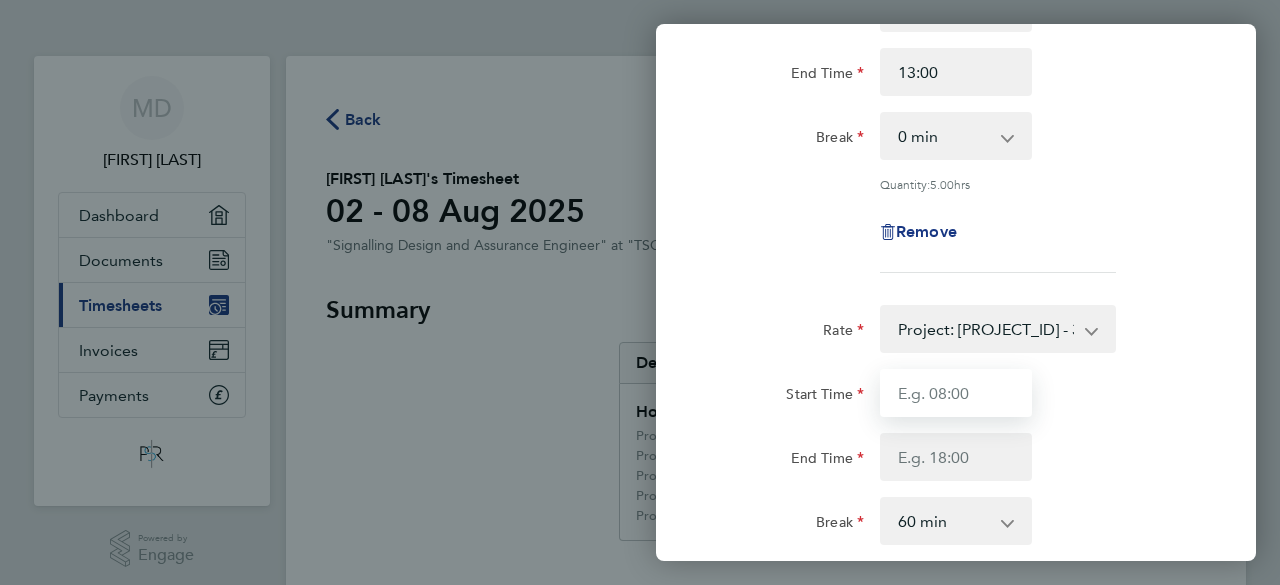 click on "Start Time" at bounding box center [956, 393] 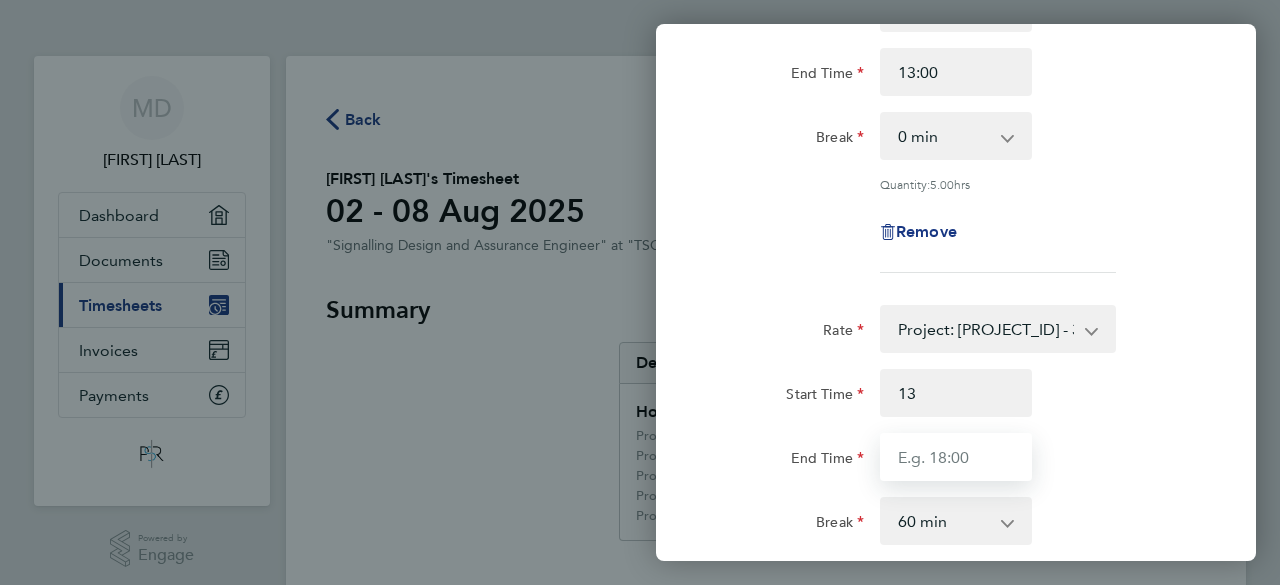 type on "13:00" 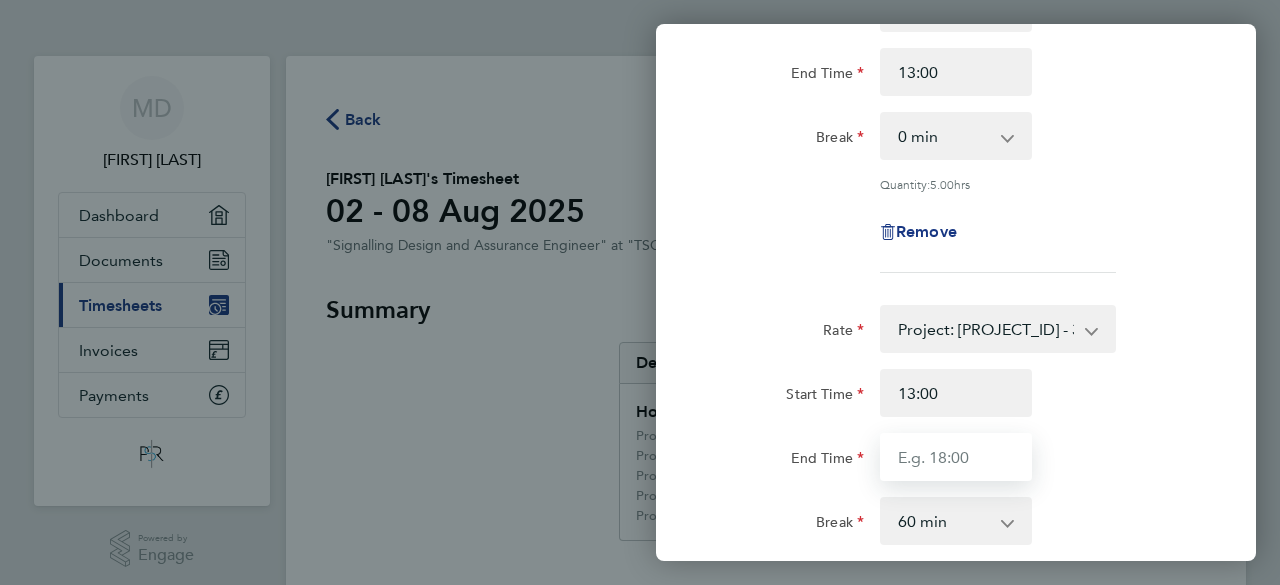 click on "End Time" at bounding box center [956, 457] 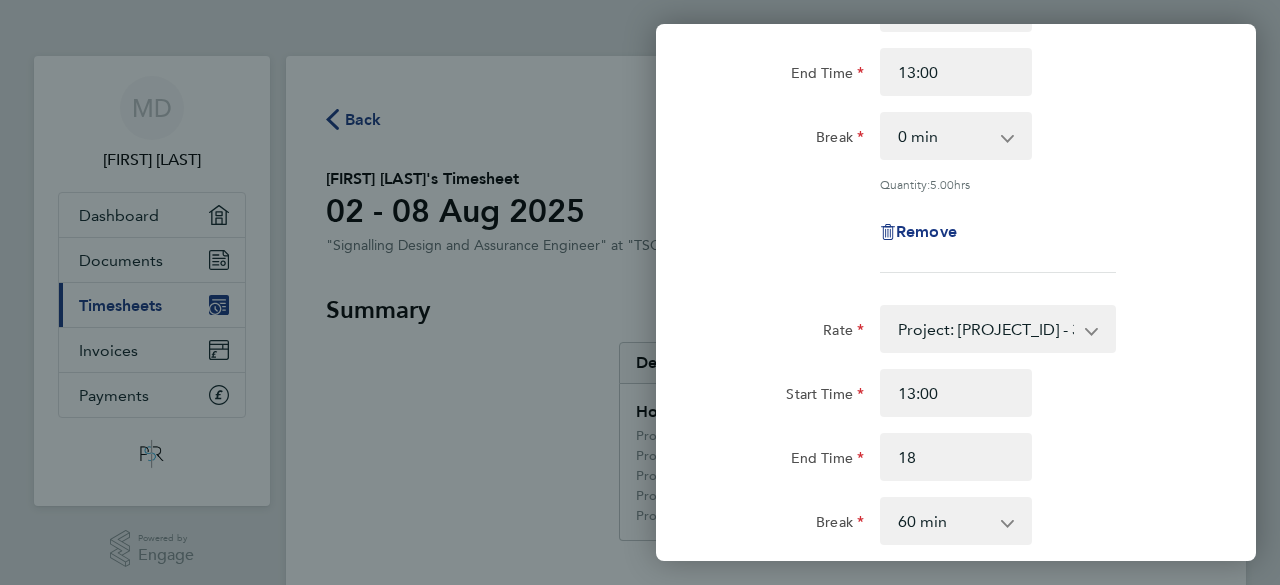 type on "18:00" 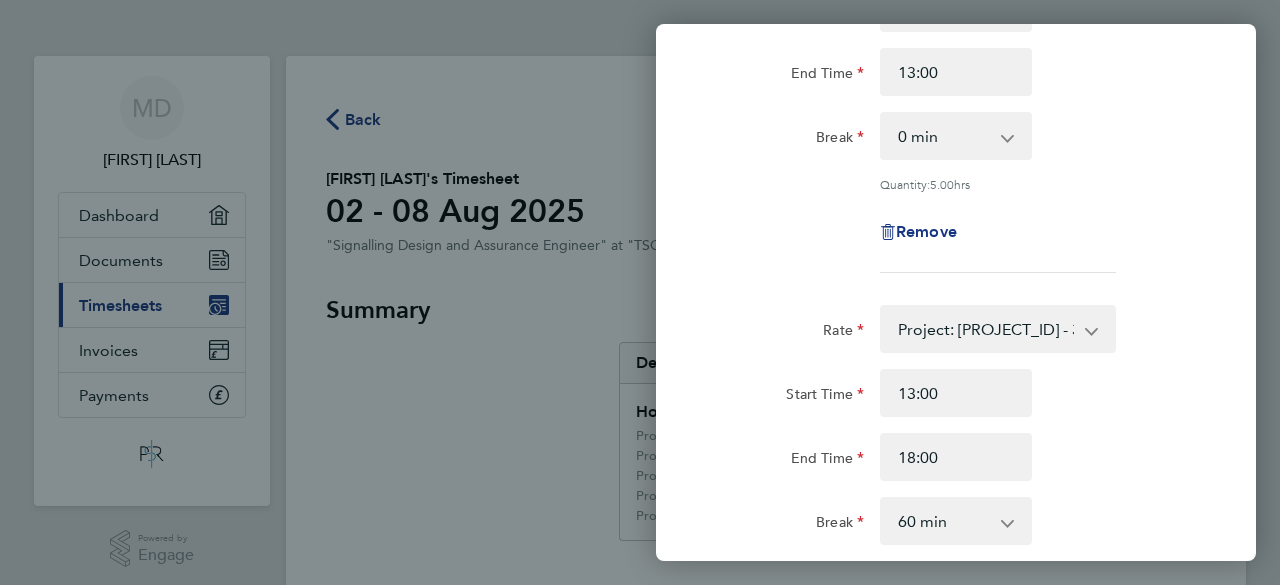 click on "End Time 18:00" 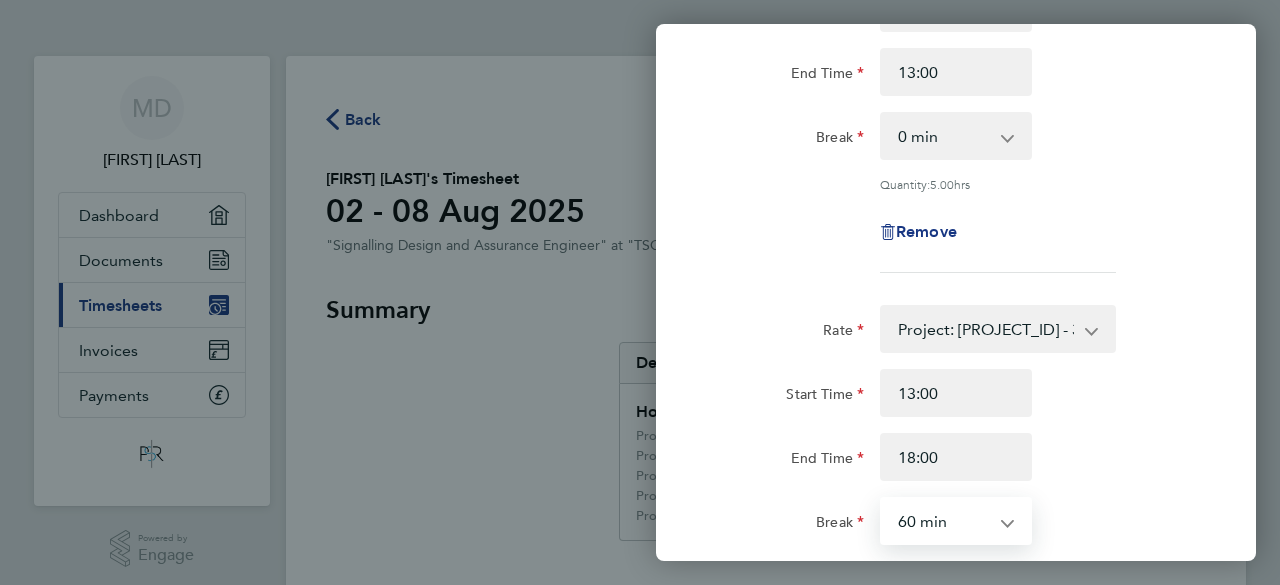 click on "0 min   15 min   30 min   45 min   60 min   75 min   90 min" at bounding box center (944, 521) 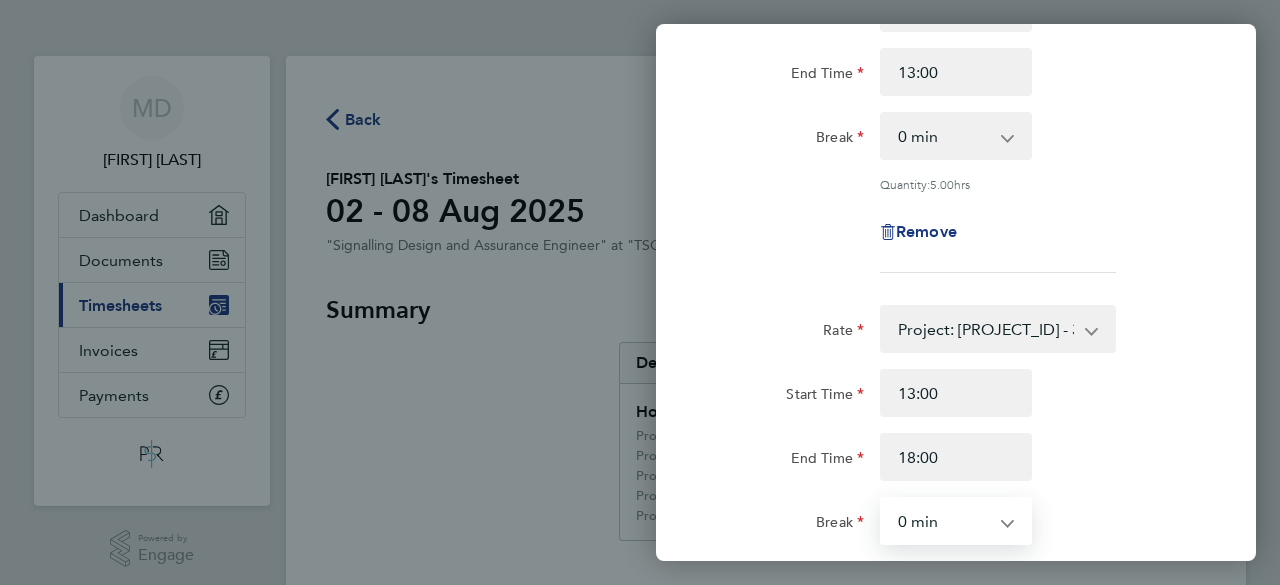 click on "0 min   15 min   30 min   45 min   60 min   75 min   90 min" at bounding box center (944, 521) 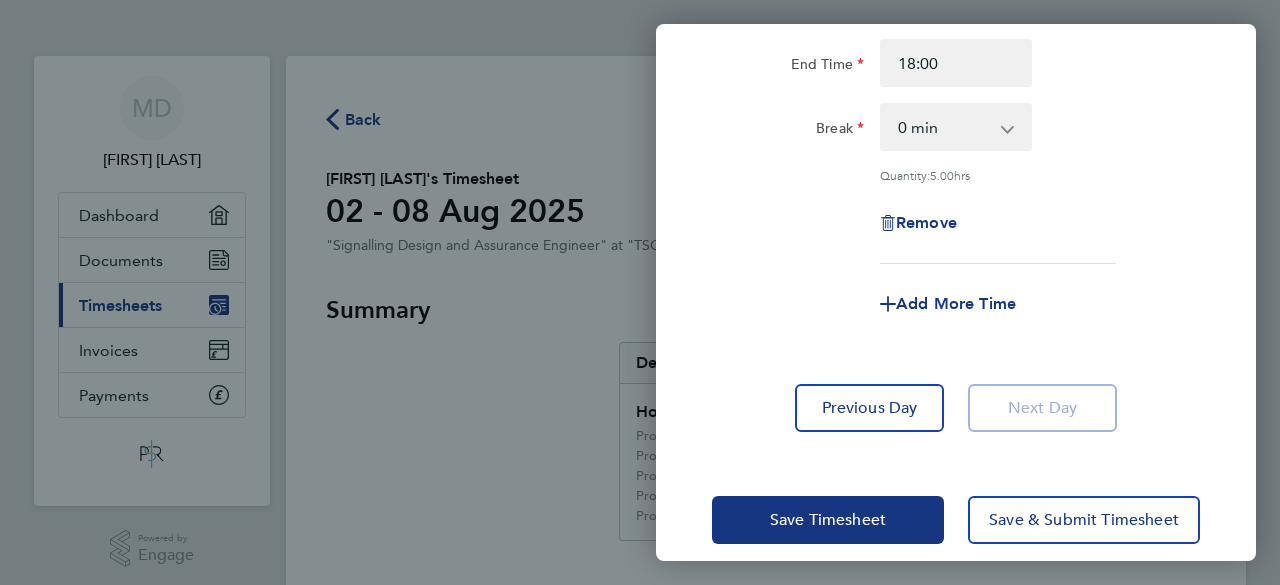 scroll, scrollTop: 640, scrollLeft: 0, axis: vertical 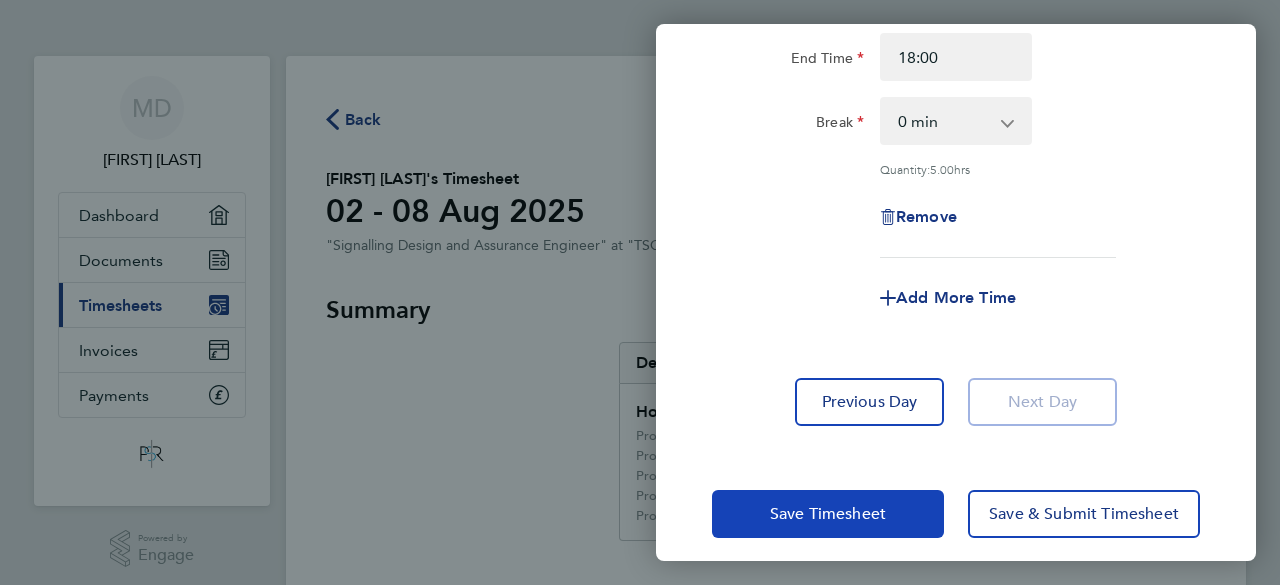 click on "Save Timesheet" 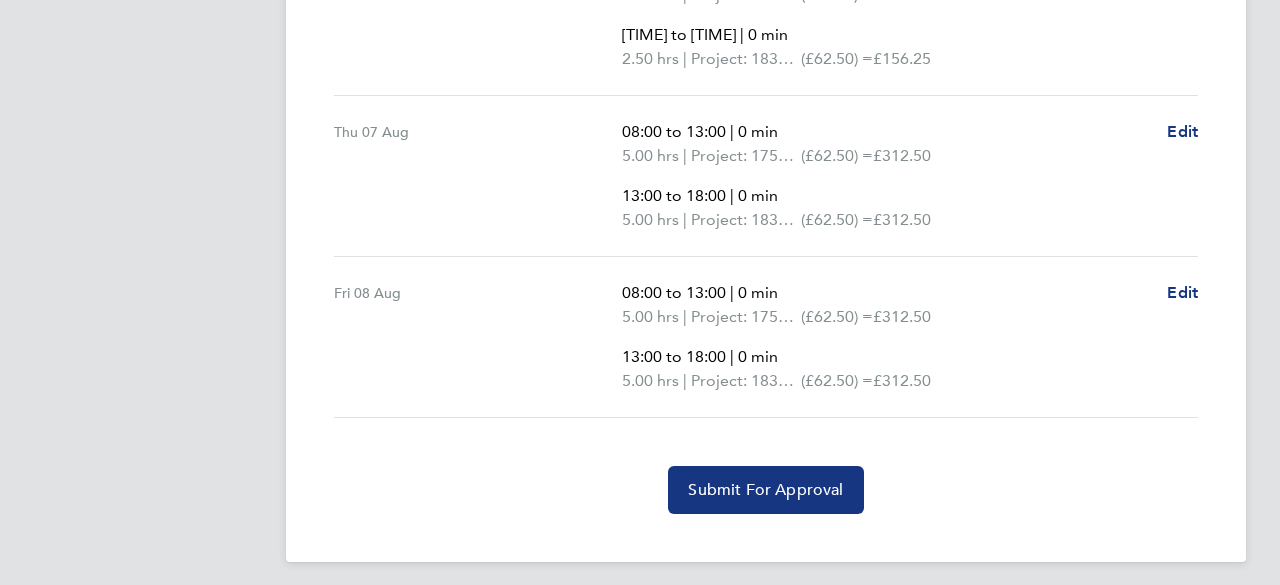 scroll, scrollTop: 1368, scrollLeft: 0, axis: vertical 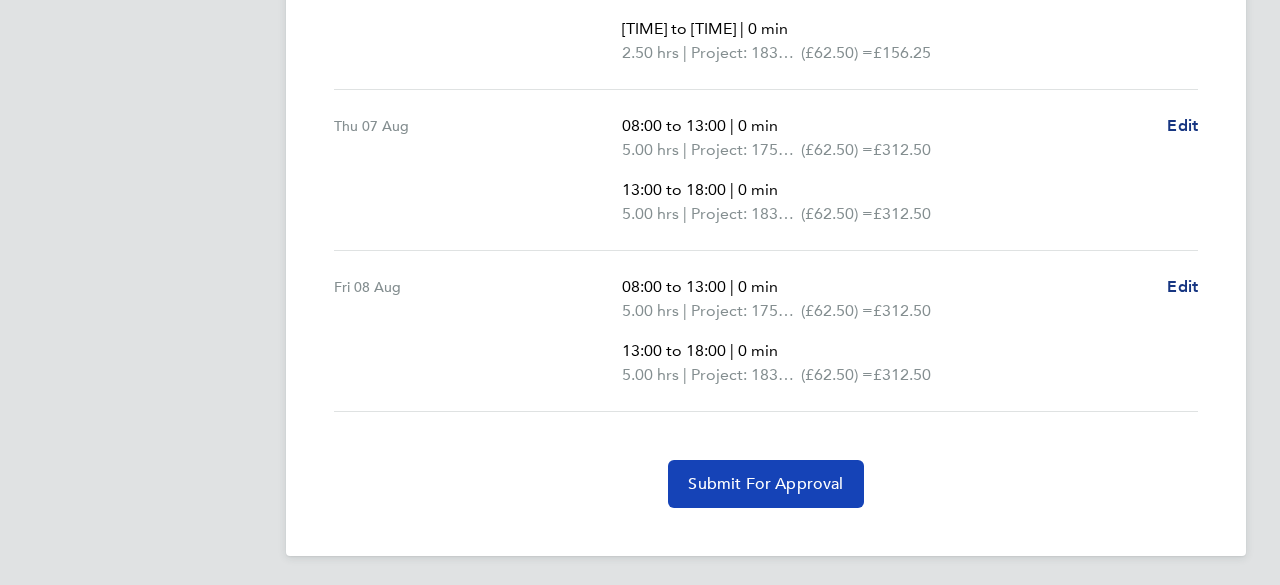 click on "Submit For Approval" 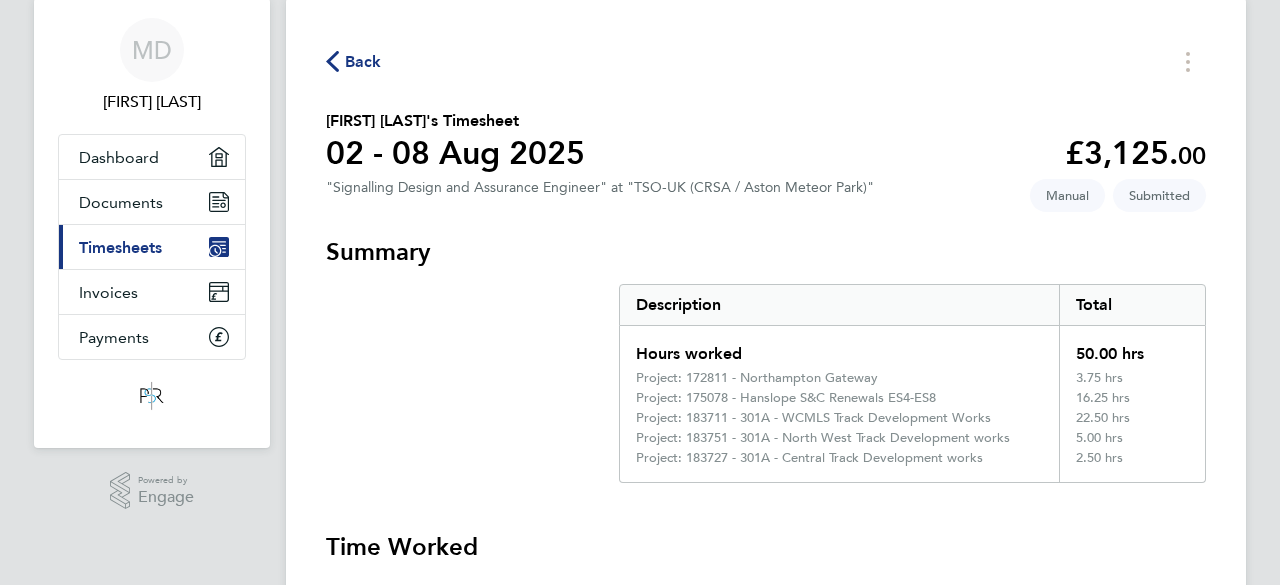 scroll, scrollTop: 0, scrollLeft: 0, axis: both 